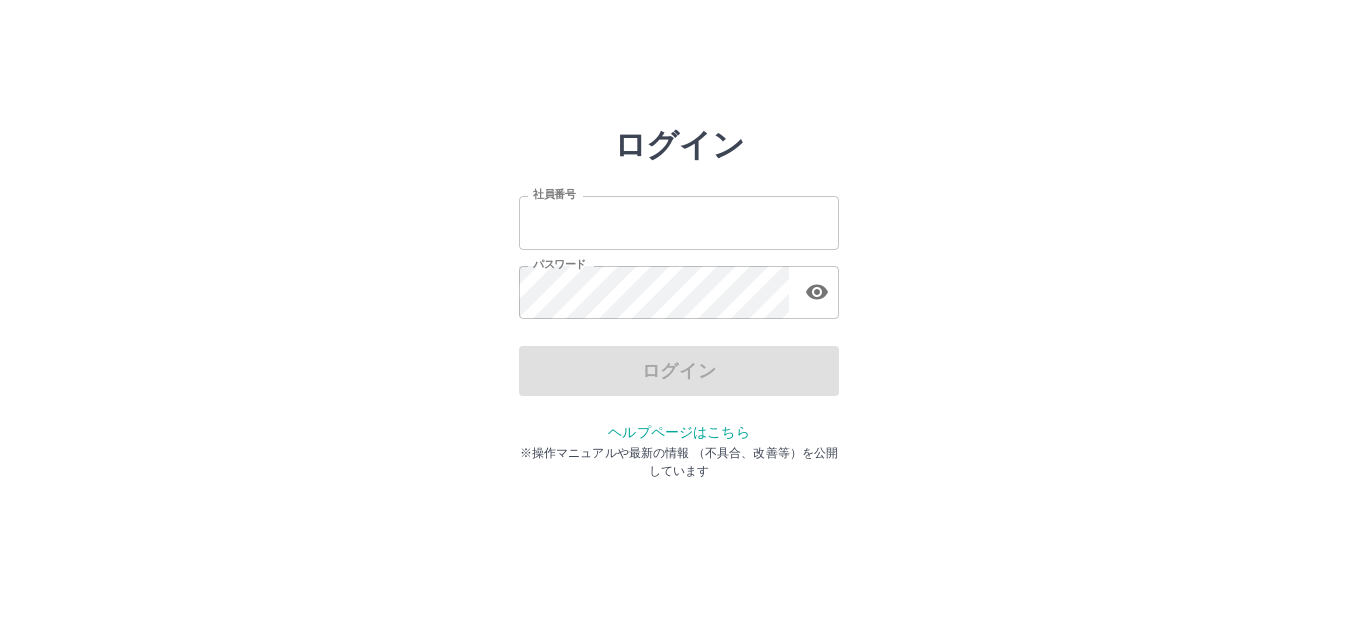 scroll, scrollTop: 0, scrollLeft: 0, axis: both 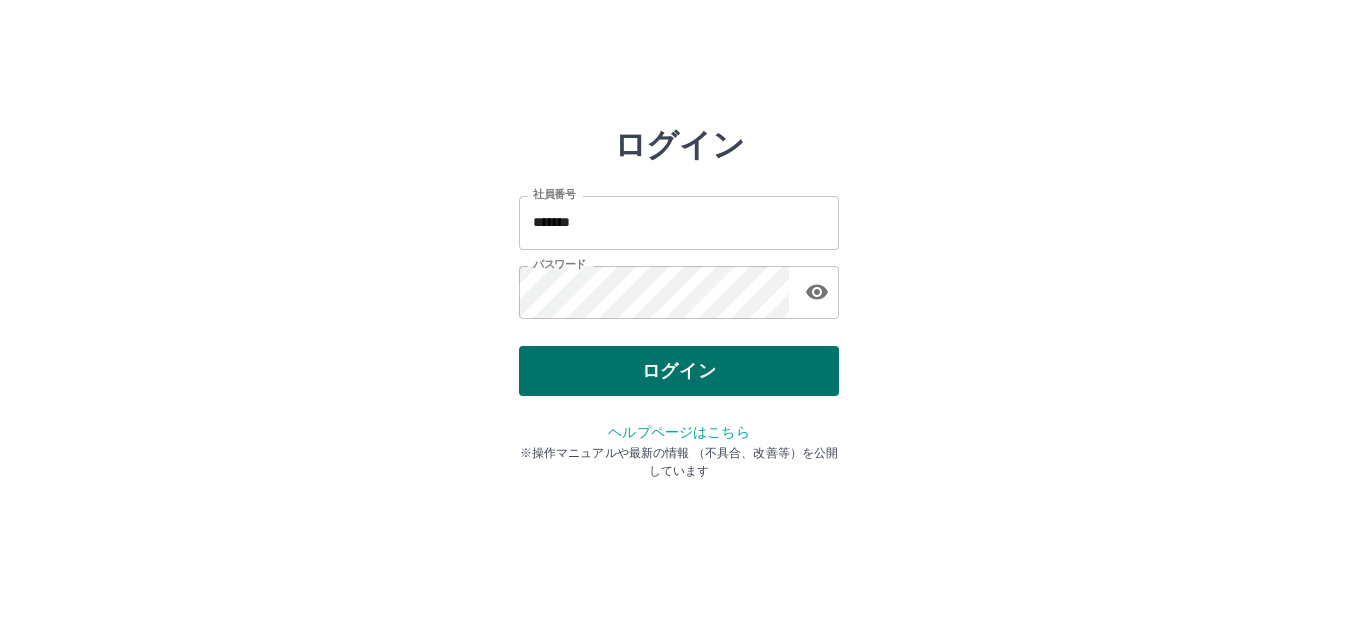 click on "ログイン" at bounding box center [679, 371] 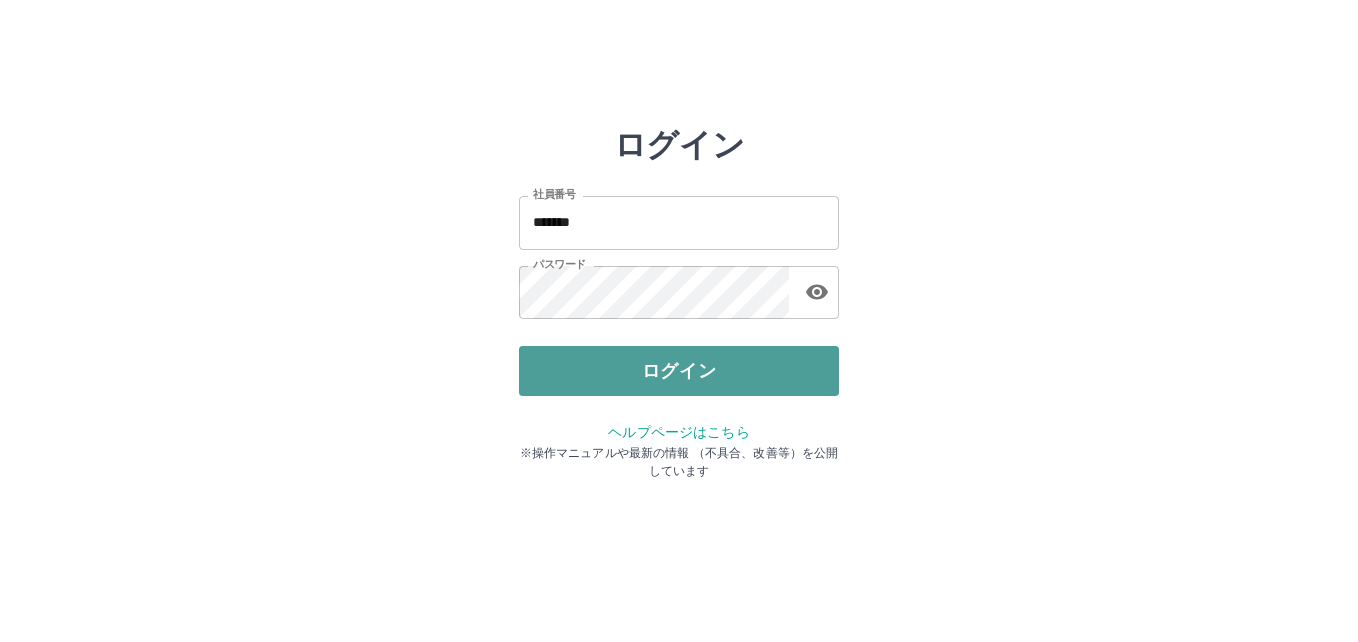 click on "ログイン" at bounding box center [679, 371] 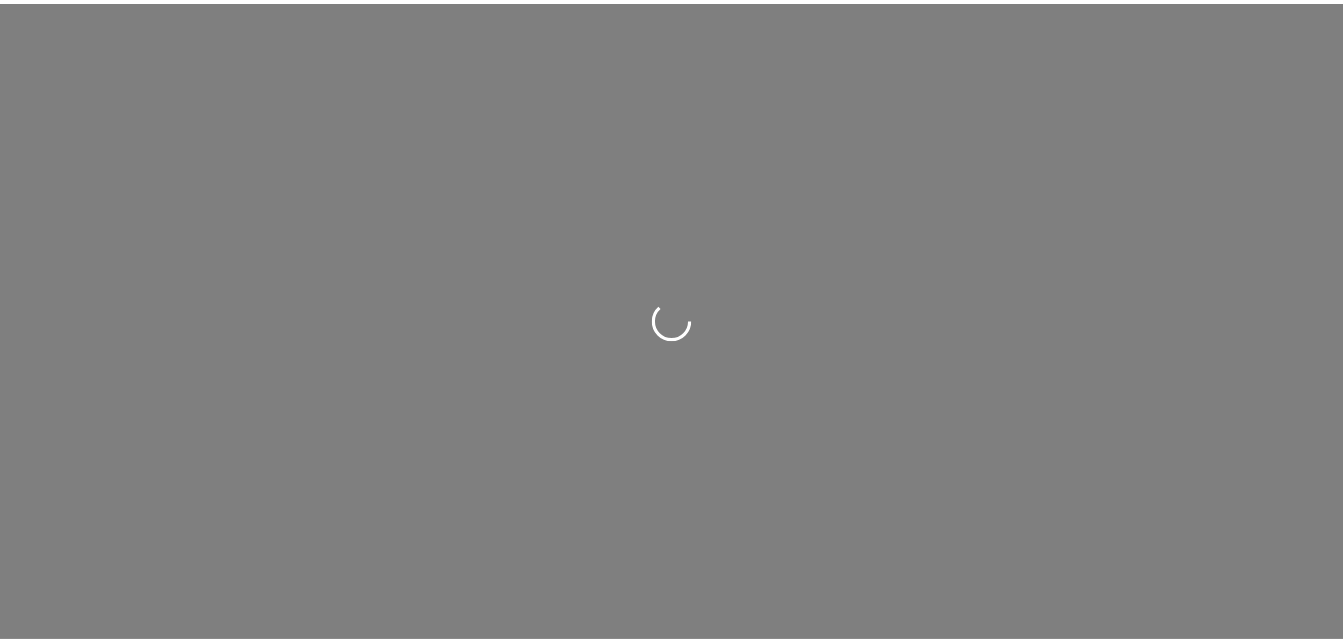 scroll, scrollTop: 0, scrollLeft: 0, axis: both 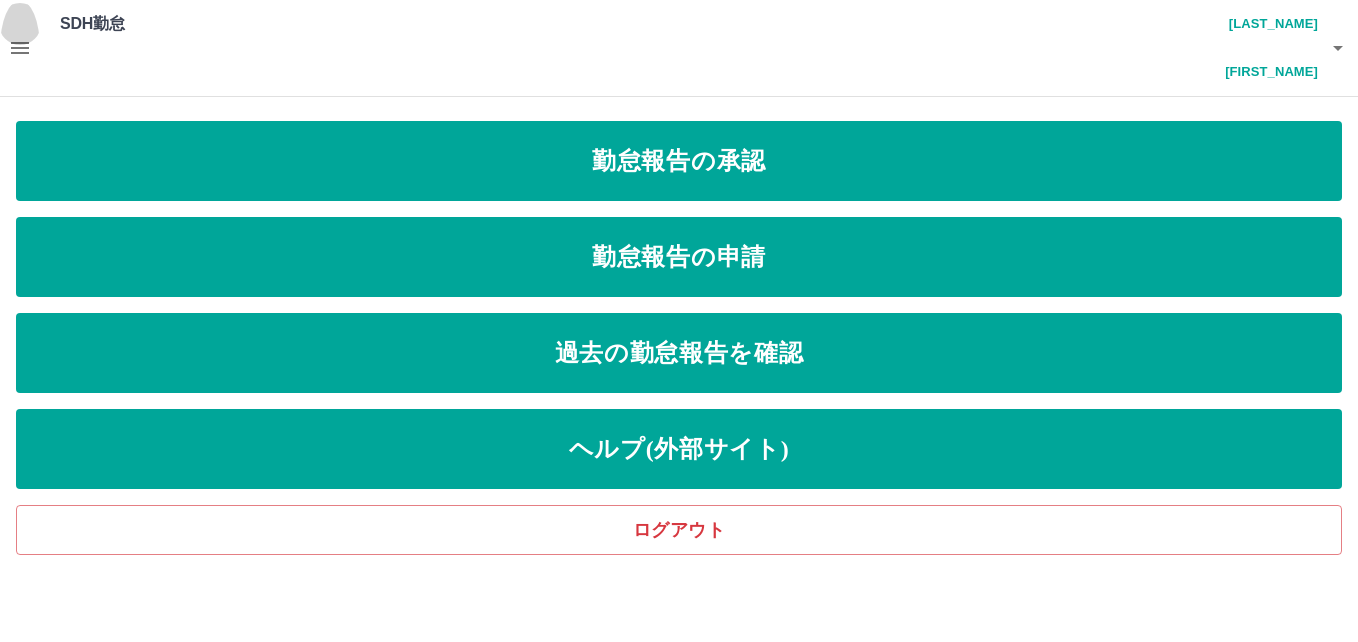 click 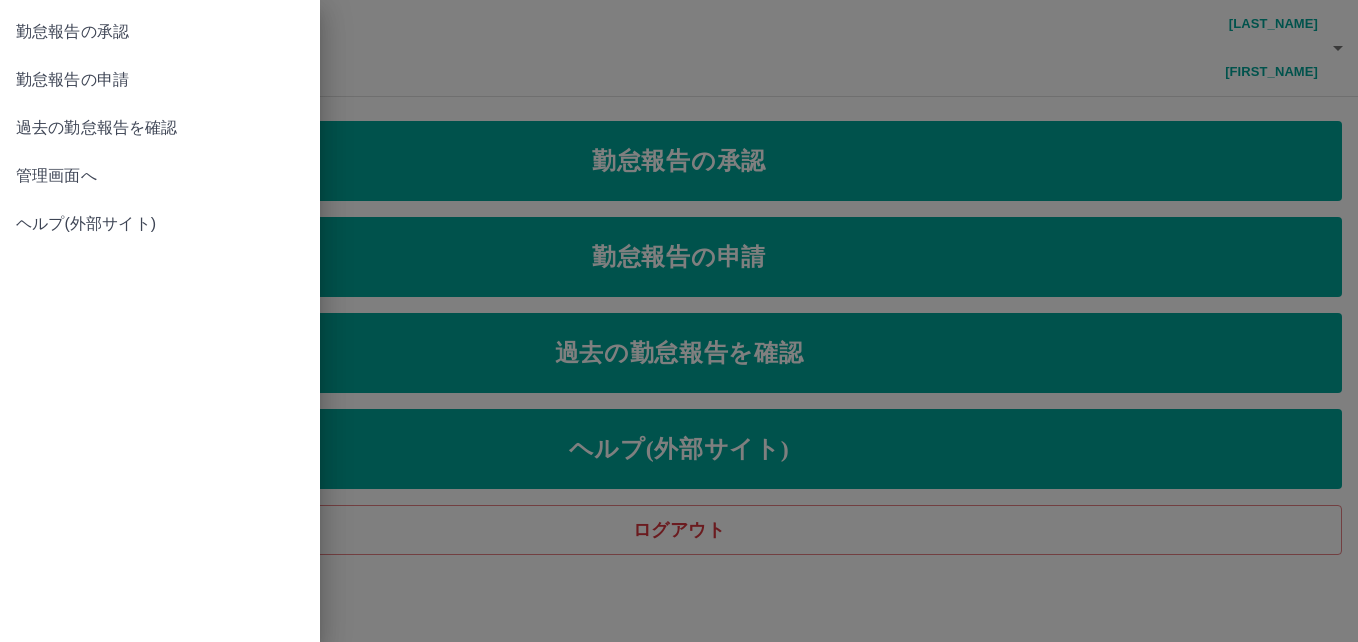 click on "管理画面へ" at bounding box center (160, 176) 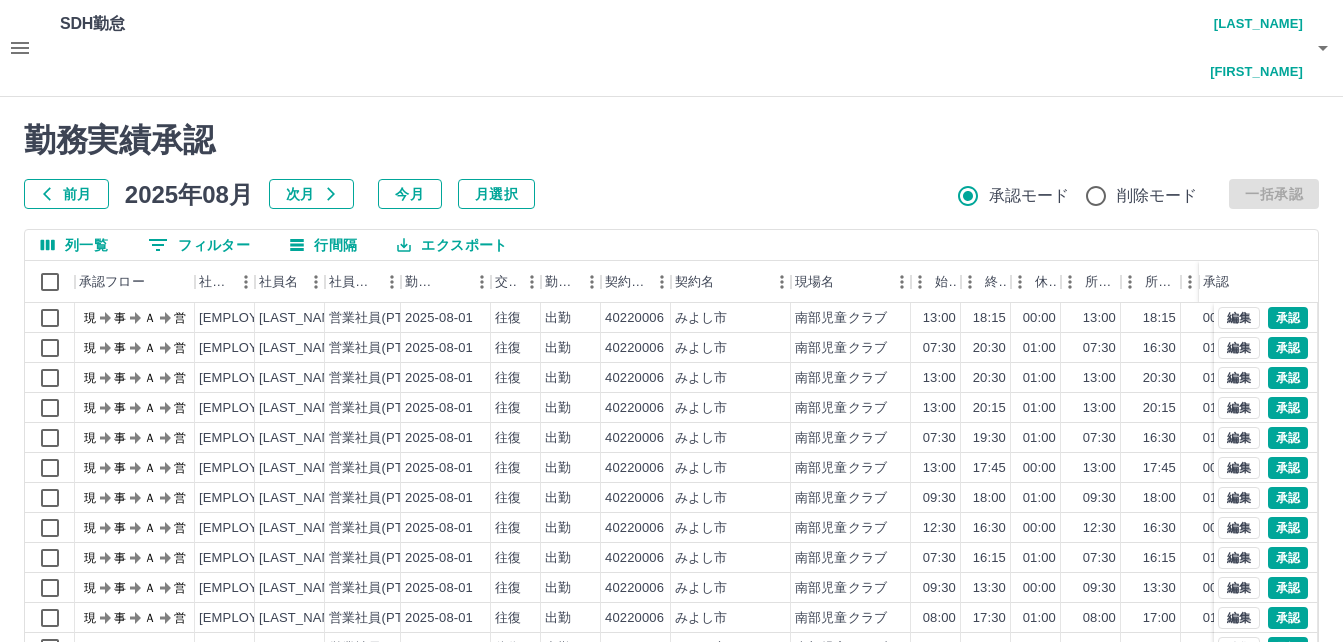 scroll, scrollTop: 12, scrollLeft: 0, axis: vertical 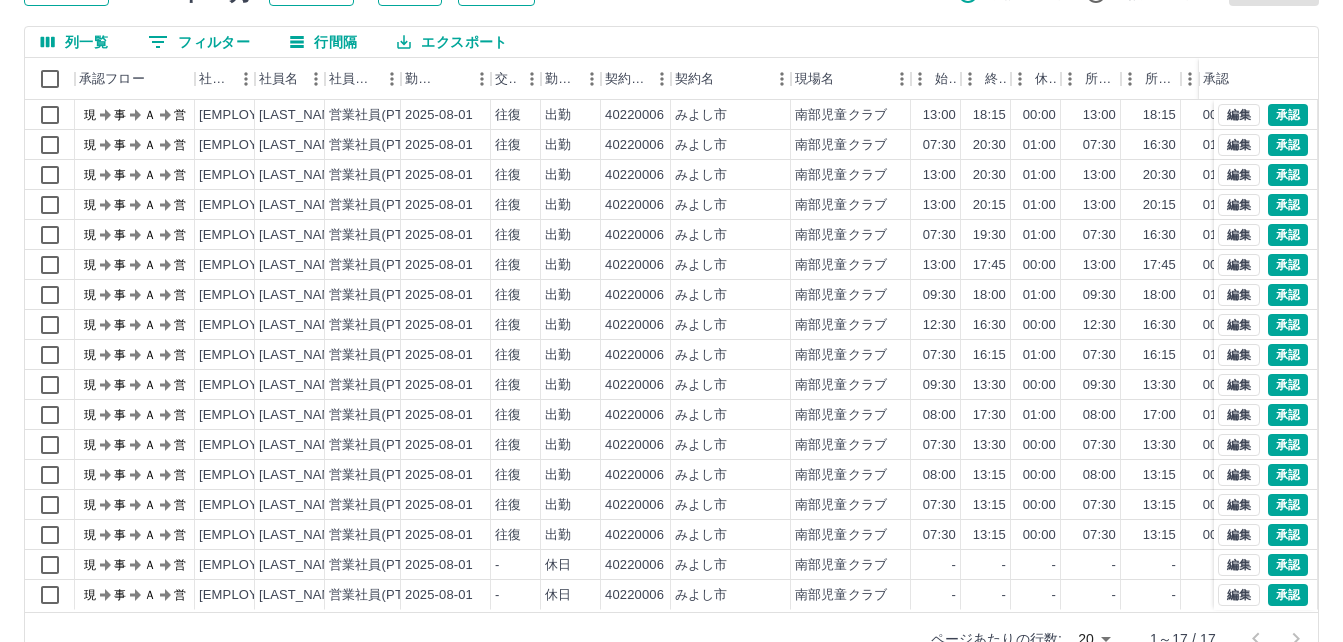 click on "SDH勤怠 [LAST_NAME]　[FIRST_NAME] 勤務実績承認 前月 2025年08月 次月 今月 月選択 承認モード 削除モード 一括承認 列一覧 0 フィルター 行間隔 エクスポート 承認フロー 社員番号 社員名 社員区分 勤務日 交通費 勤務区分 契約コード 契約名 現場名 始業 終業 休憩 所定開始 所定終業 所定休憩 拘束 勤務 遅刻等 コメント ステータス 承認 現 事 Ａ 営 [EMPLOYEE_ID] [LAST_NAME]　[FIRST_NAME] 営業社員(PT契約) [DATE] 往復 出勤 40220006 [CITY] 南部児童クラブ 13:00 18:15 00:00 13:00 18:15 00:00 05:15 05:15 00:00 現場責任者承認待 現 事 Ａ 営 [EMPLOYEE_ID] [LAST_NAME]　[FIRST_NAME] 営業社員(PT契約) [DATE] 往復 出勤 40220006 [CITY] 南部児童クラブ 07:30 20:30 01:00 07:30 16:30 01:00 13:00 12:00 00:00 現場責任者承認待 現 事 Ａ 営 [EMPLOYEE_ID] [LAST_NAME]　[FIRST_NAME] 営業社員(PT契約) [DATE] 往復 出勤 40220006 [CITY] 南部児童クラブ 13:00 20:30 01:00 13:00 20:30 01:00" at bounding box center (671, 243) 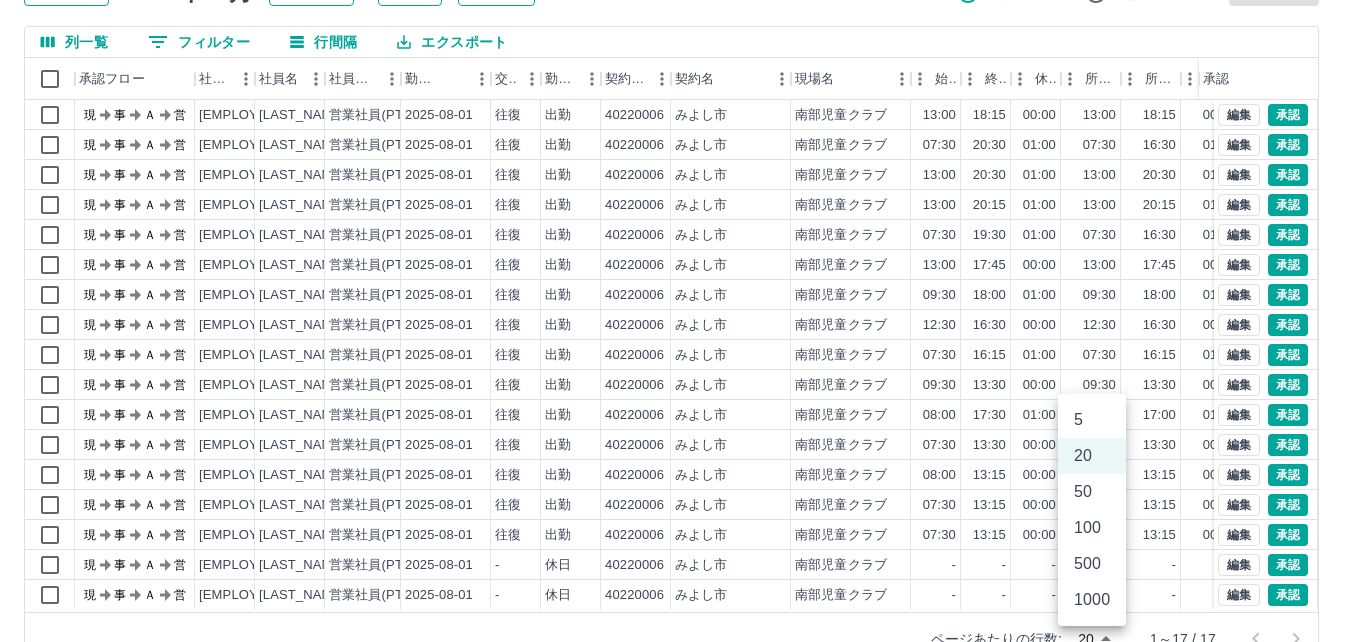 click on "500" at bounding box center (1092, 564) 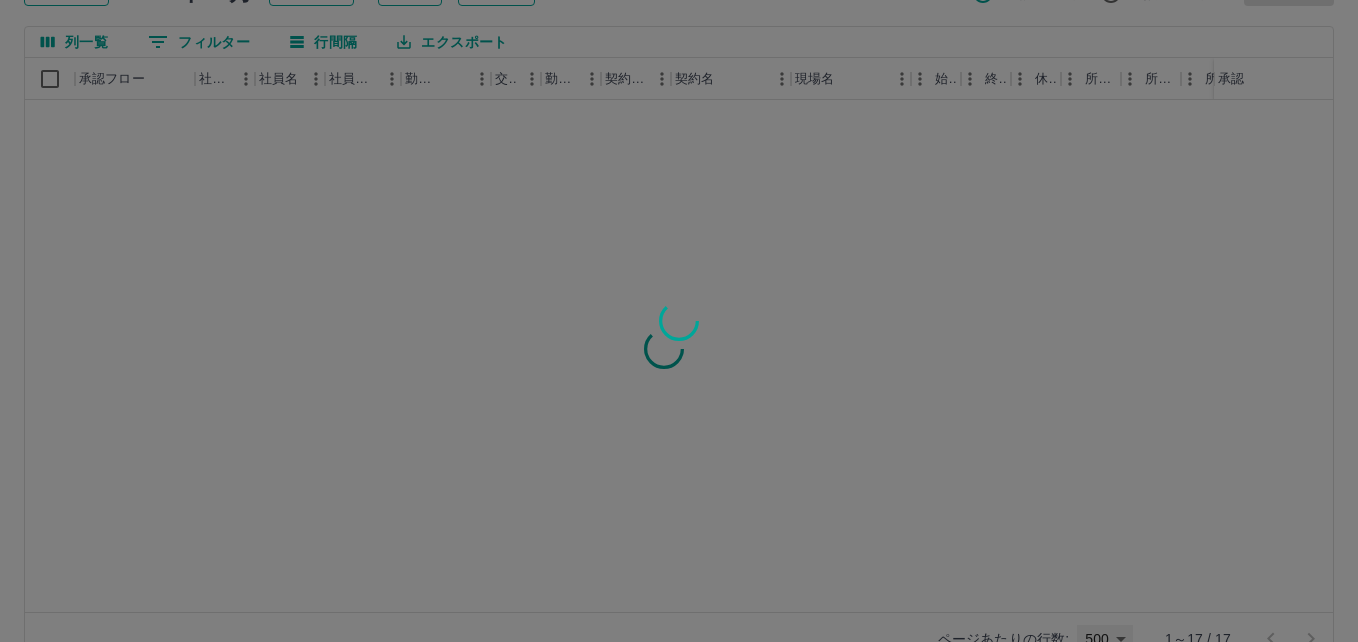 type on "***" 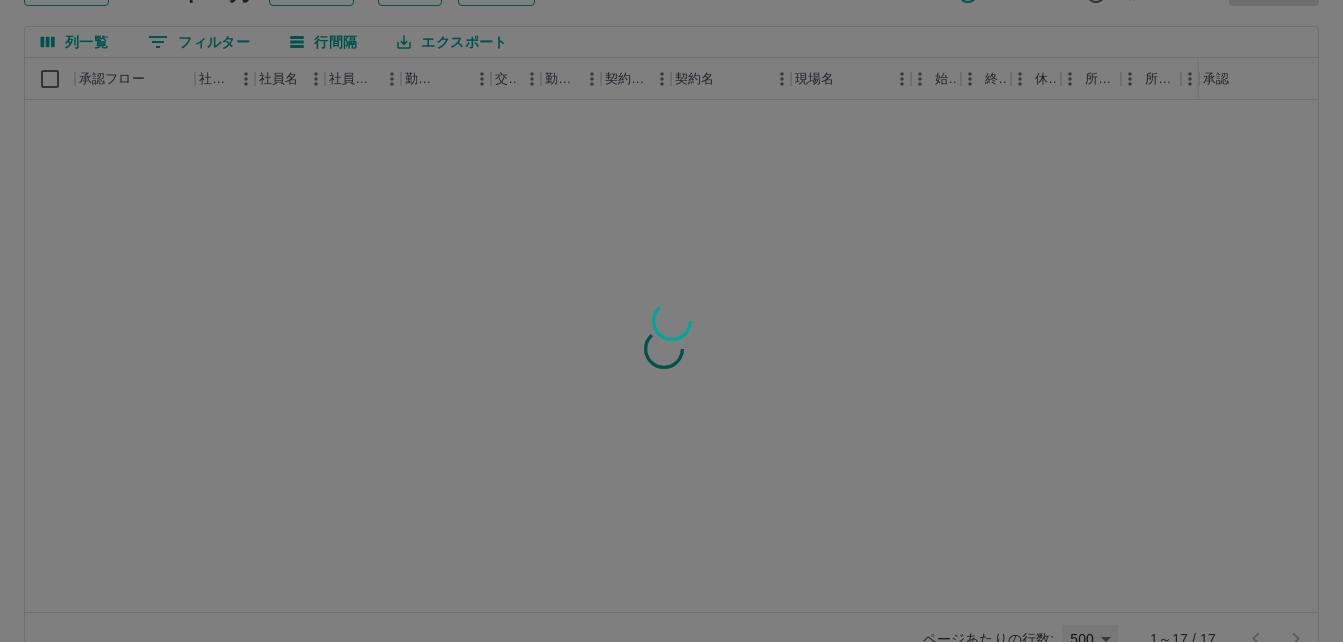 scroll, scrollTop: 0, scrollLeft: 0, axis: both 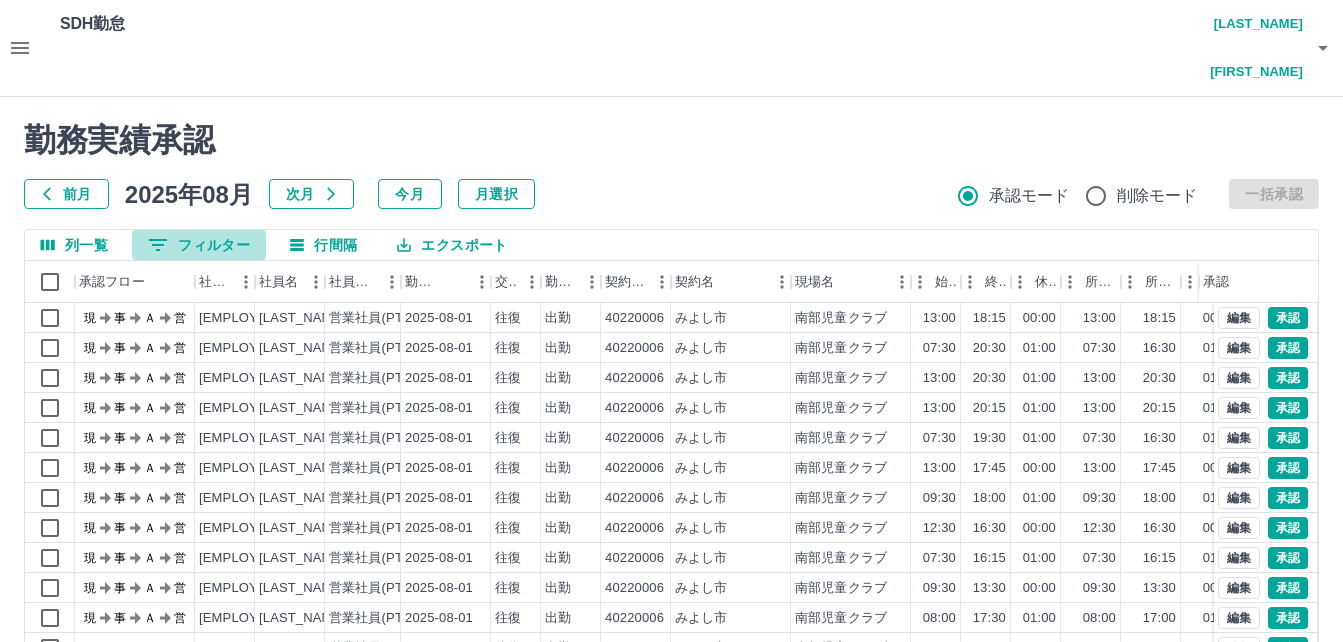 click on "0 フィルター" at bounding box center [199, 245] 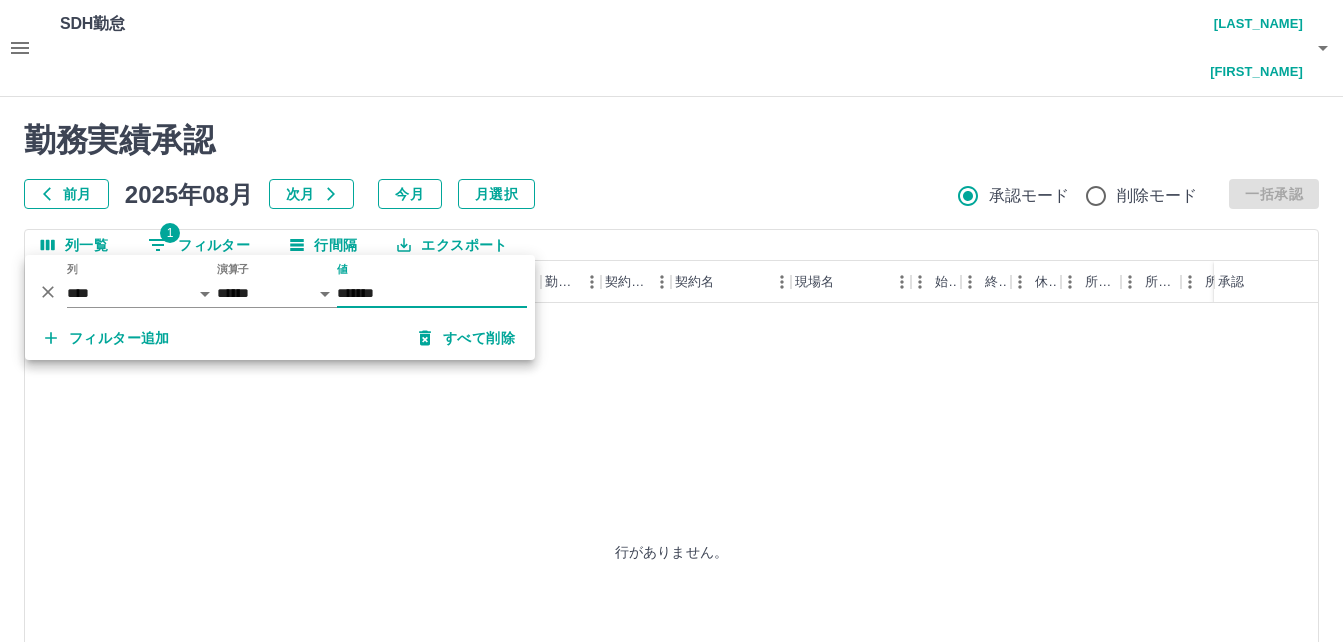 type on "*******" 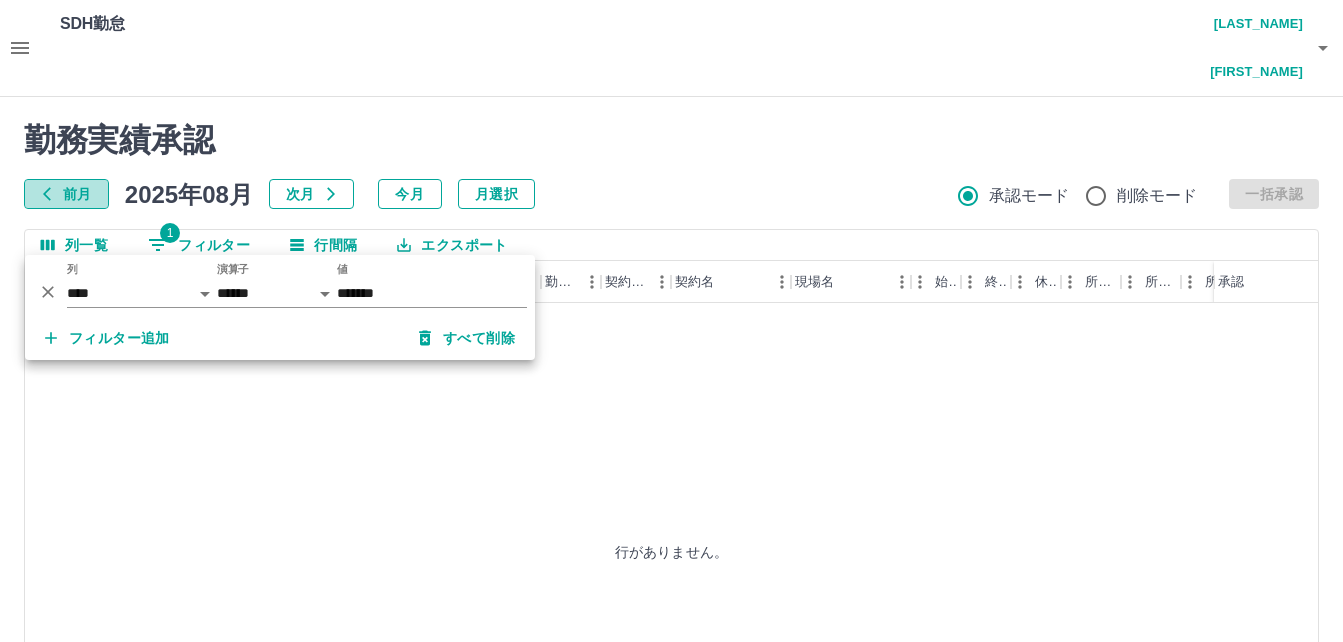 click on "前月" at bounding box center (66, 194) 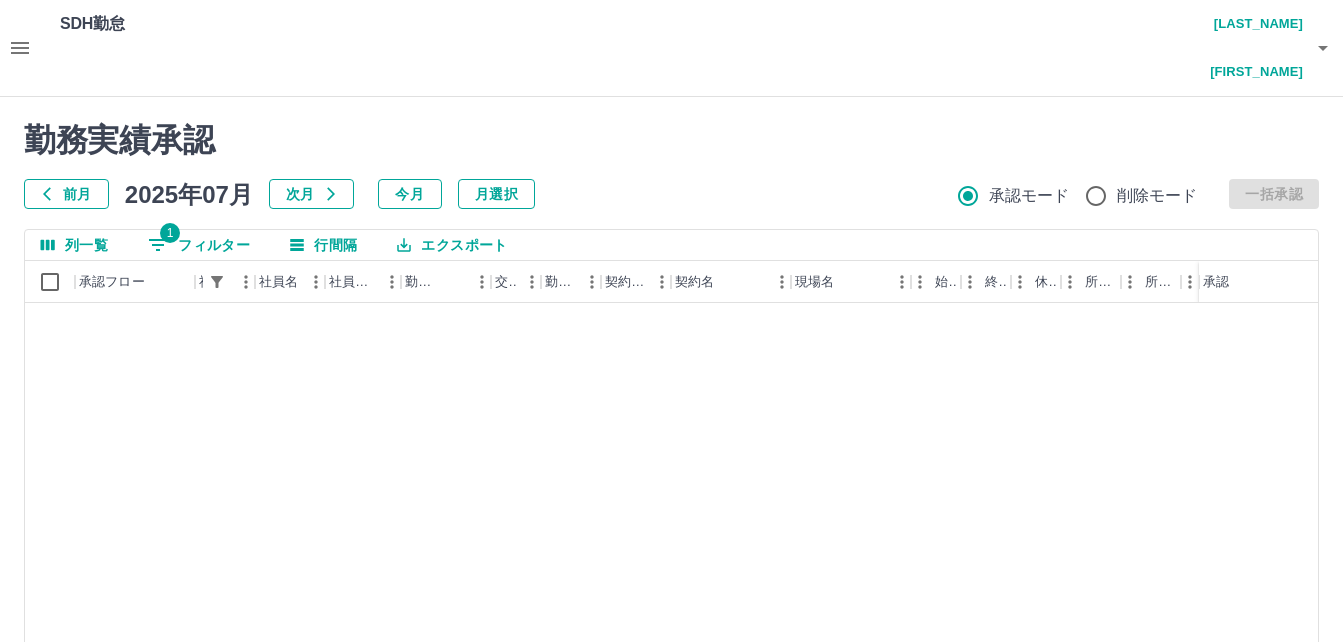 scroll, scrollTop: 432, scrollLeft: 0, axis: vertical 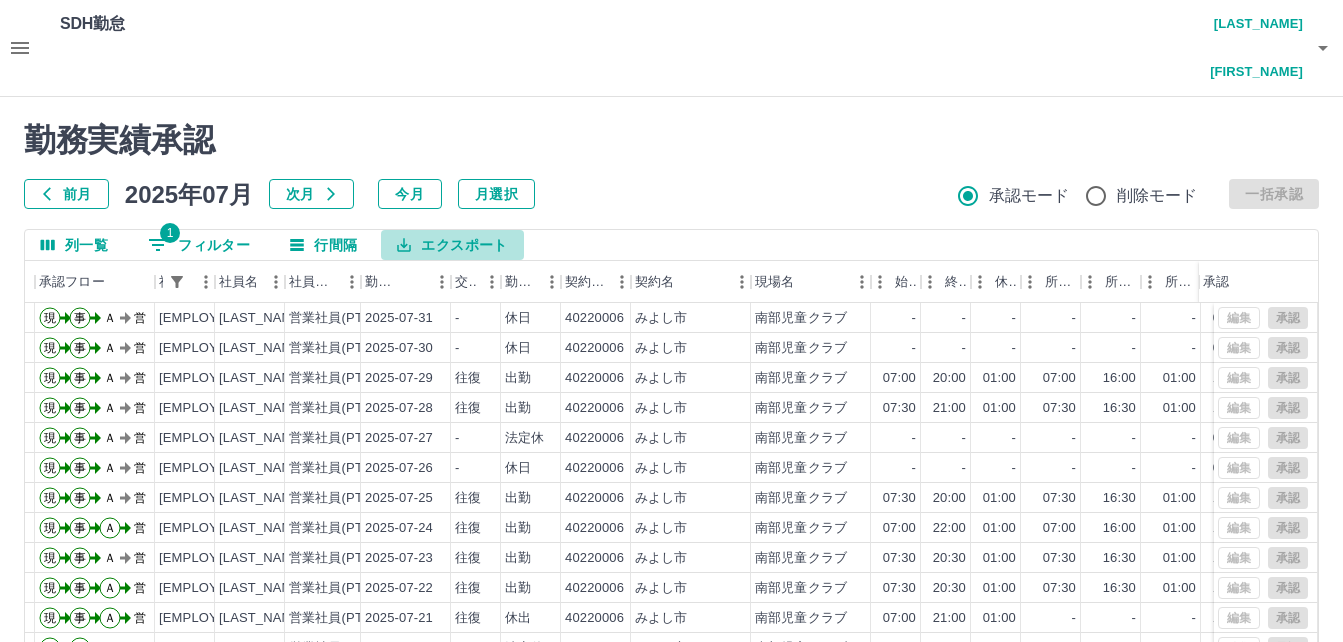 click on "エクスポート" at bounding box center (452, 245) 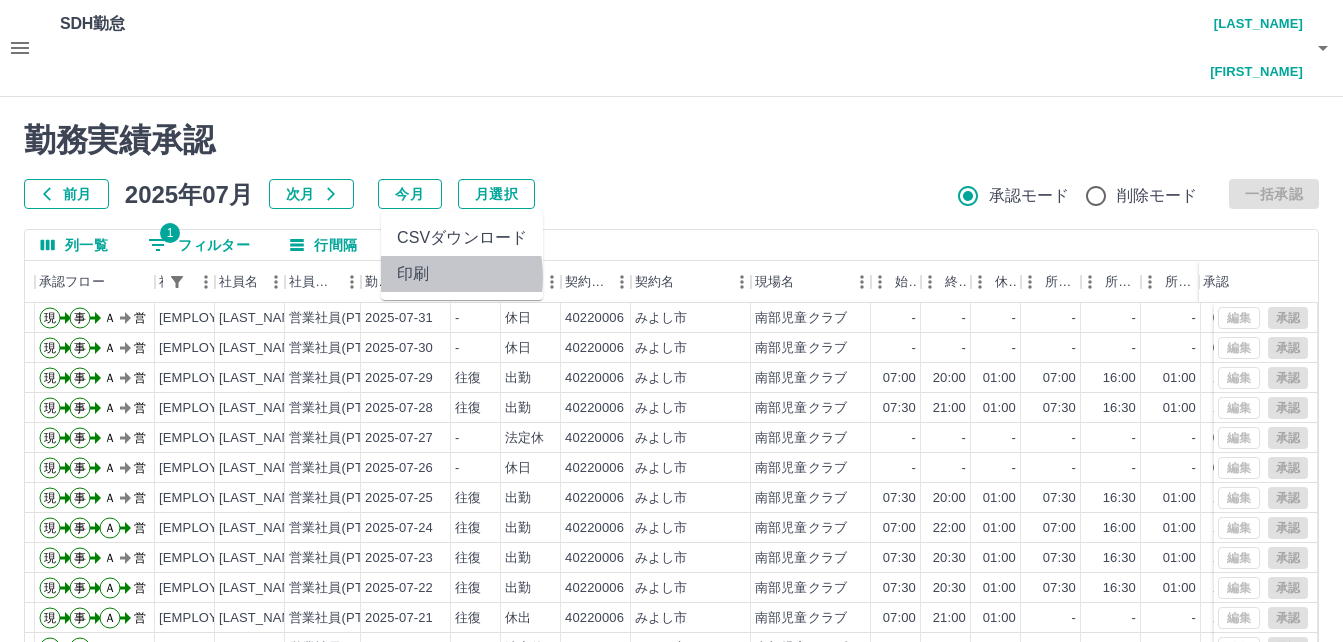 click on "印刷" at bounding box center (462, 274) 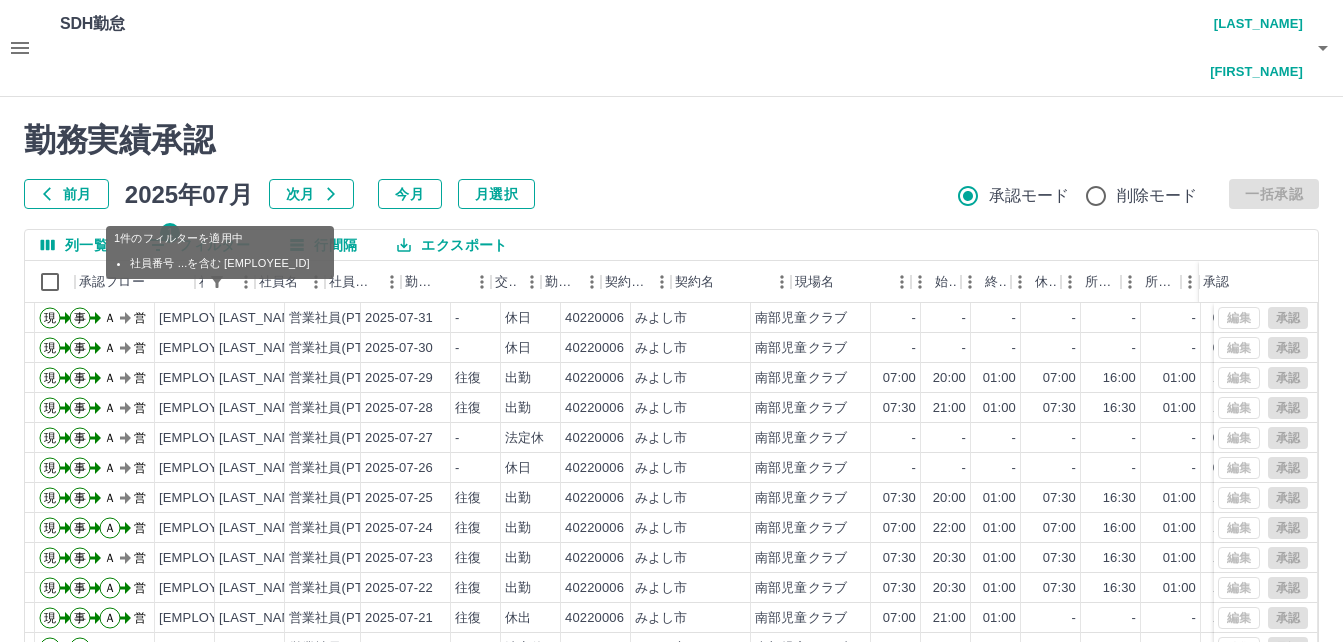 click on "1 フィルター" at bounding box center (199, 245) 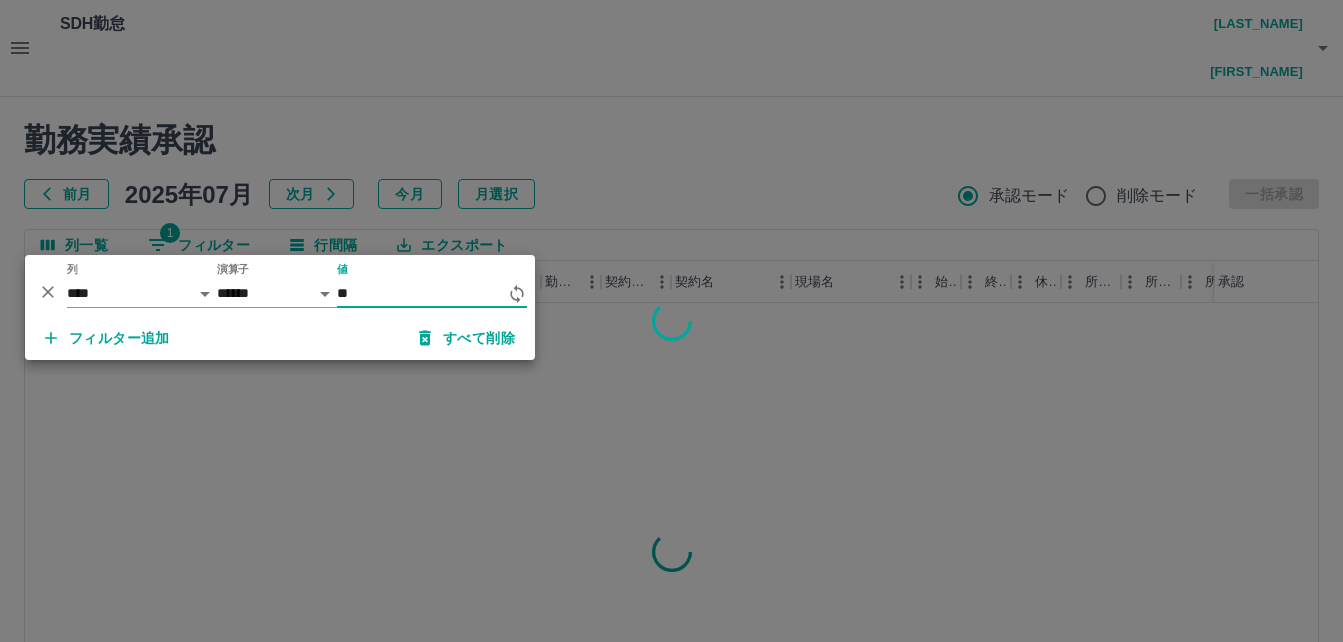 type on "*" 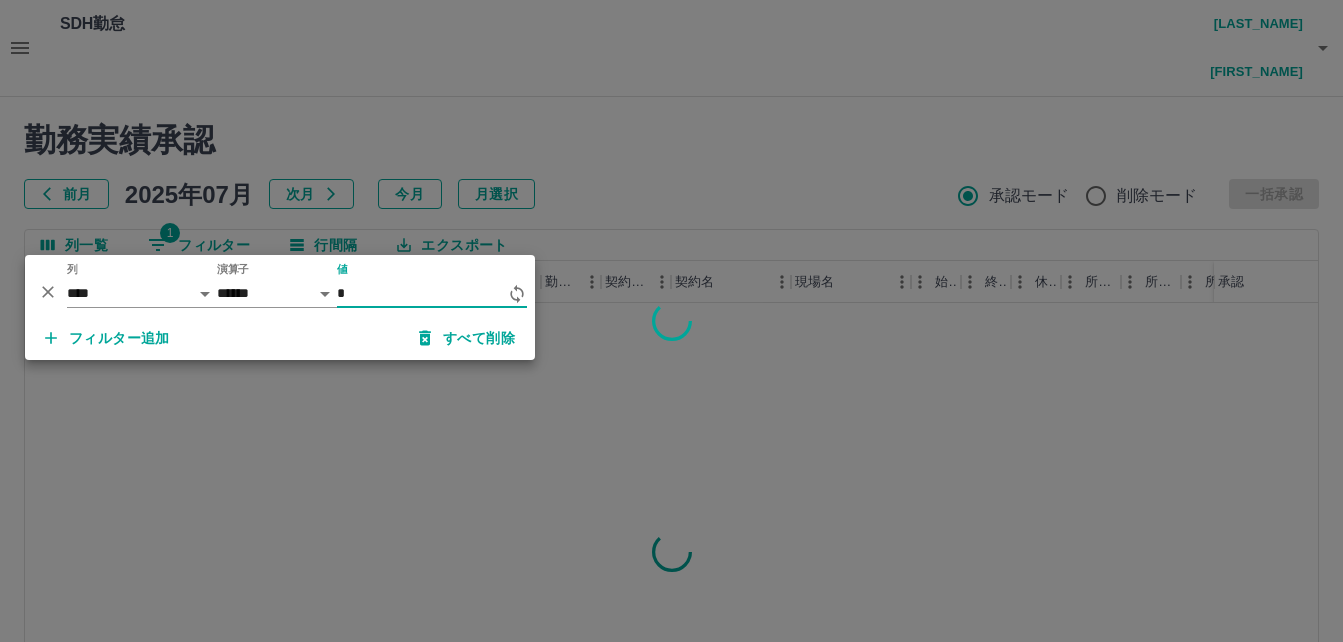 type 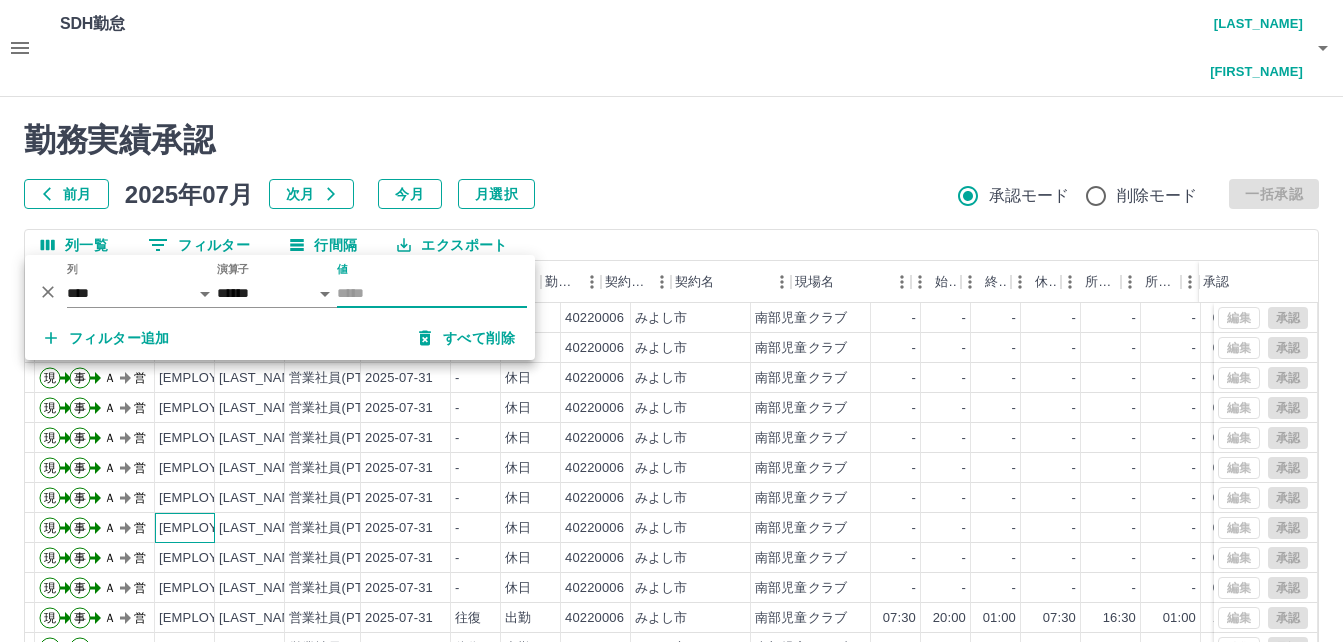 click on "[EMPLOYEE_ID]" at bounding box center (209, 528) 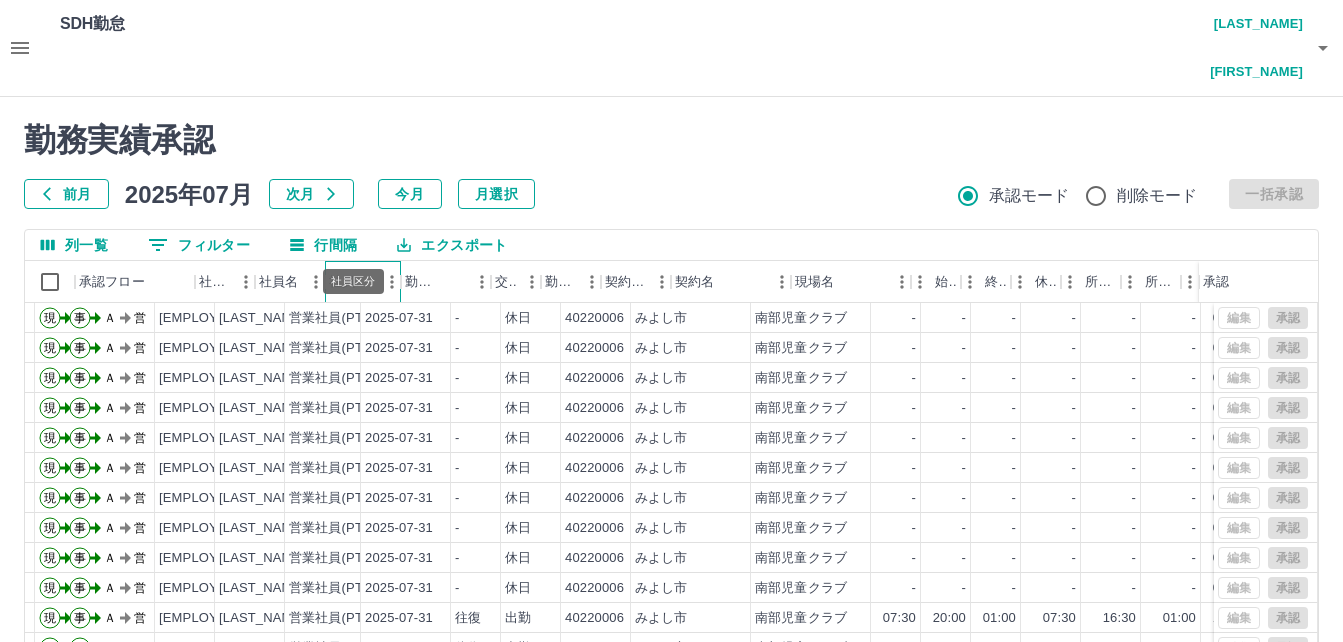 click on "社員区分" at bounding box center [353, 282] 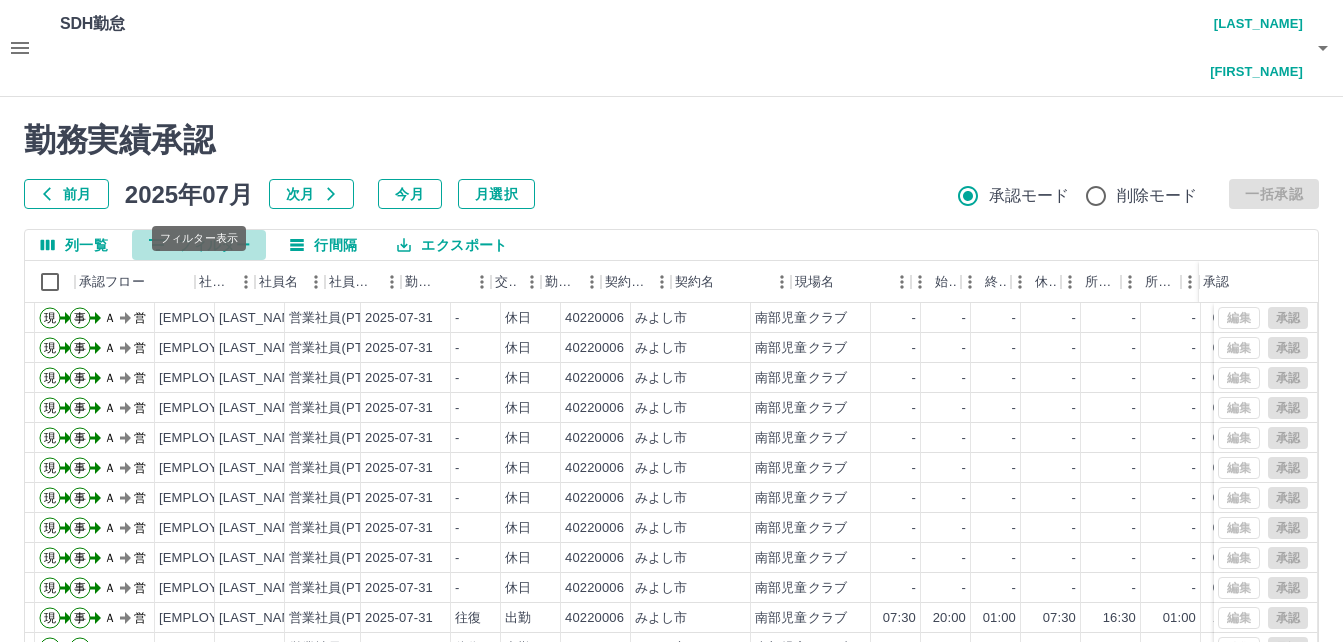 drag, startPoint x: 169, startPoint y: 188, endPoint x: 188, endPoint y: 200, distance: 22.472204 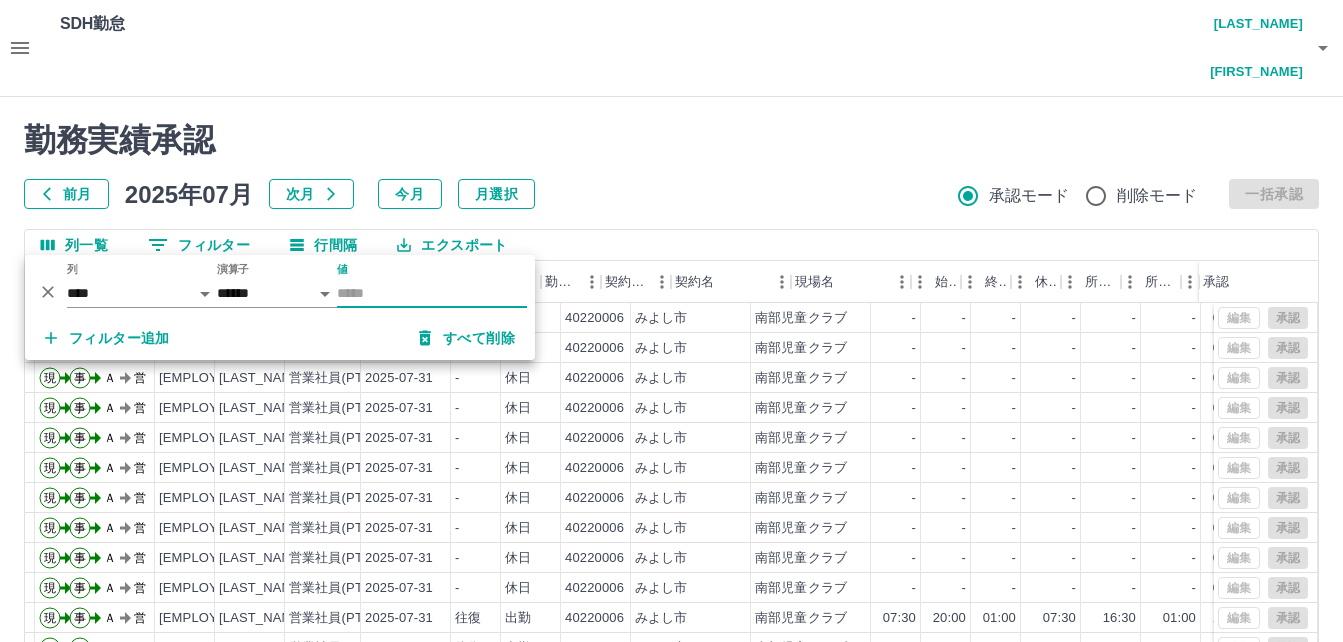 type on "*******" 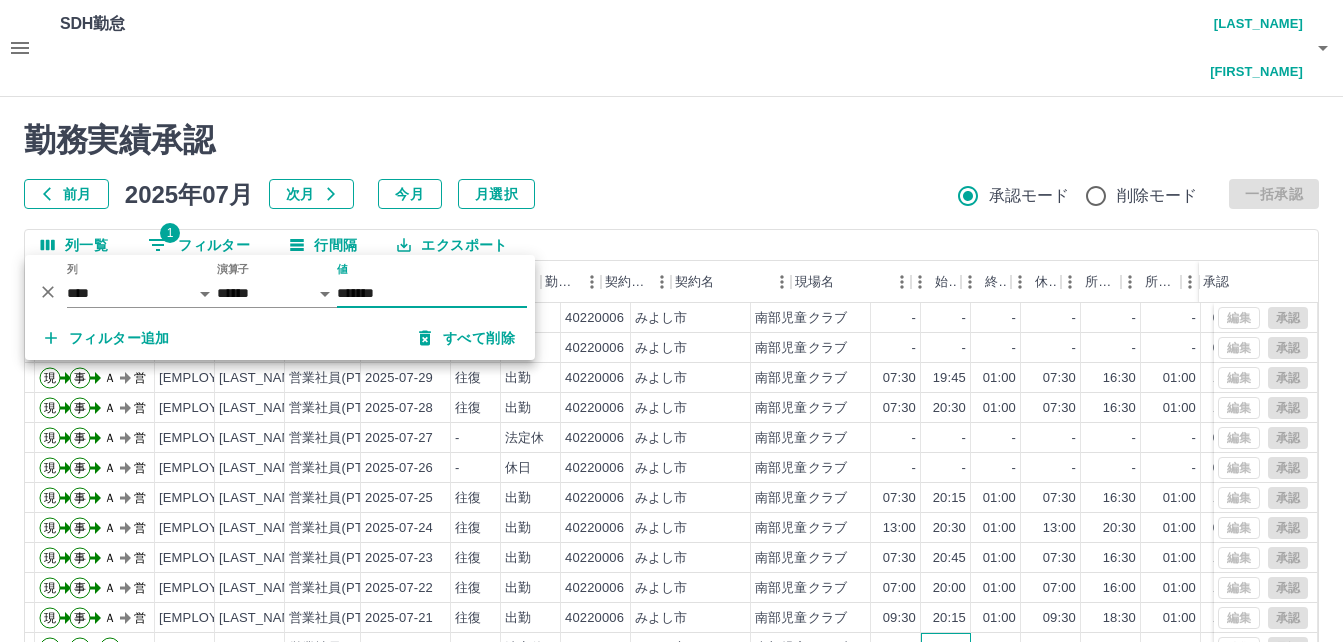 click on "-" at bounding box center (946, 648) 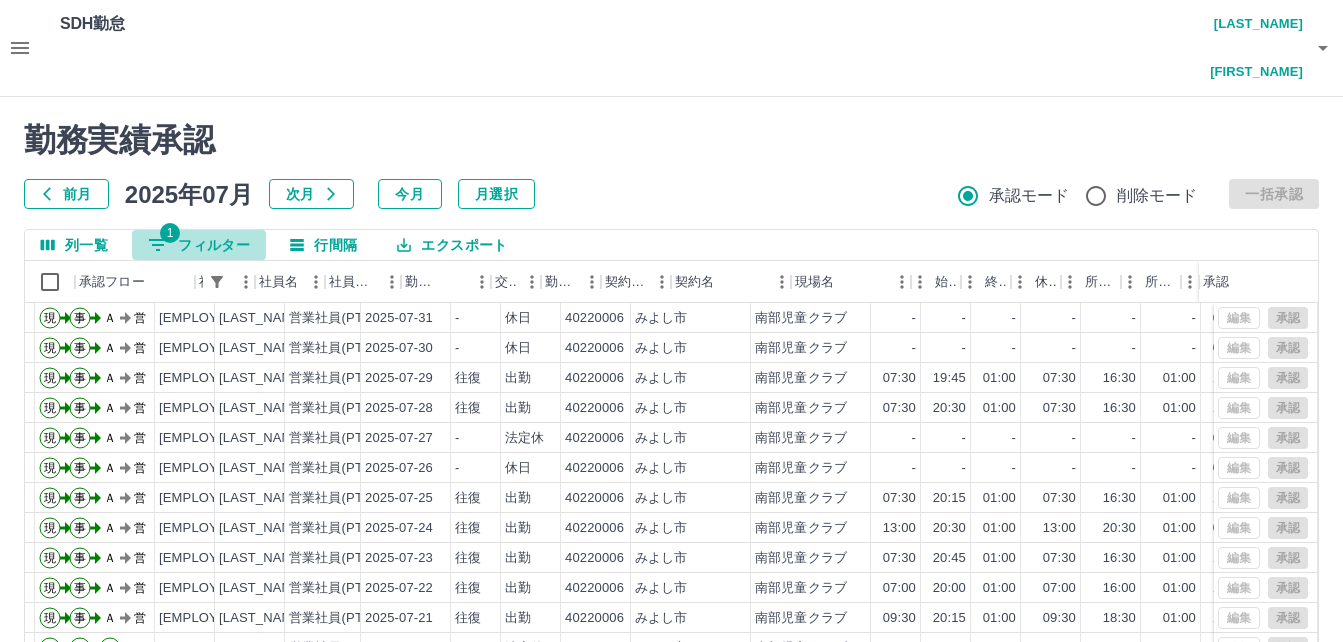 click on "1 フィルター" at bounding box center [199, 245] 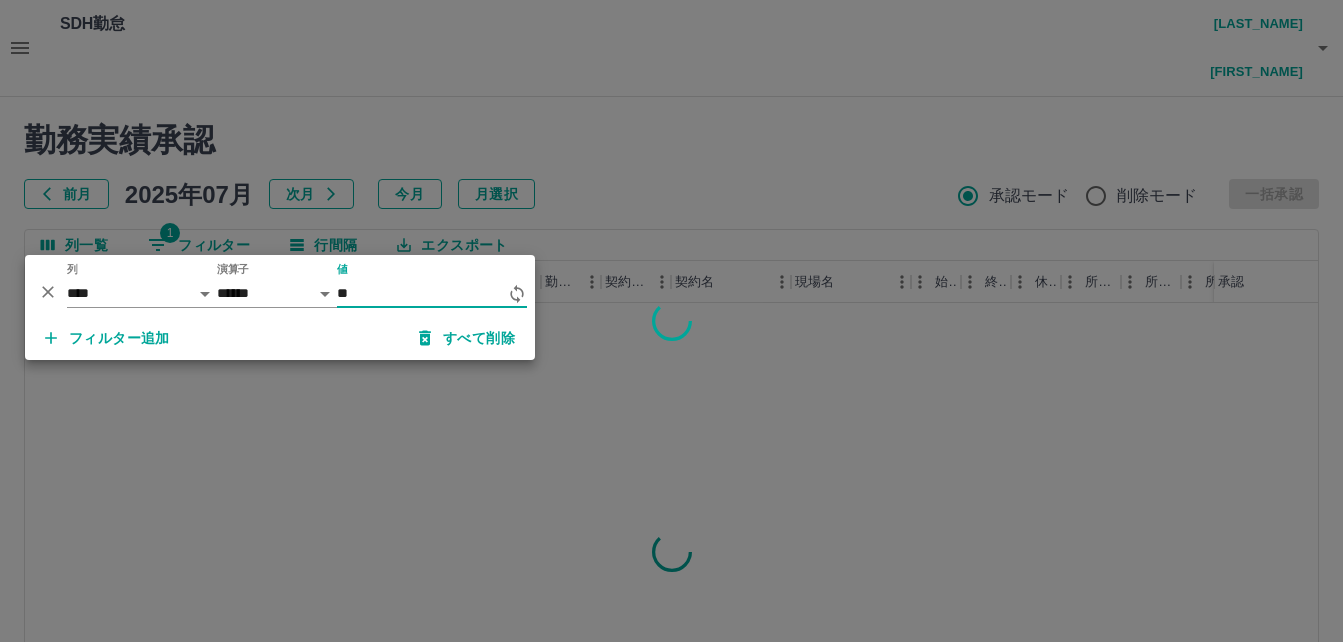 type on "*" 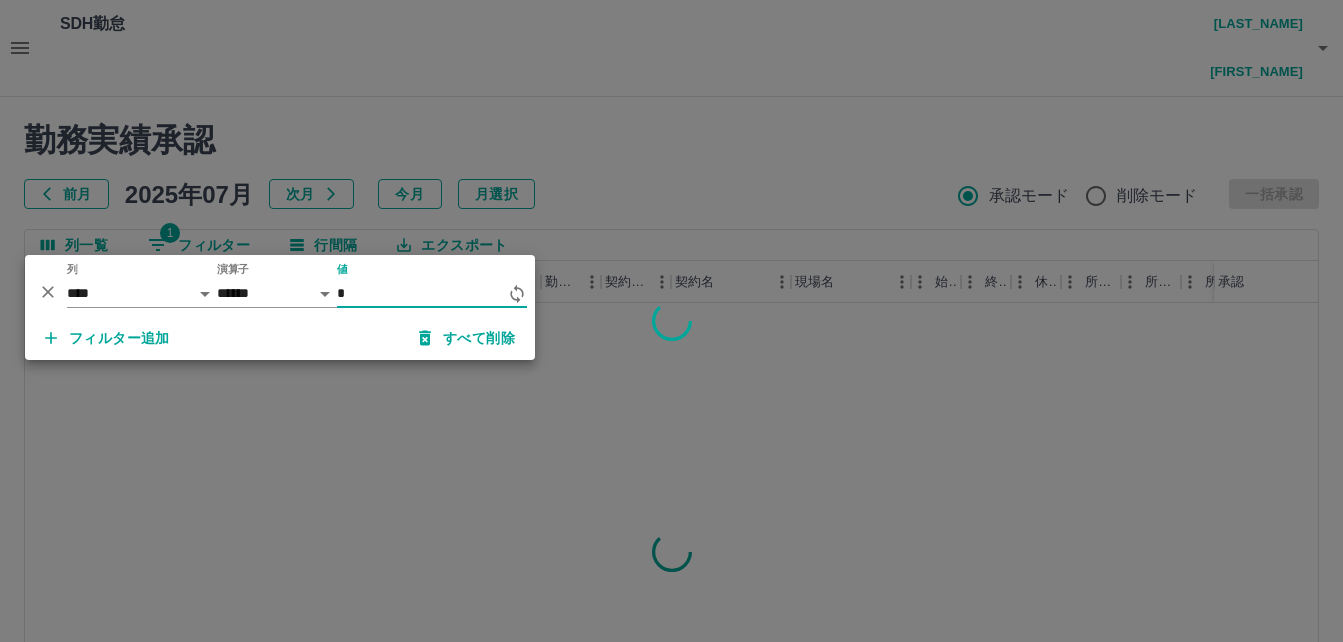 type 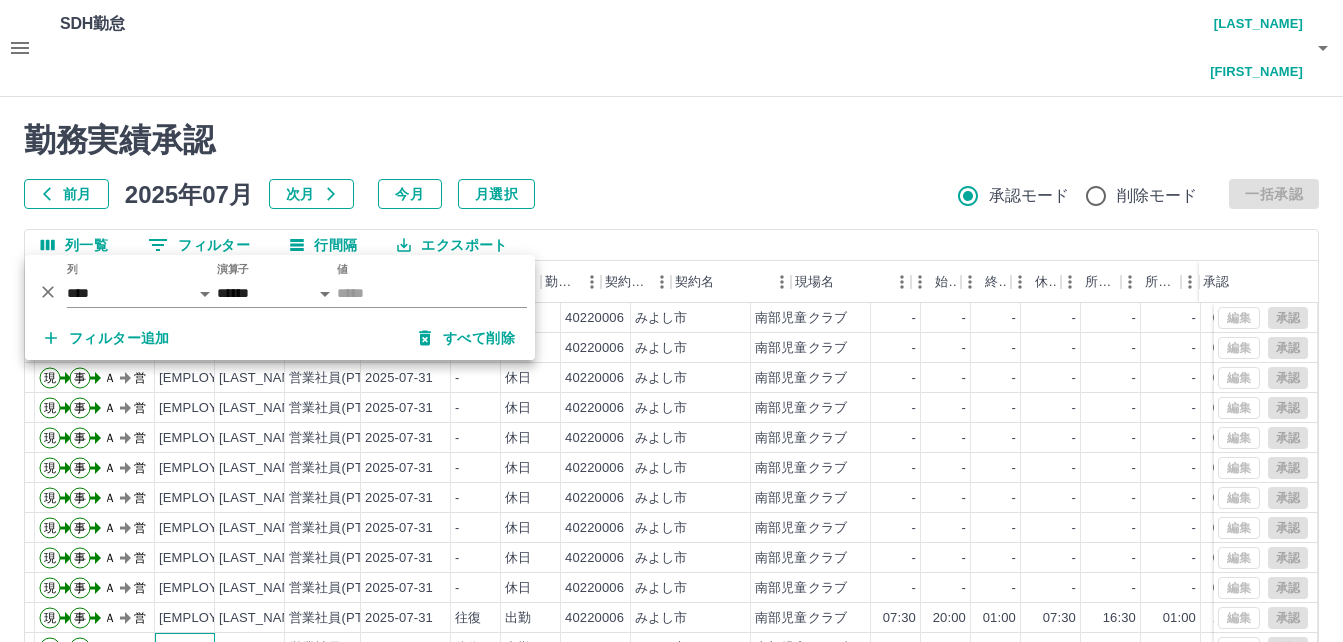 click on "[EMPLOYEE_ID]" at bounding box center (209, 648) 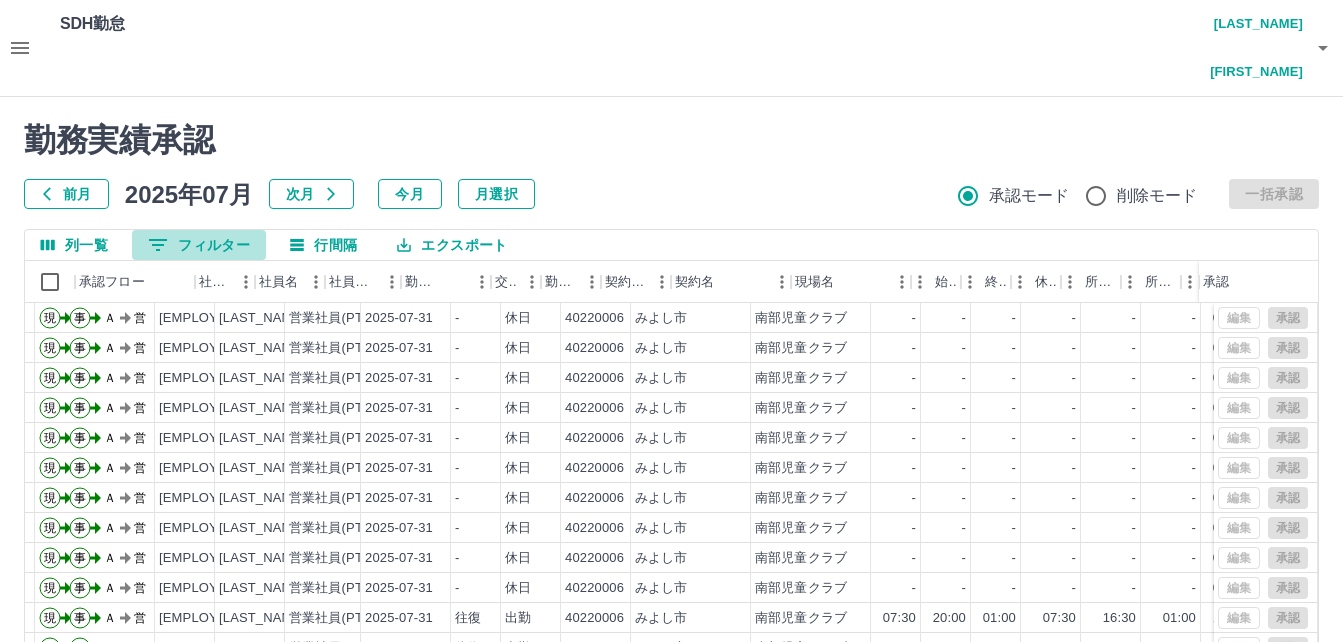click on "0 フィルター" at bounding box center [199, 245] 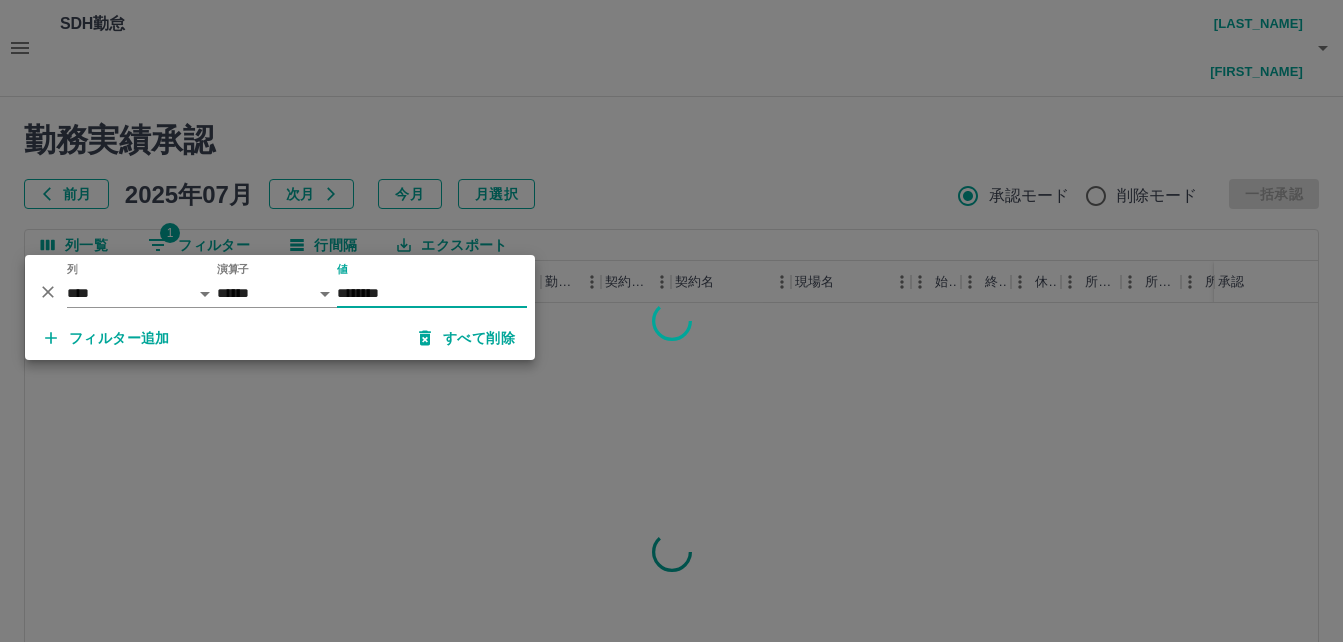 type on "*******" 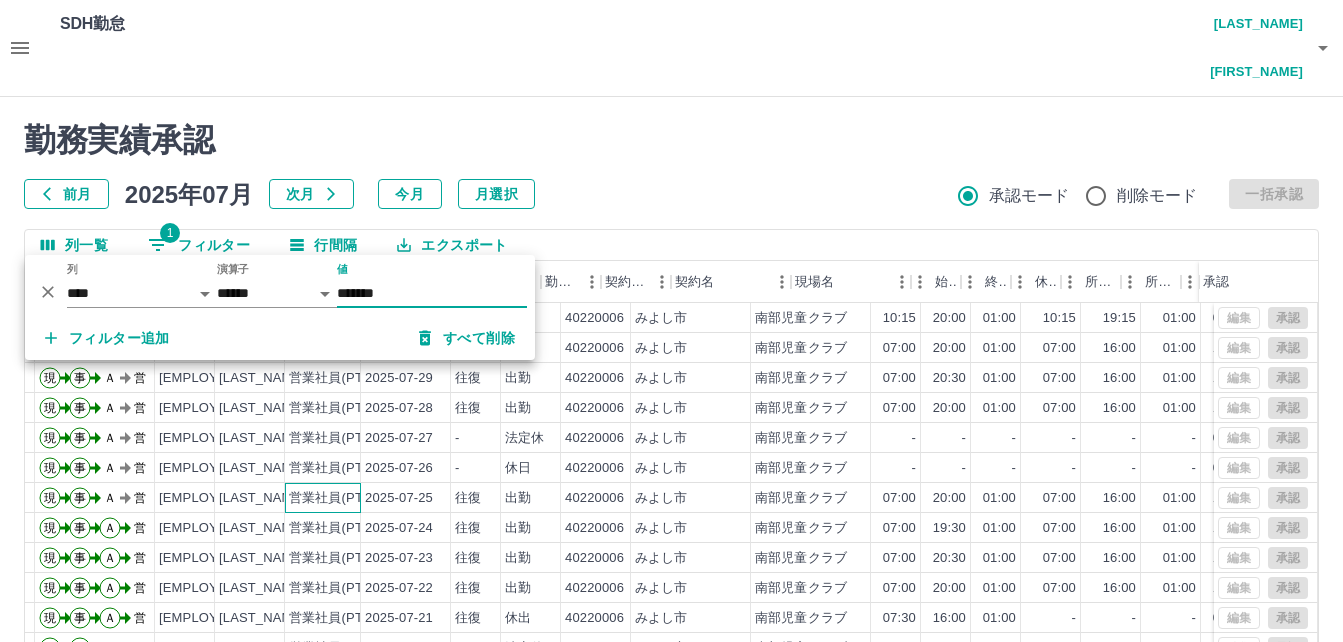 click on "営業社員(PT契約)" at bounding box center (341, 498) 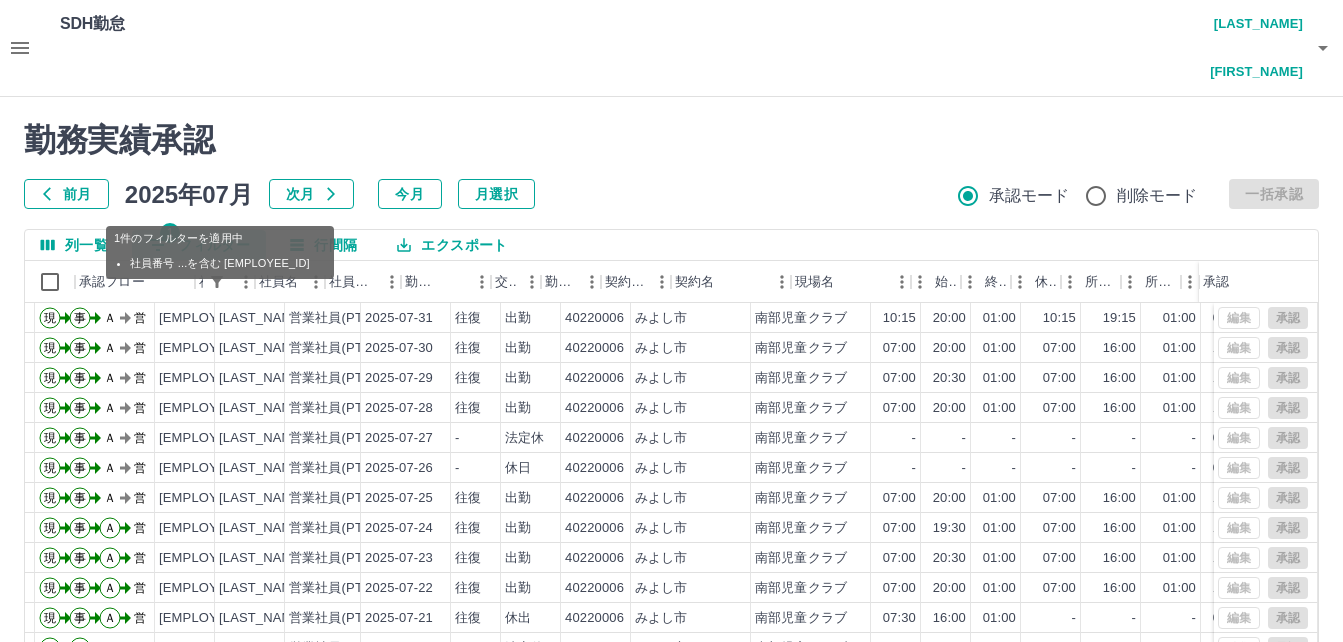 click on "1 フィルター" at bounding box center [199, 245] 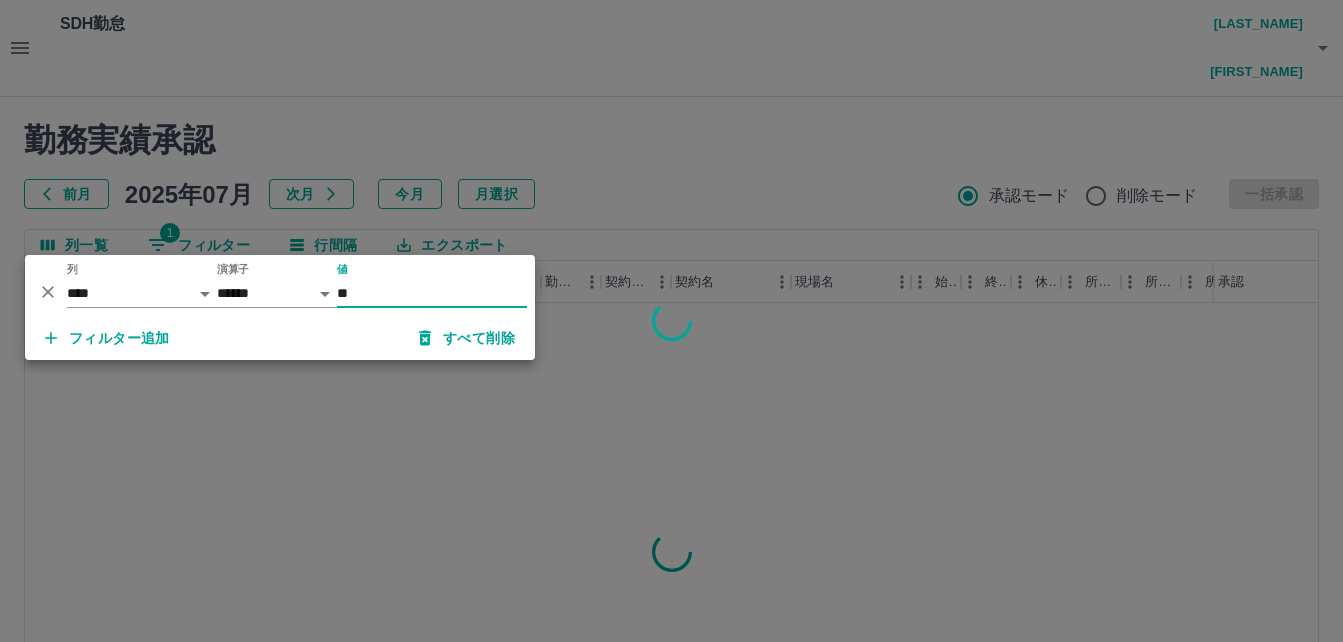 type on "*" 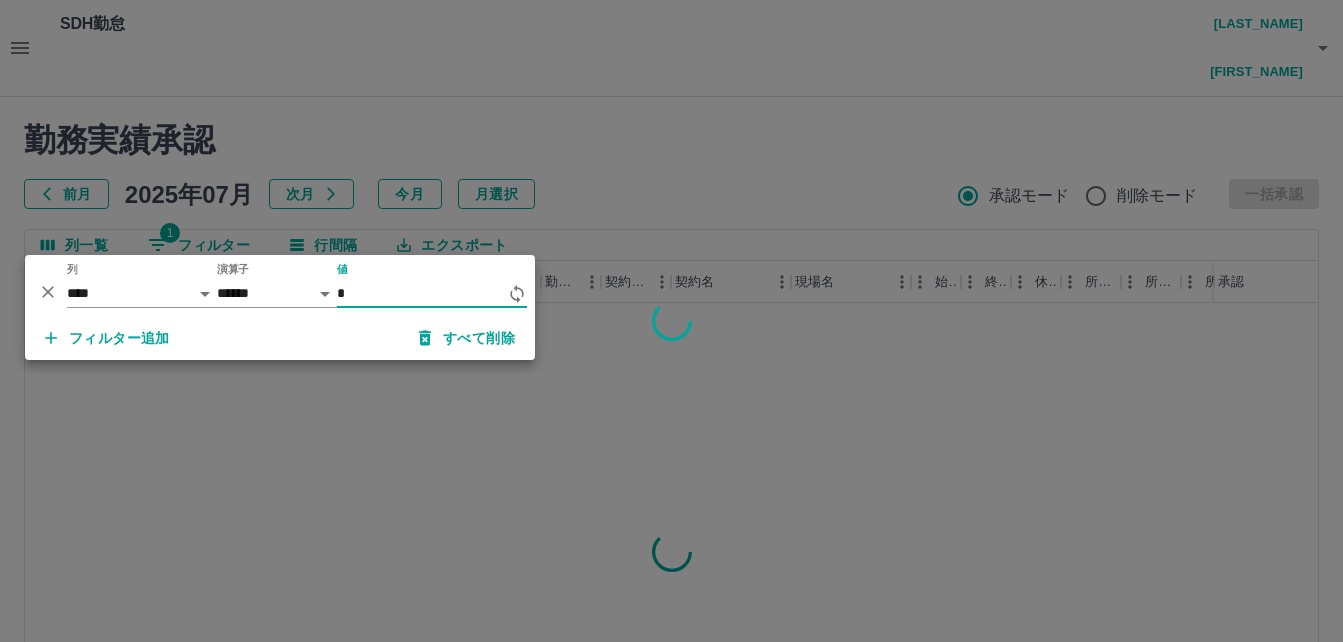 type 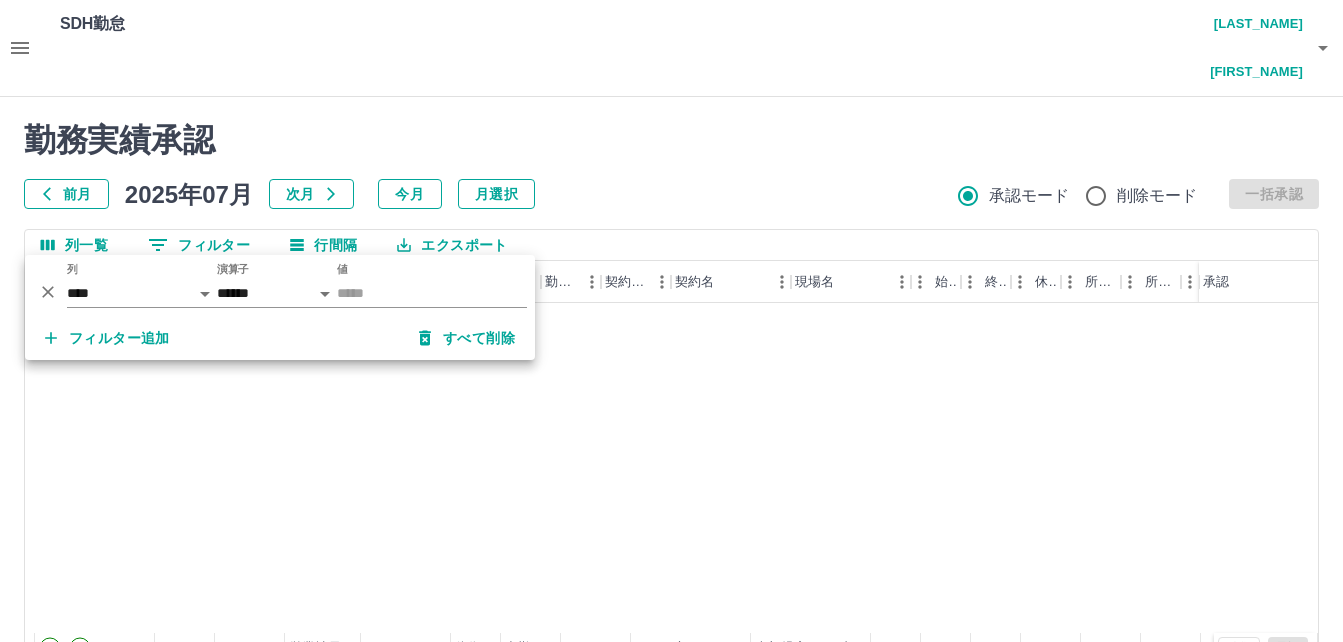 click on "[EMPLOYEE_ID]" at bounding box center [209, 918] 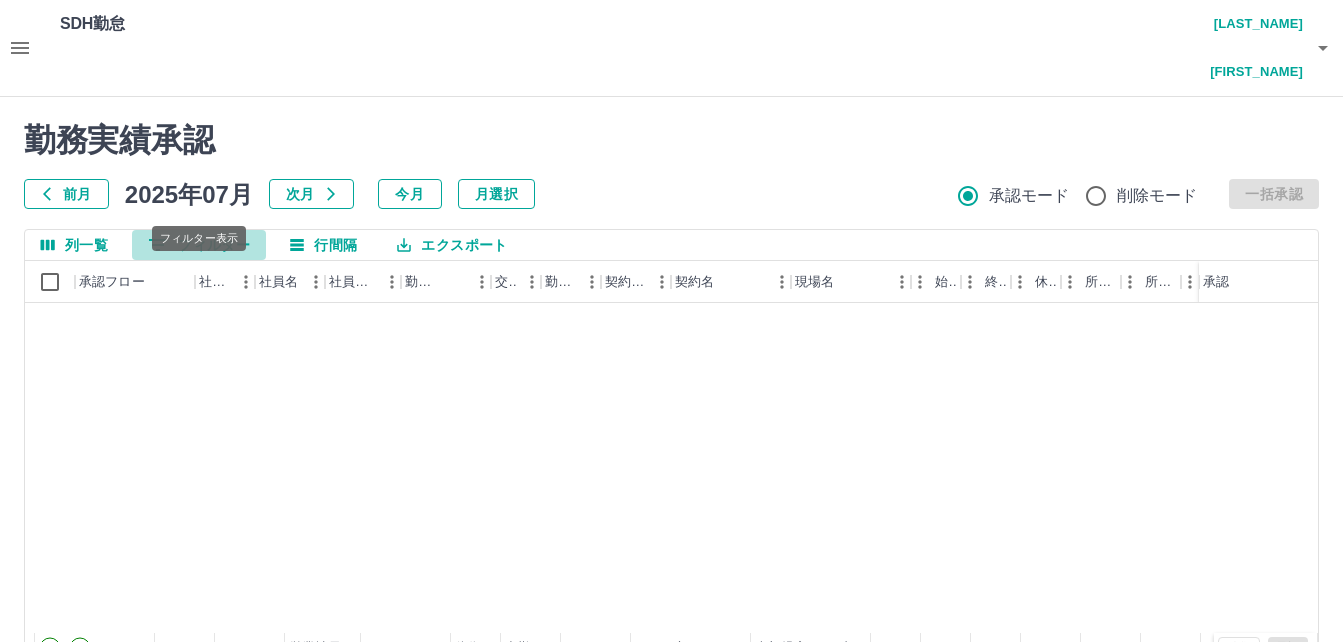 click on "0 フィルター" at bounding box center (199, 245) 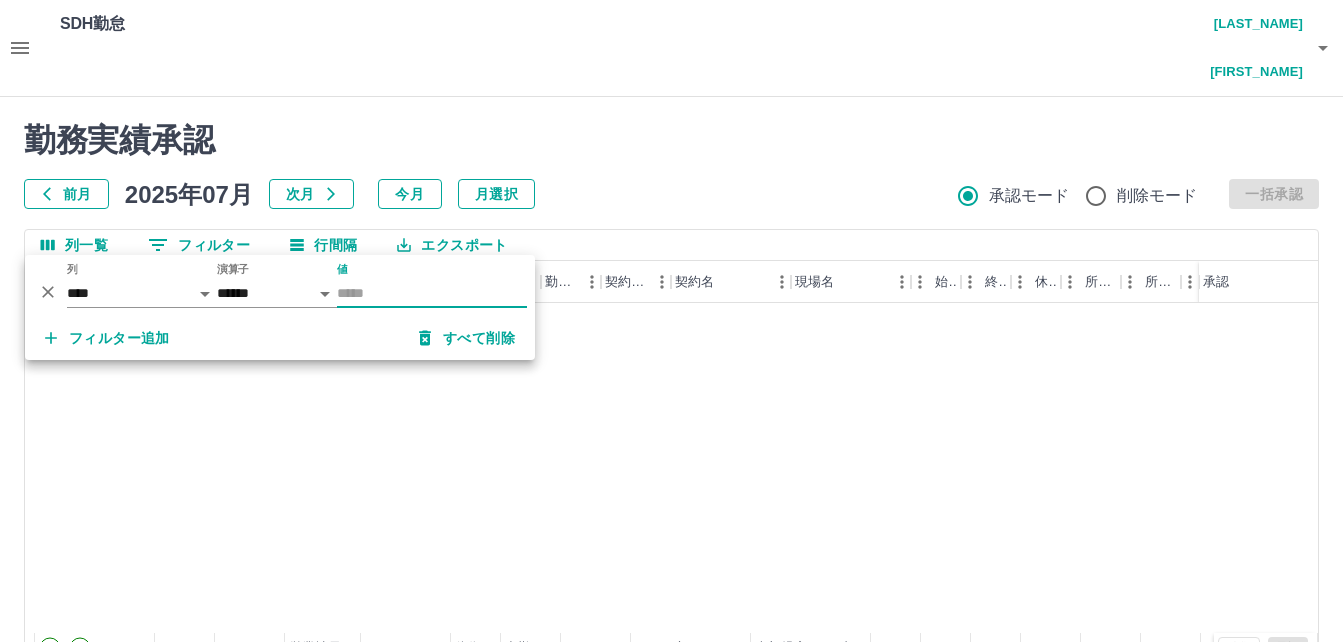 click on "値" at bounding box center [432, 293] 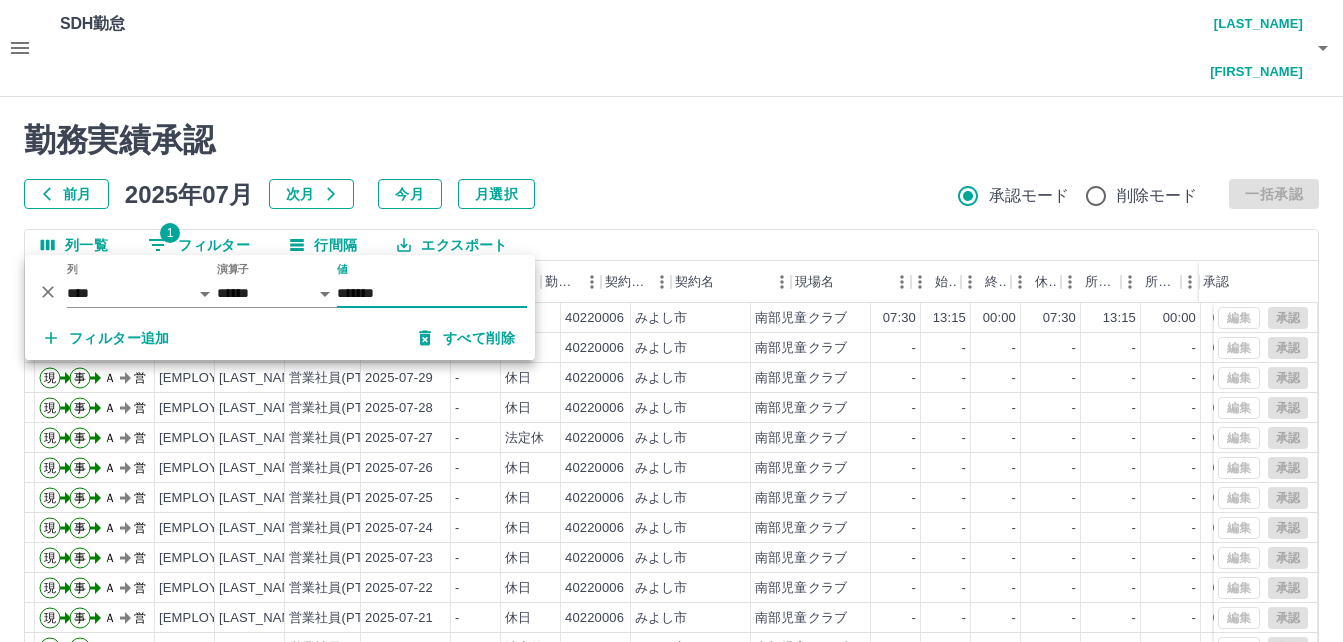 click on "エクスポート" at bounding box center [452, 245] 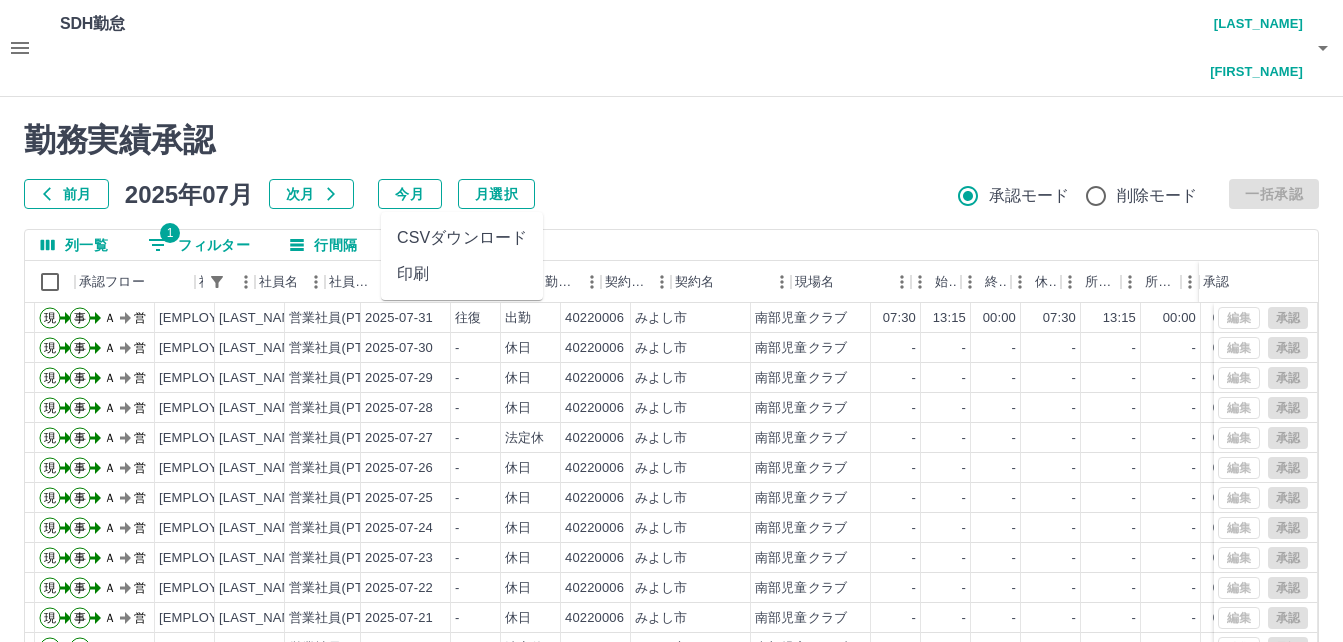 click on "印刷" at bounding box center [462, 274] 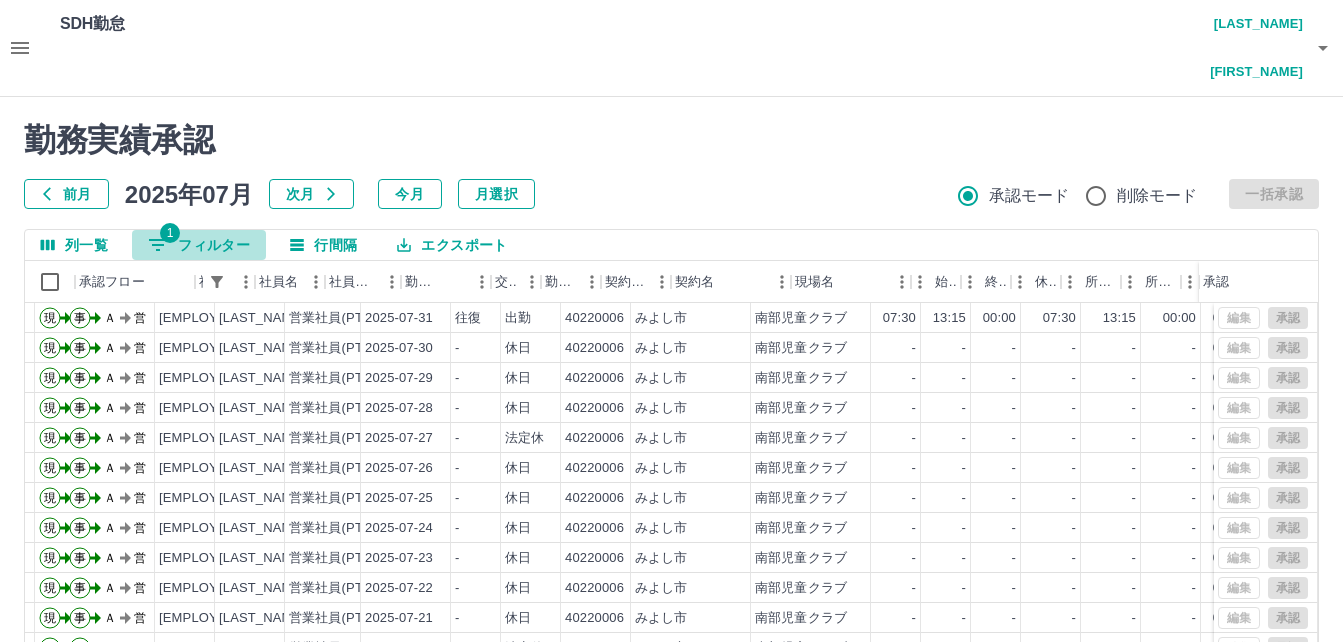 click on "1 フィルター" at bounding box center (199, 245) 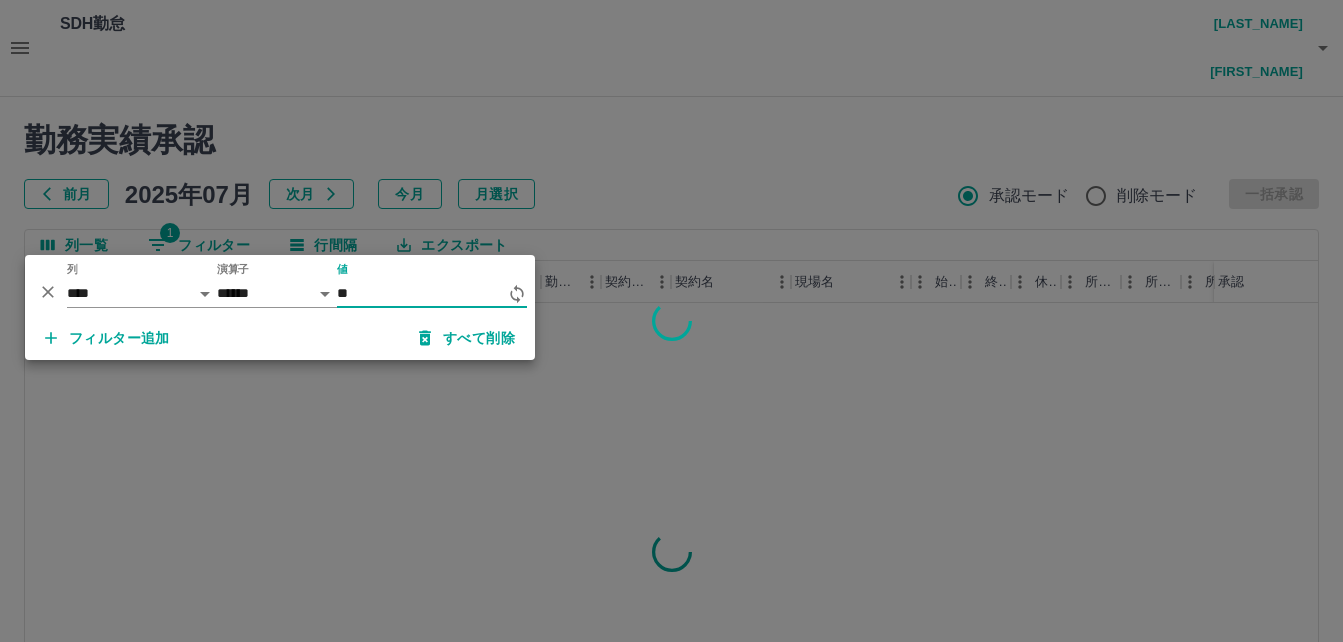 type on "*" 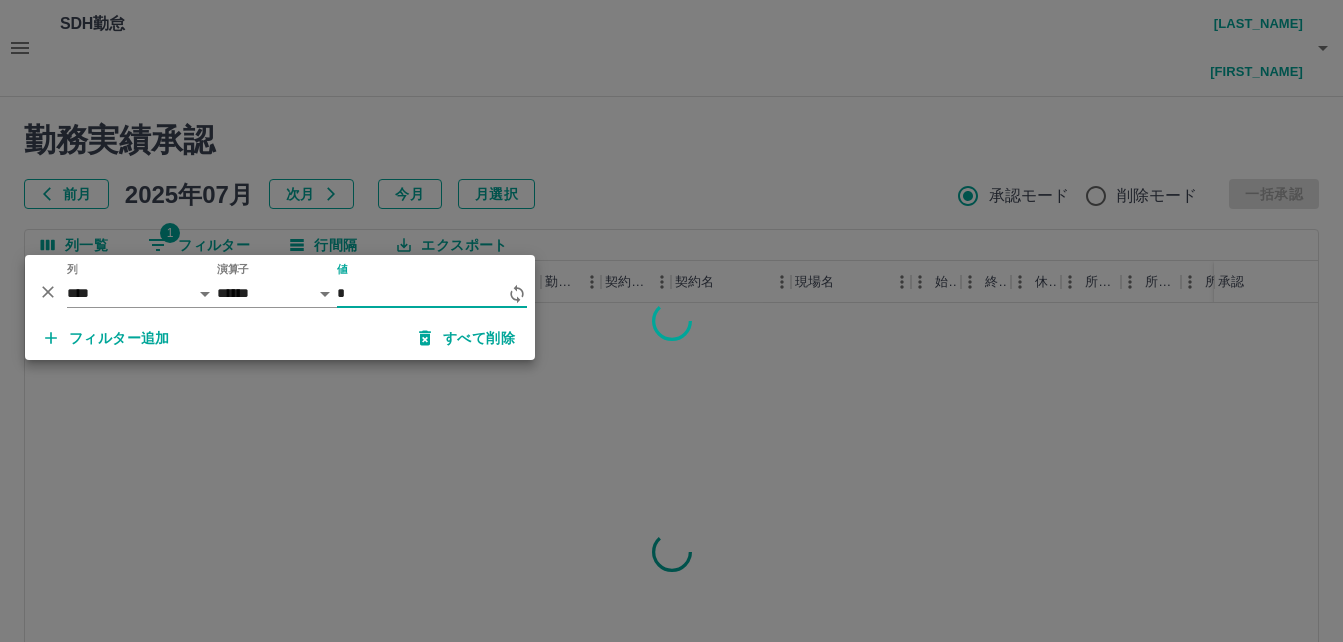 type 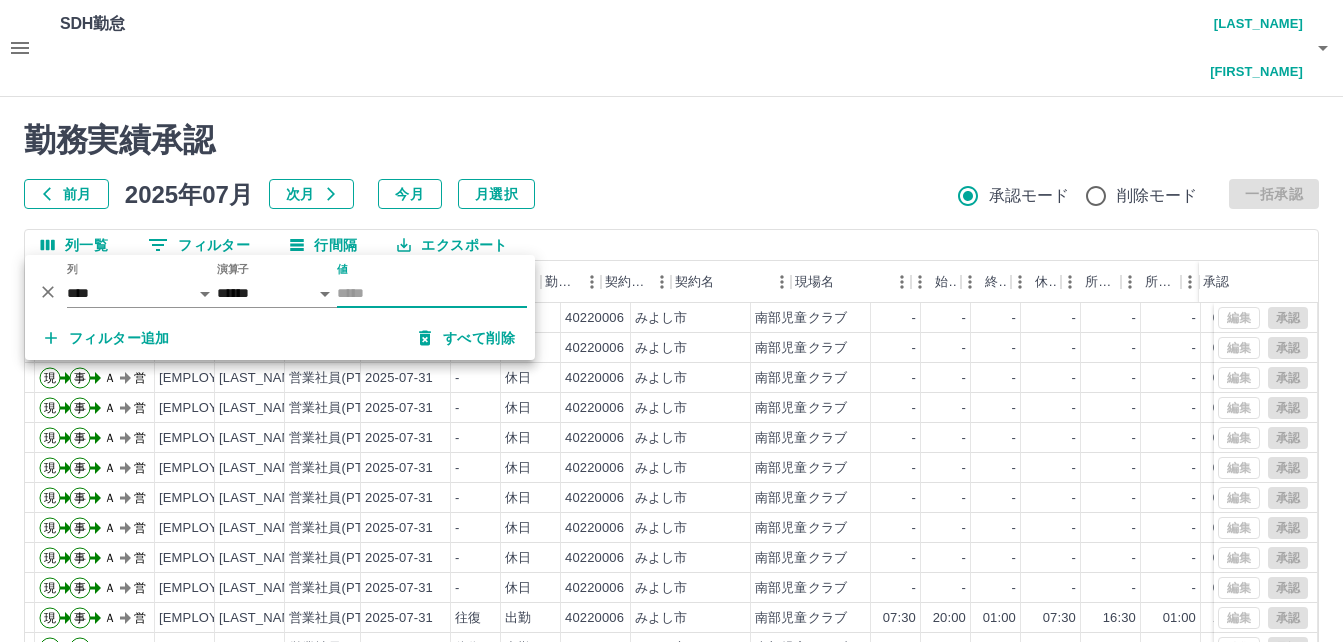 click on "[EMPLOYEE_ID]" at bounding box center (209, 678) 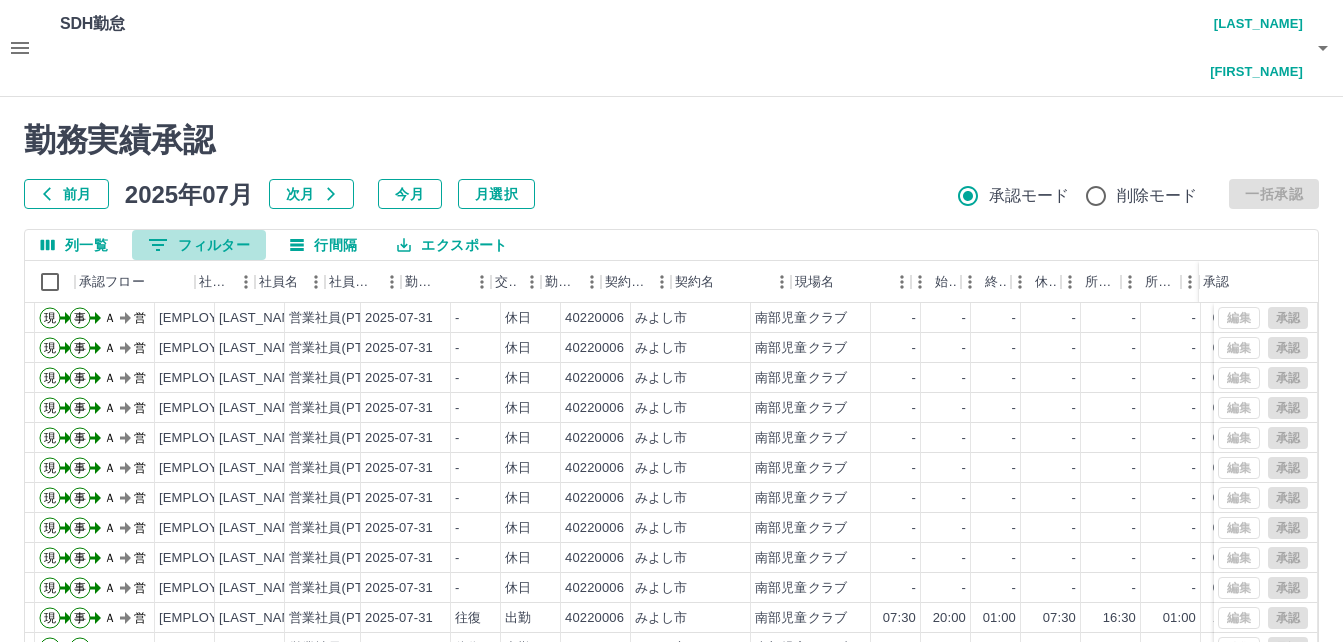 drag, startPoint x: 189, startPoint y: 194, endPoint x: 219, endPoint y: 217, distance: 37.802116 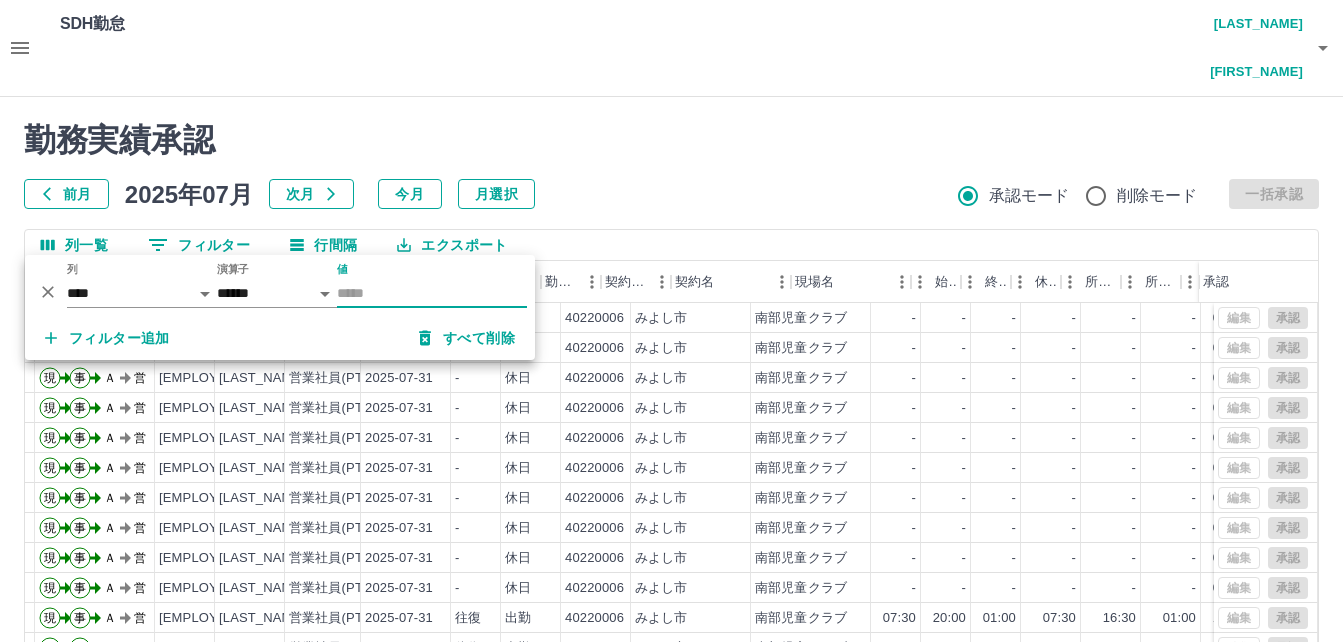 type on "*******" 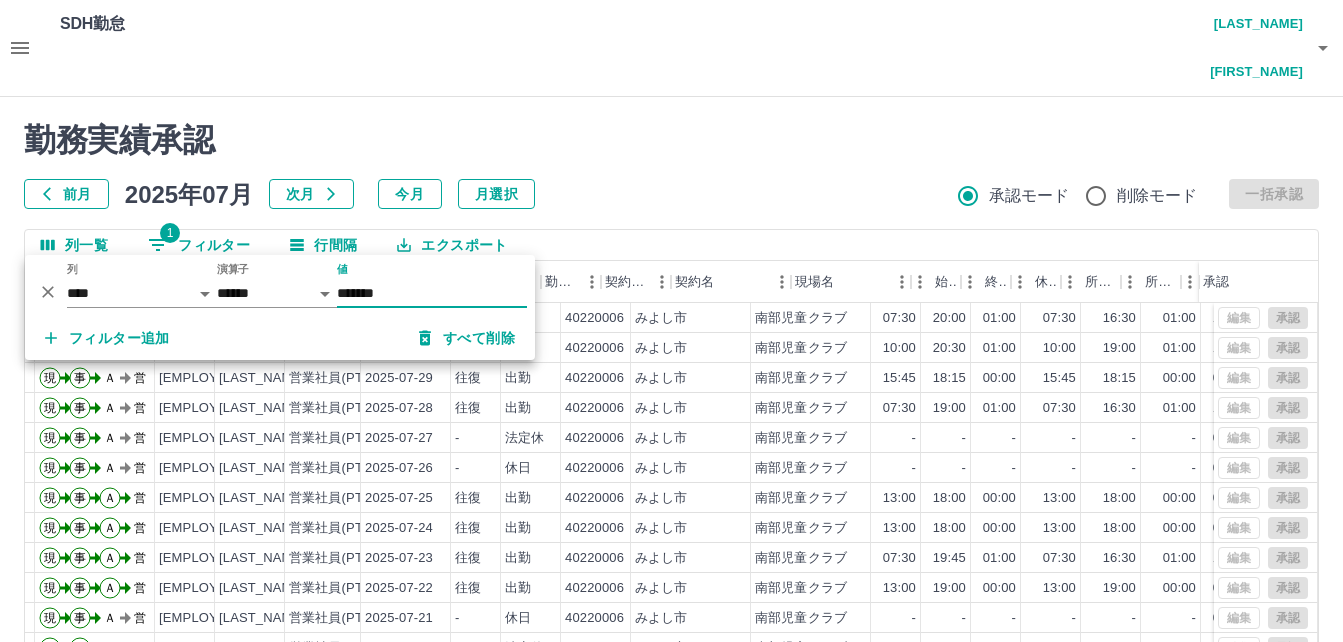 click on "エクスポート" at bounding box center [452, 245] 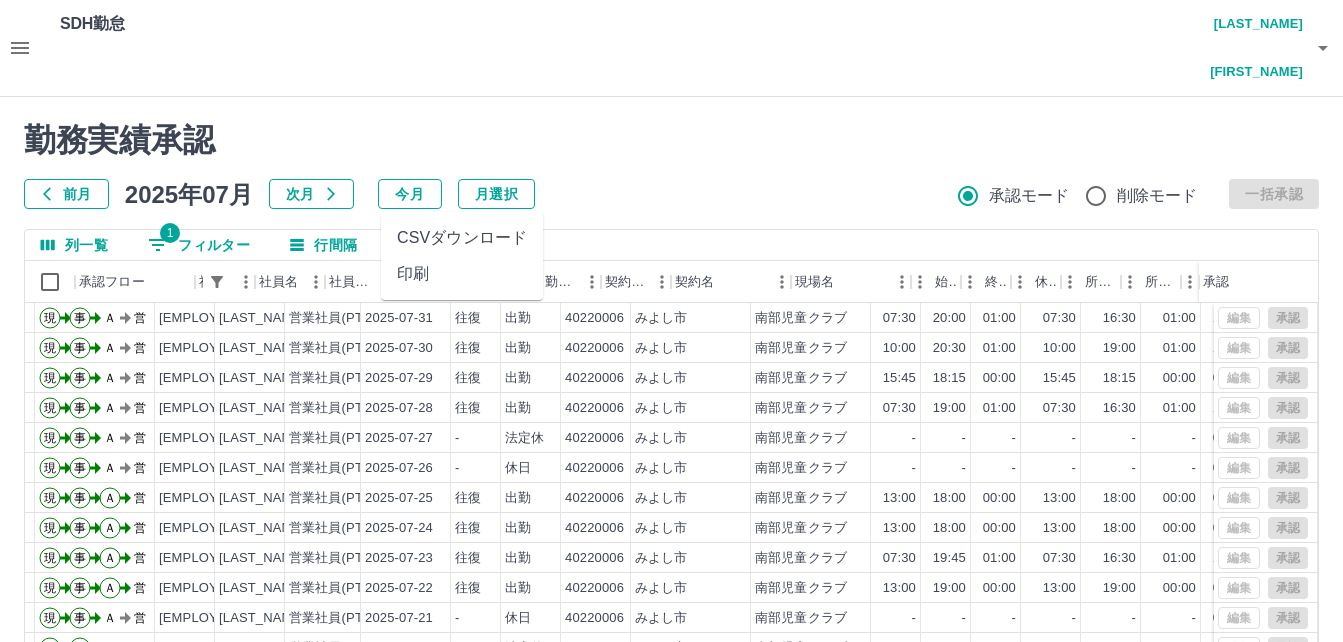 click on "印刷" at bounding box center (462, 274) 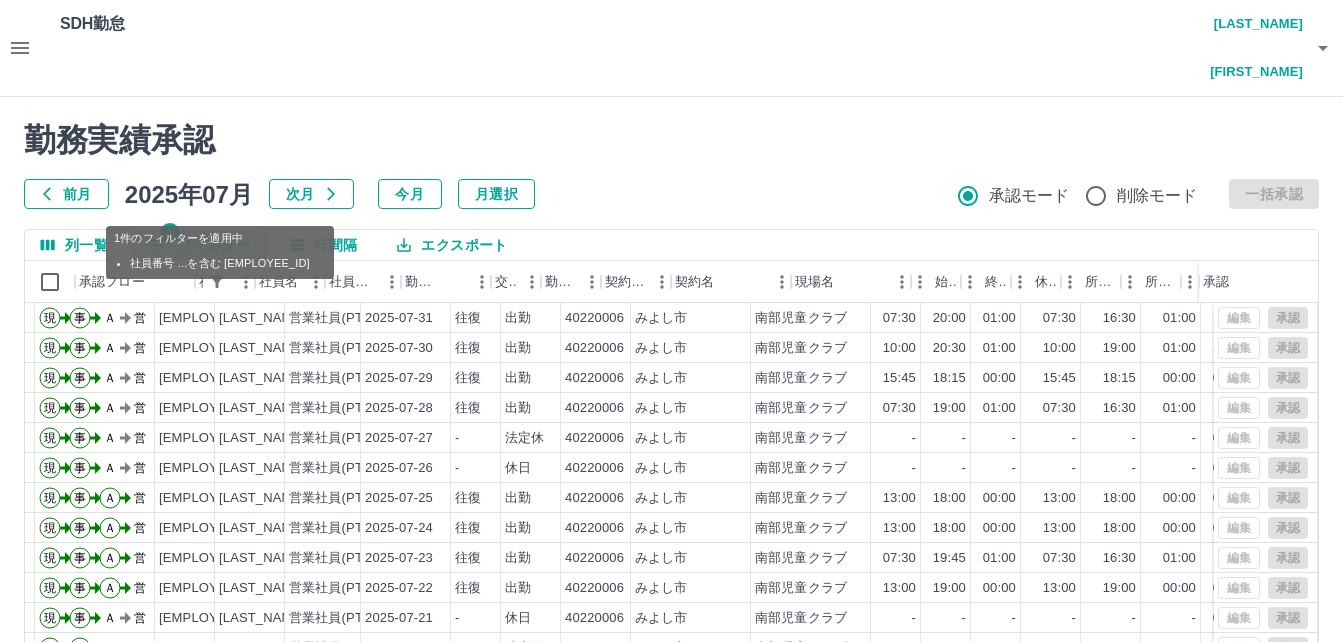 click on "1 フィルター" at bounding box center [199, 245] 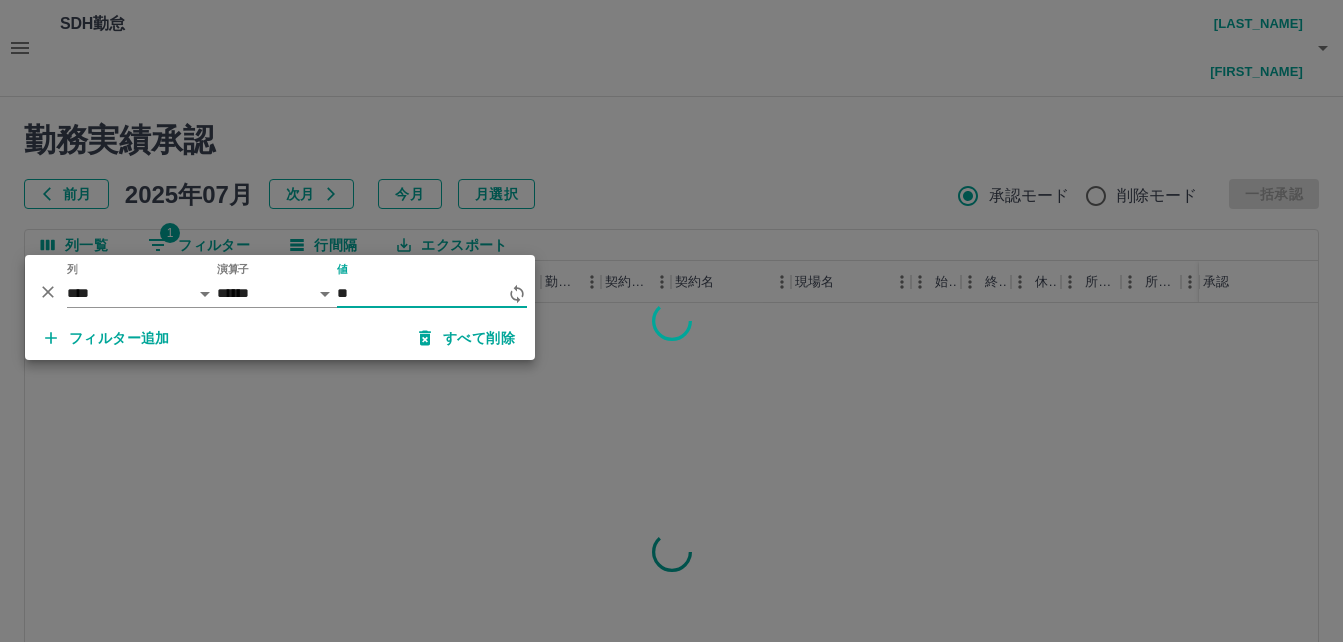 type on "*" 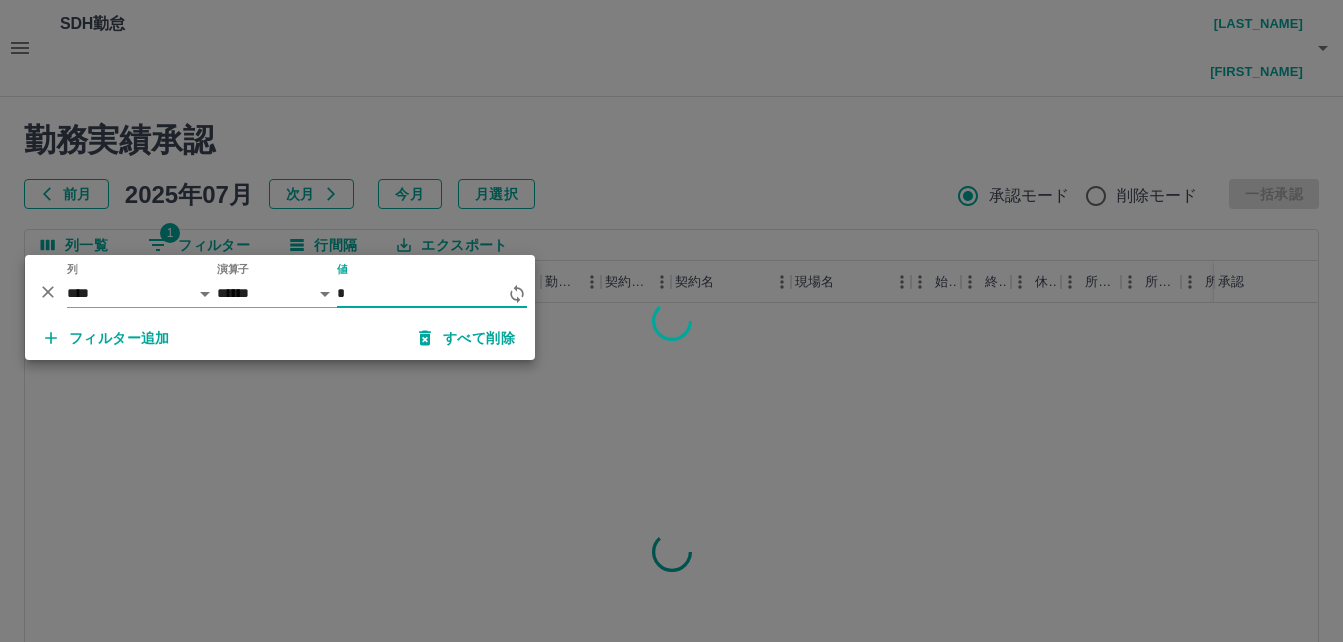 type 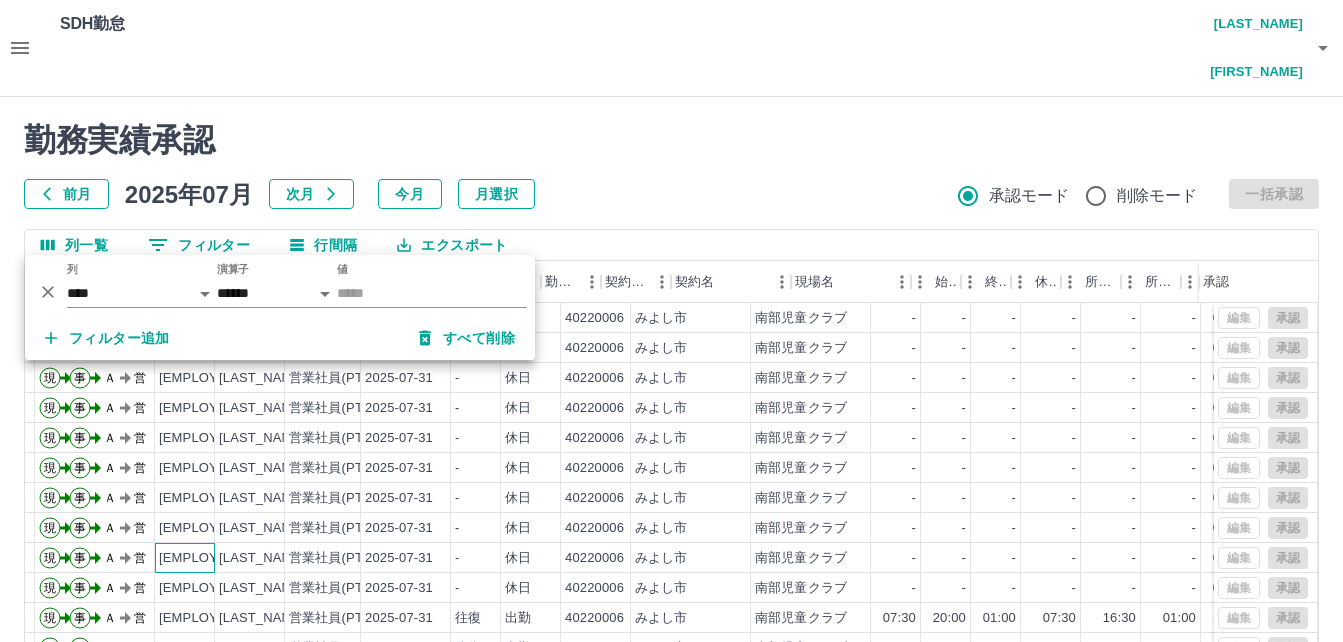 click on "[EMPLOYEE_ID]" at bounding box center [209, 558] 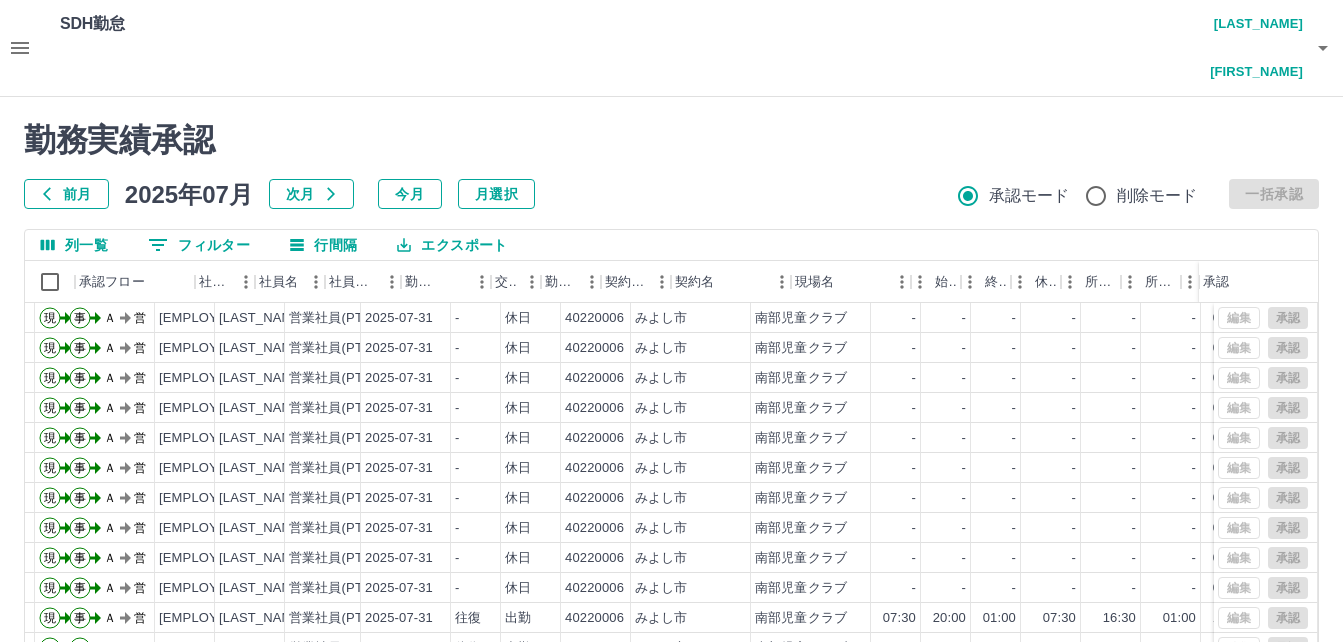 click on "0 フィルター" at bounding box center (199, 245) 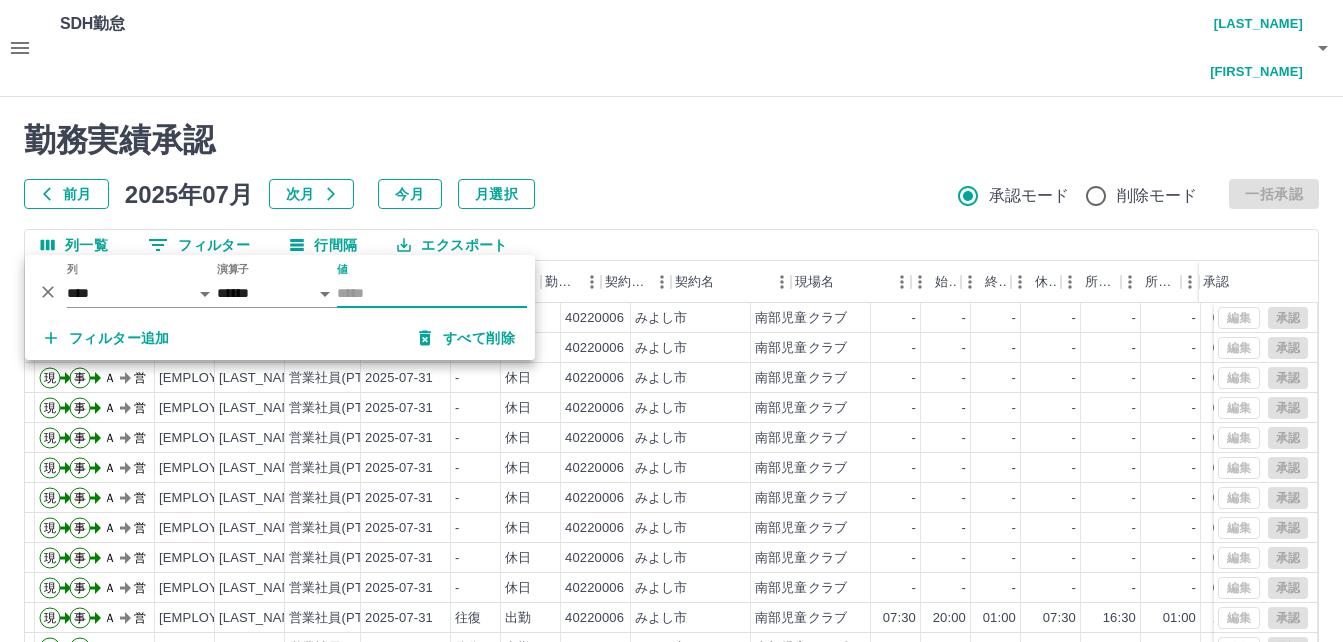type on "*" 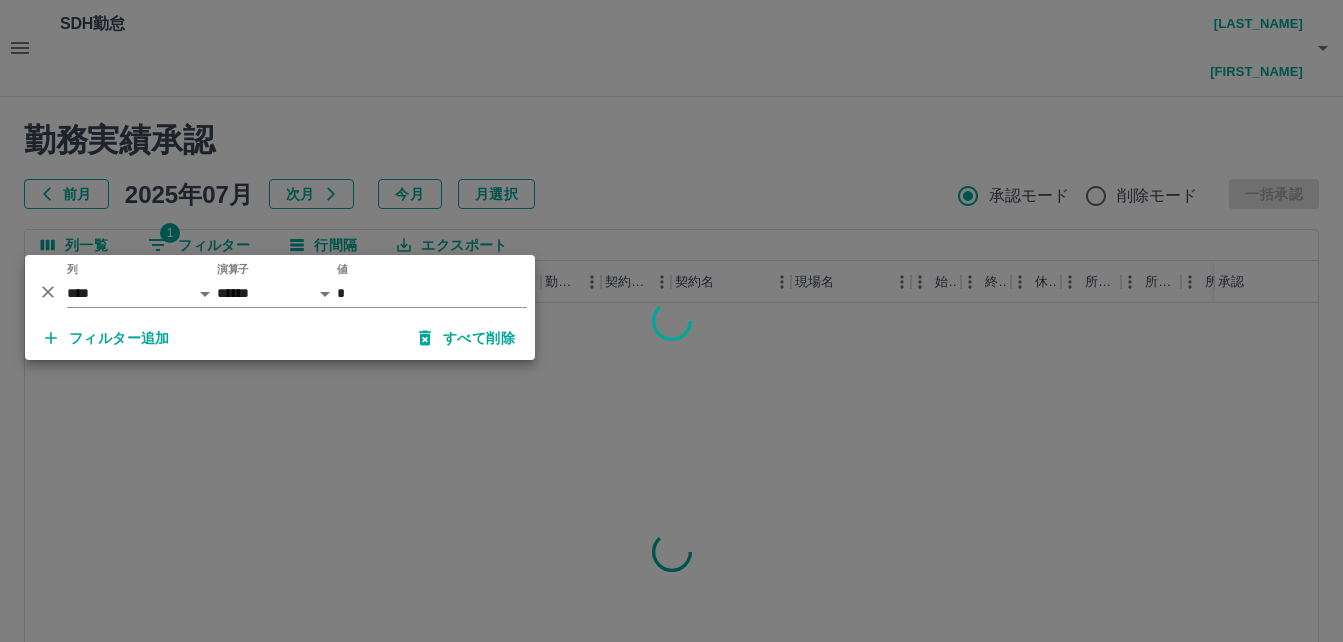 click at bounding box center (671, 321) 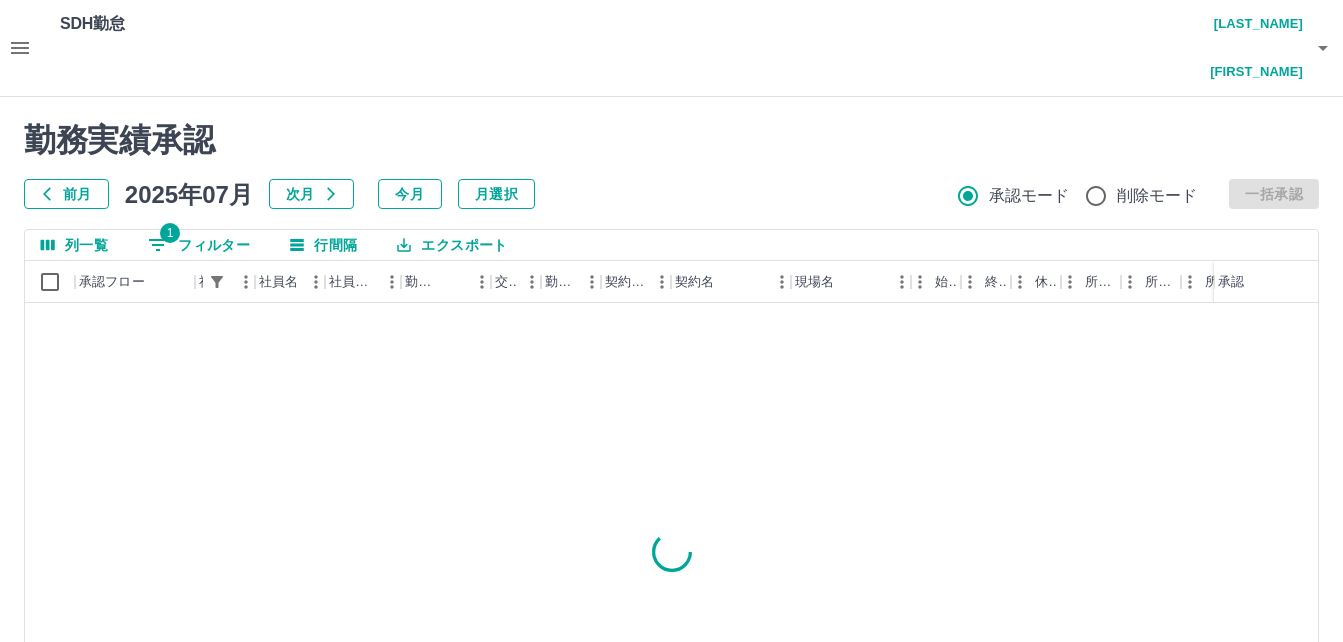 click at bounding box center [671, 551] 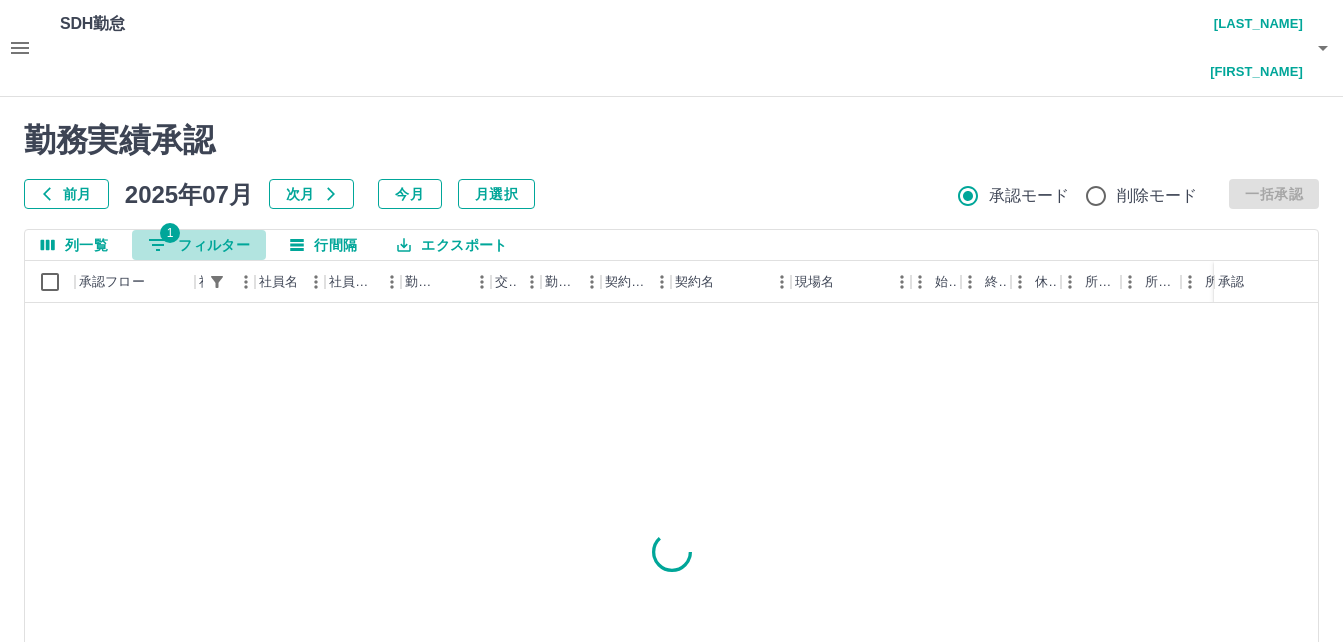 click on "1 フィルター" at bounding box center [199, 245] 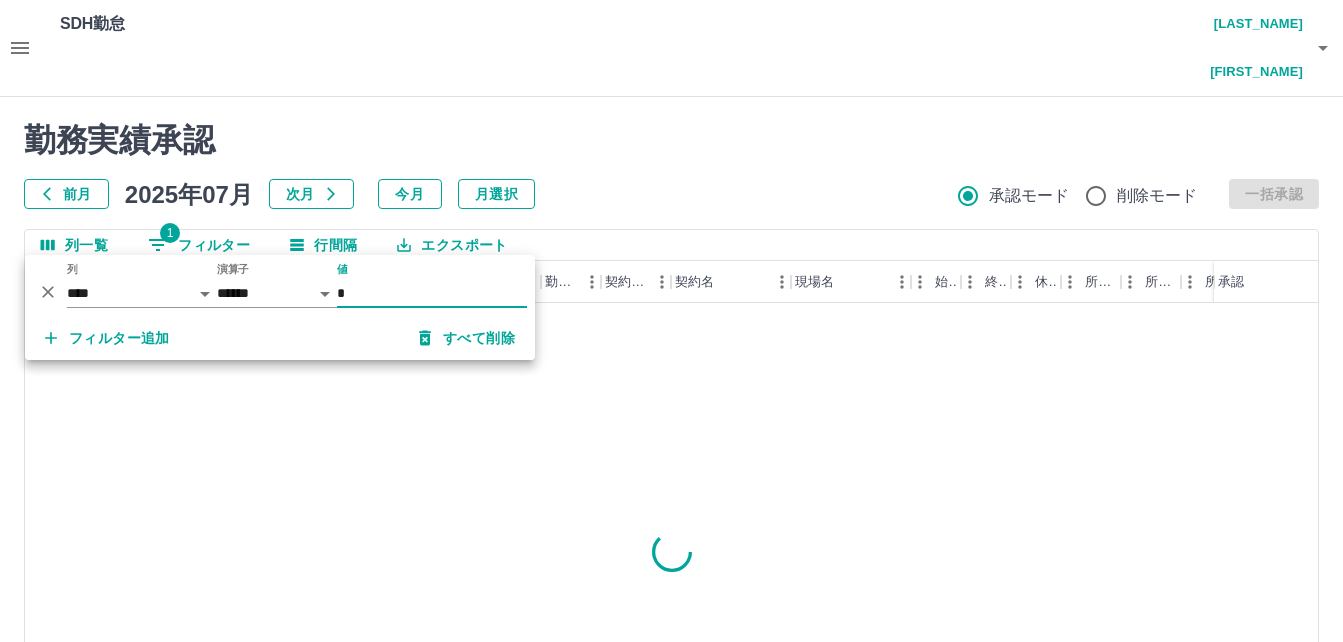 type 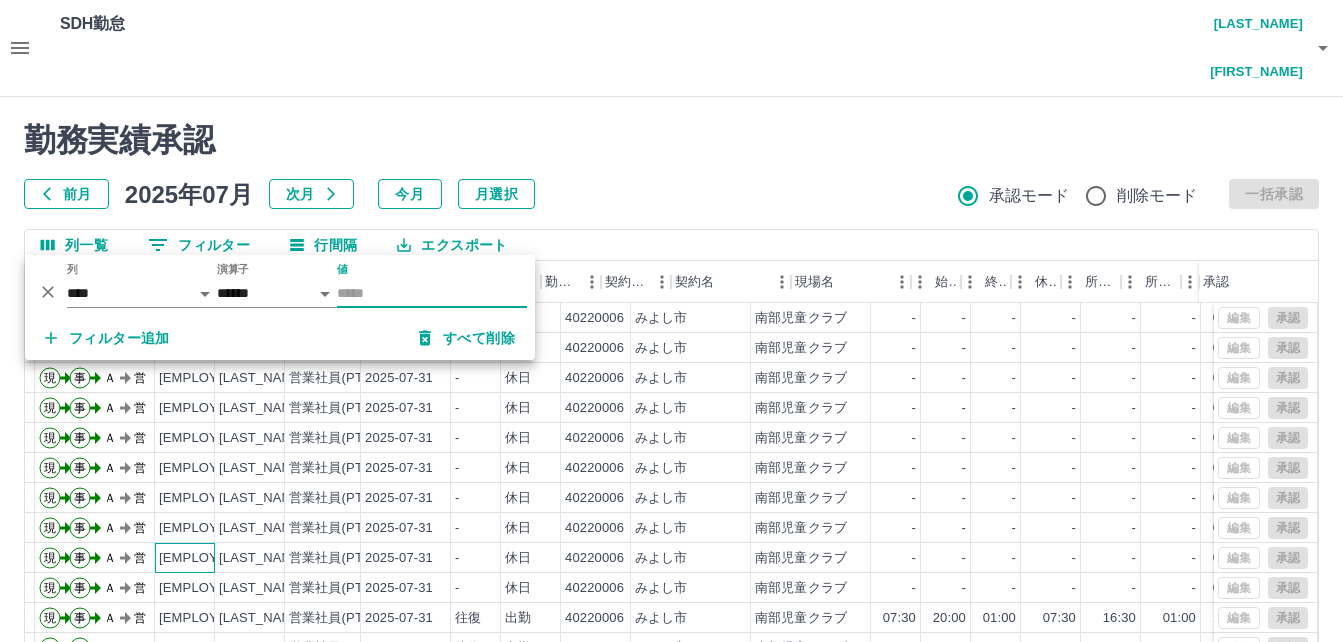 click on "[EMPLOYEE_ID]" at bounding box center [209, 558] 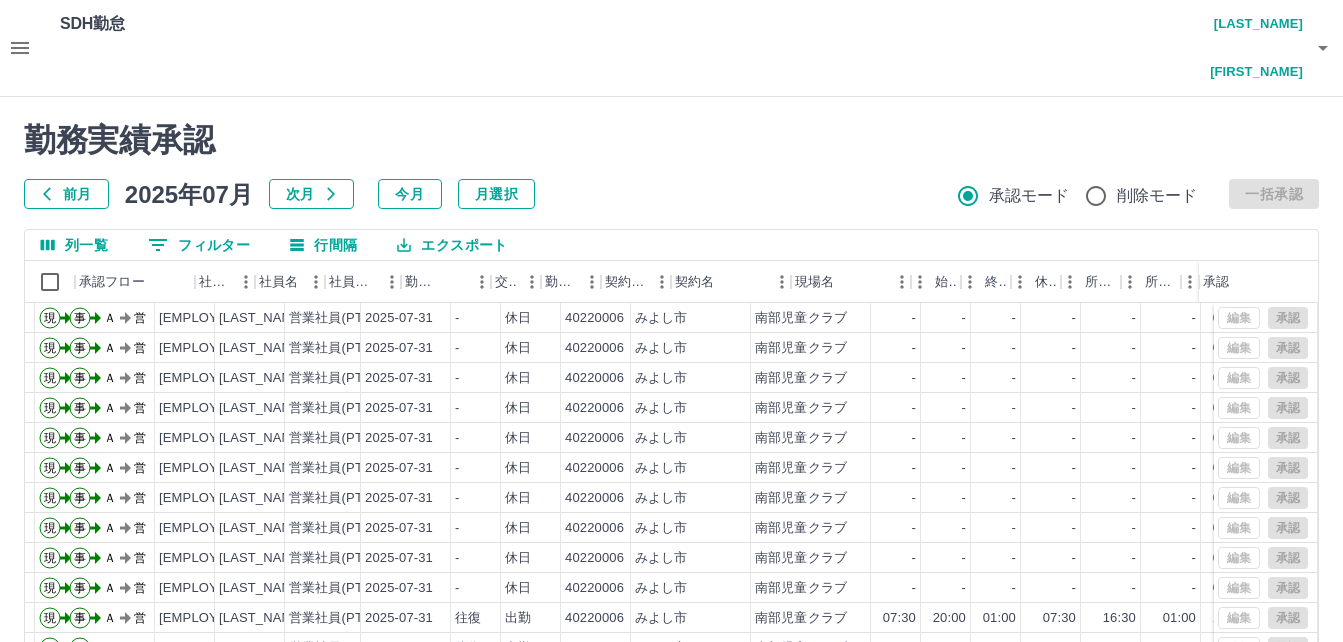 drag, startPoint x: 211, startPoint y: 193, endPoint x: 233, endPoint y: 254, distance: 64.84597 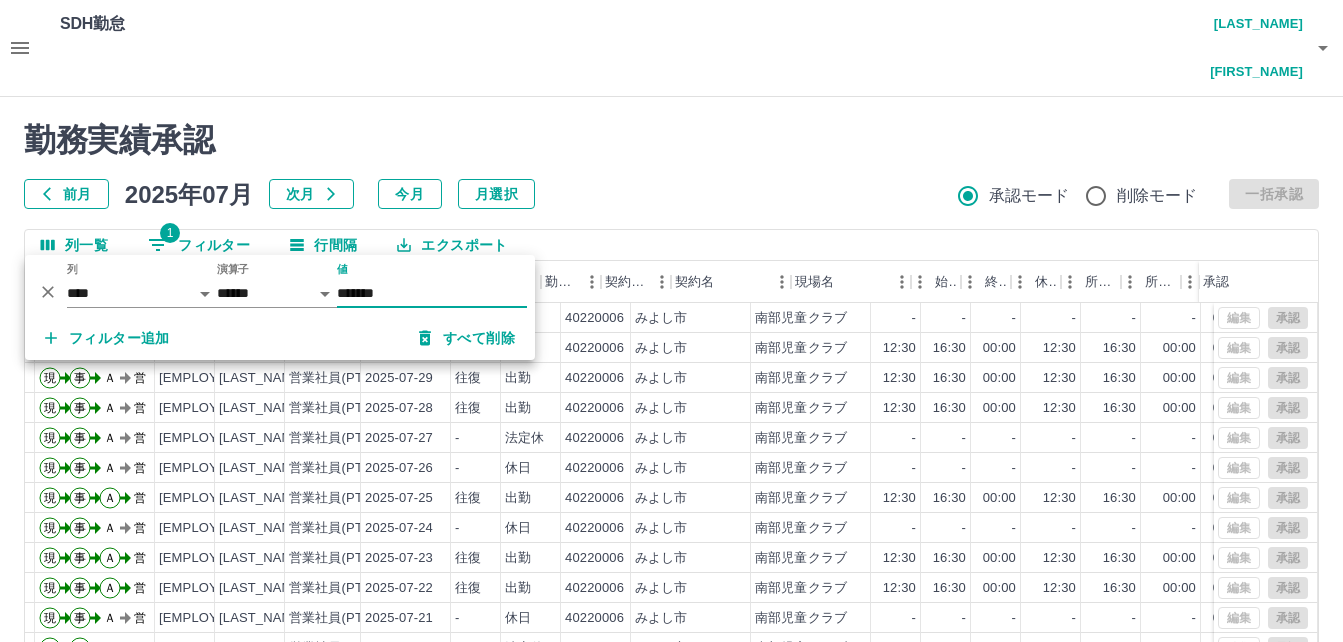 type on "*******" 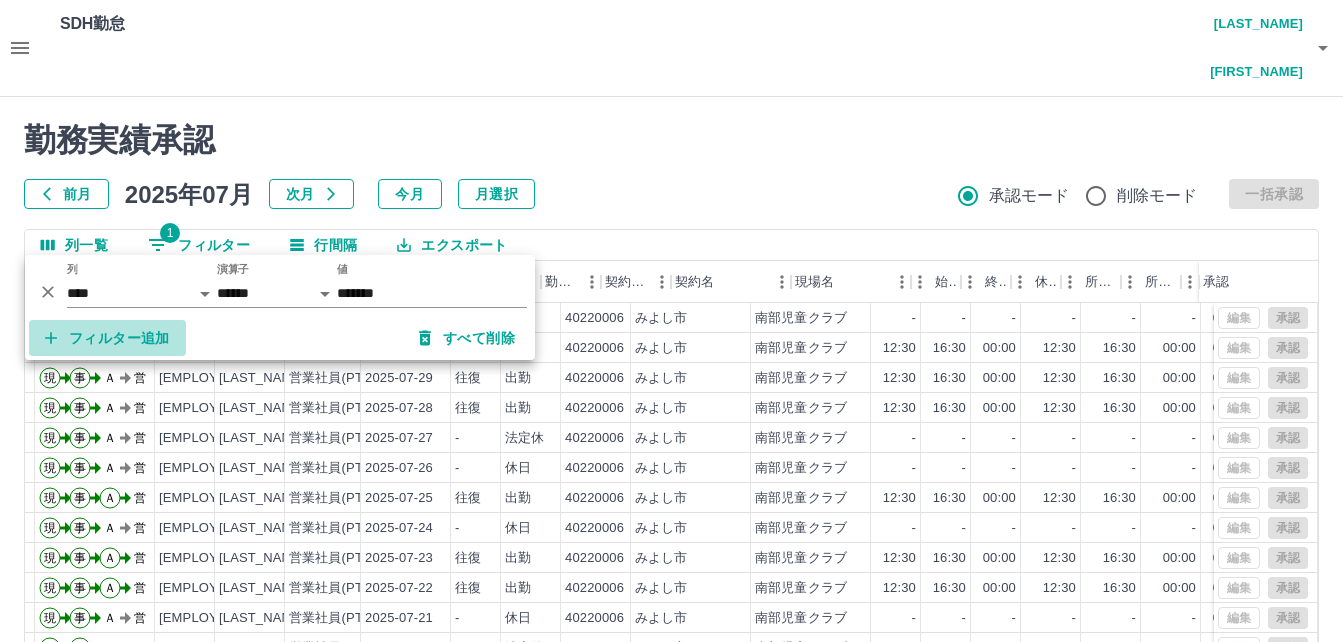 click 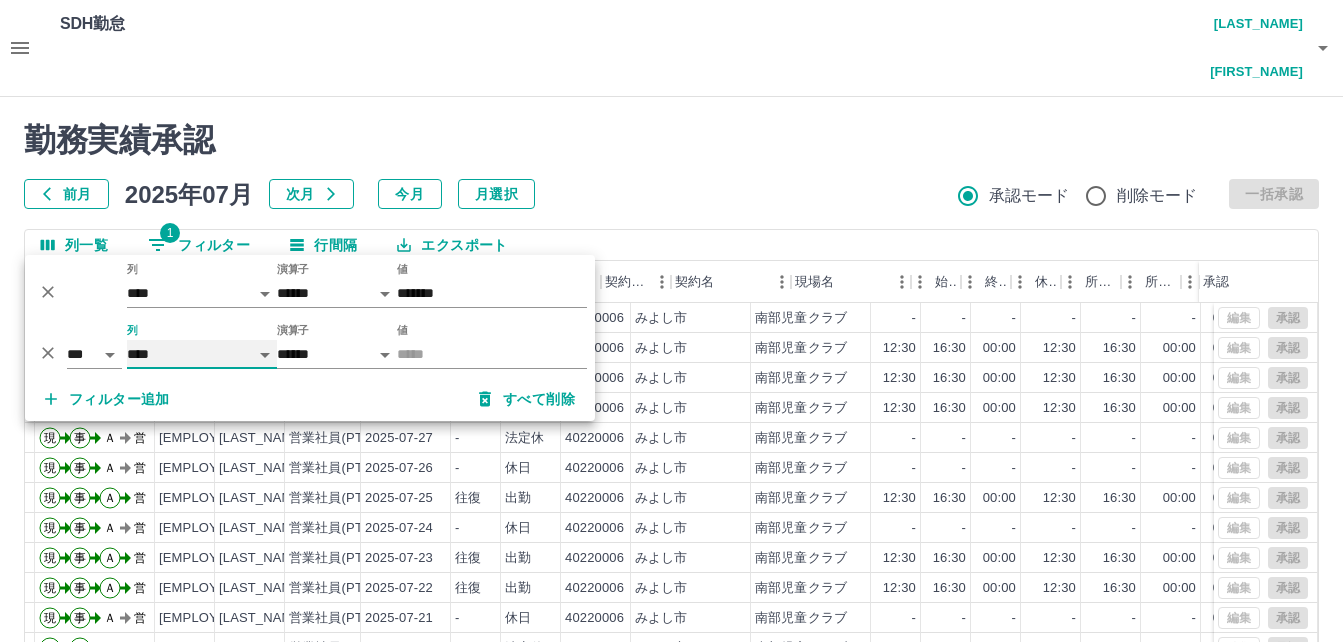 click on "**** *** **** *** *** **** ***** *** *** ** ** ** **** **** **** ** ** *** **** *****" at bounding box center (202, 354) 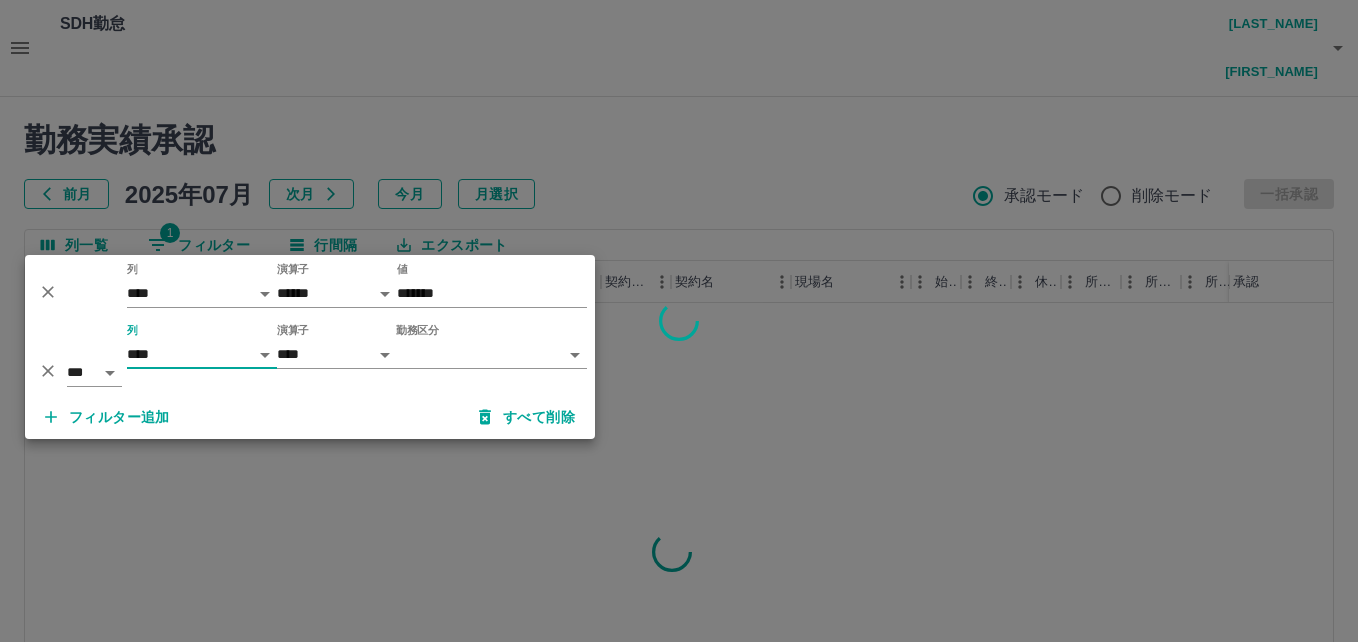 scroll, scrollTop: 0, scrollLeft: 0, axis: both 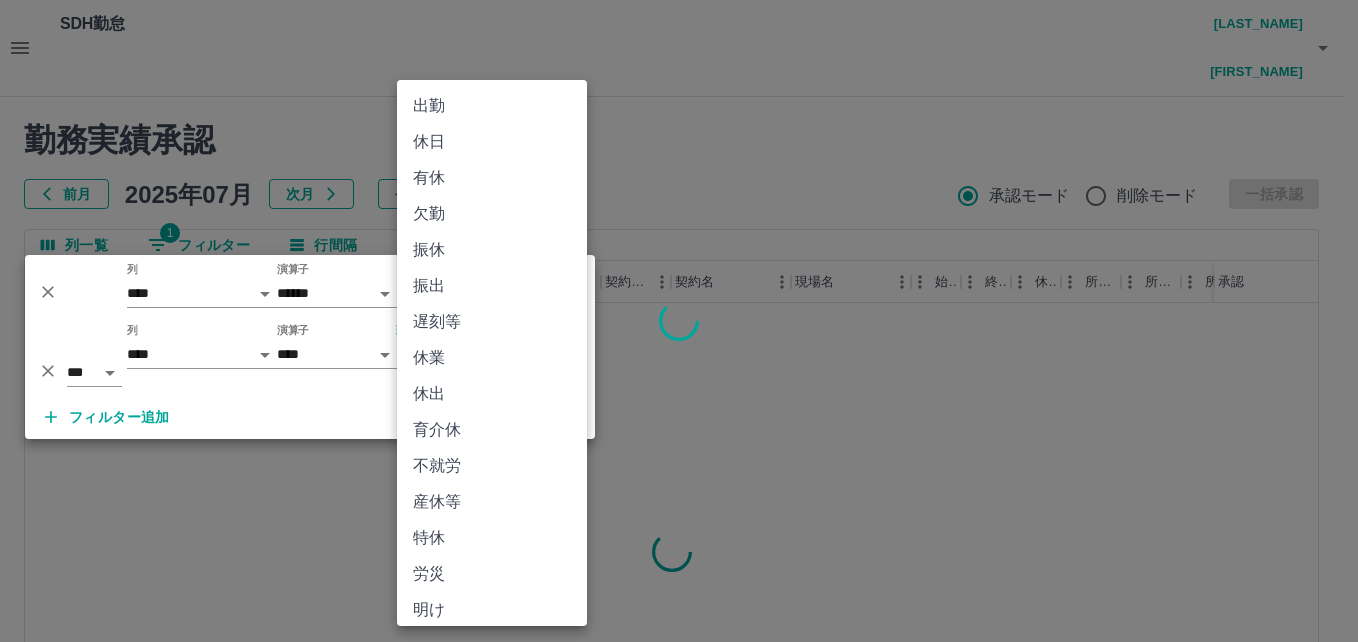 click on "SDH勤怠 [LAST_NAME]　[FIRST_NAME] 勤務実績承認 前月 2025年07月 次月 今月 月選択 承認モード 削除モード 一括承認 列一覧 1 フィルター 行間隔 エクスポート 承認フロー 社員番号 社員名 社員区分 勤務日 交通費 勤務区分 契約コード 契約名 現場名 始業 終業 休憩 所定開始 所定終業 所定休憩 拘束 勤務 遅刻等 コメント ステータス 承認 ページあたりの行数: 500 *** 1～31 / 31 SDH勤怠 *** ** 列 **** *** **** *** *** **** ***** *** *** ** ** ** **** **** **** ** ** *** **** ***** 演算子 ****** ******* 値 ******* *** ** 列 **** *** **** *** *** **** ***** *** *** ** ** ** **** **** **** ** ** *** **** ***** 演算子 **** ****** 勤務区分 ​ ********* フィルター追加 すべて削除 出勤 休日 有休 欠勤 振休 振出 遅刻等 休業 休出 育介休 不就労 産休等 特休 労災 明け 事業所 法定休 休職" at bounding box center (679, 446) 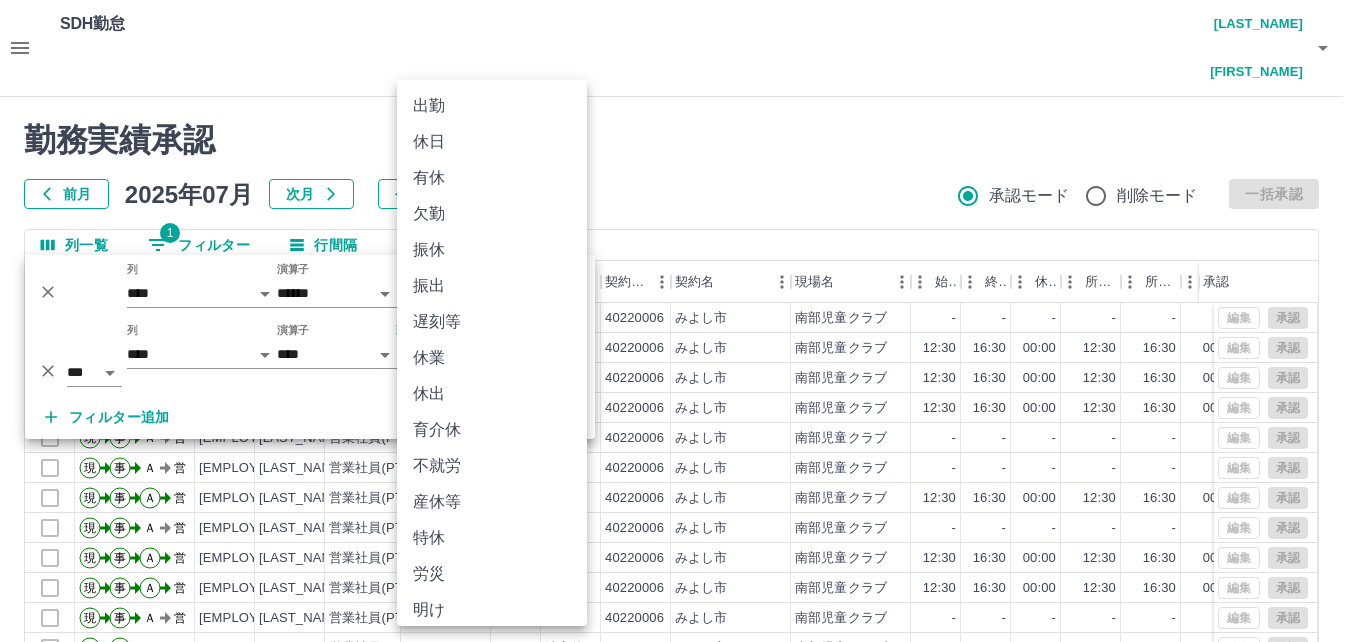 click on "SDH勤怠 [LAST_NAME]　[FIRST_NAME] 勤務実績承認 前月 2025年07月 次月 今月 月選択 承認モード 削除モード 一括承認 列一覧 2 フィルター 行間隔 エクスポート 承認フロー 社員番号 社員名 社員区分 勤務日 交通費 勤務区分 契約コード 契約名 現場名 始業 終業 休憩 所定開始 所定終業 所定休憩 拘束 勤務 遅刻等 コメント ステータス 承認 現 事 Ａ 営 [EMPLOYEE_ID] [LAST_NAME]　[FIRST_NAME] 営業社員(PT契約) [DATE]  -  休日 40220006 [CITY] 南部児童クラブ - - - - - - 00:00 00:00 00:00 AM承認待 現 事 Ａ 営 [EMPLOYEE_ID] [LAST_NAME]　[FIRST_NAME] 営業社員(PT契約) [DATE] 往復 出勤 40220006 [CITY] 南部児童クラブ 12:30 16:30 00:00 12:30 16:30 00:00 04:00 04:00 00:00 AM承認待 現 事 Ａ 営 [EMPLOYEE_ID] [LAST_NAME]　[FIRST_NAME] 営業社員(PT契約) [DATE] 往復 出勤 40220006 [CITY] 南部児童クラブ 12:30 16:30 00:00 12:30 16:30 00:00 04:00 04:00 00:00 AM承認待 現 事 Ａ 営" at bounding box center (679, 446) 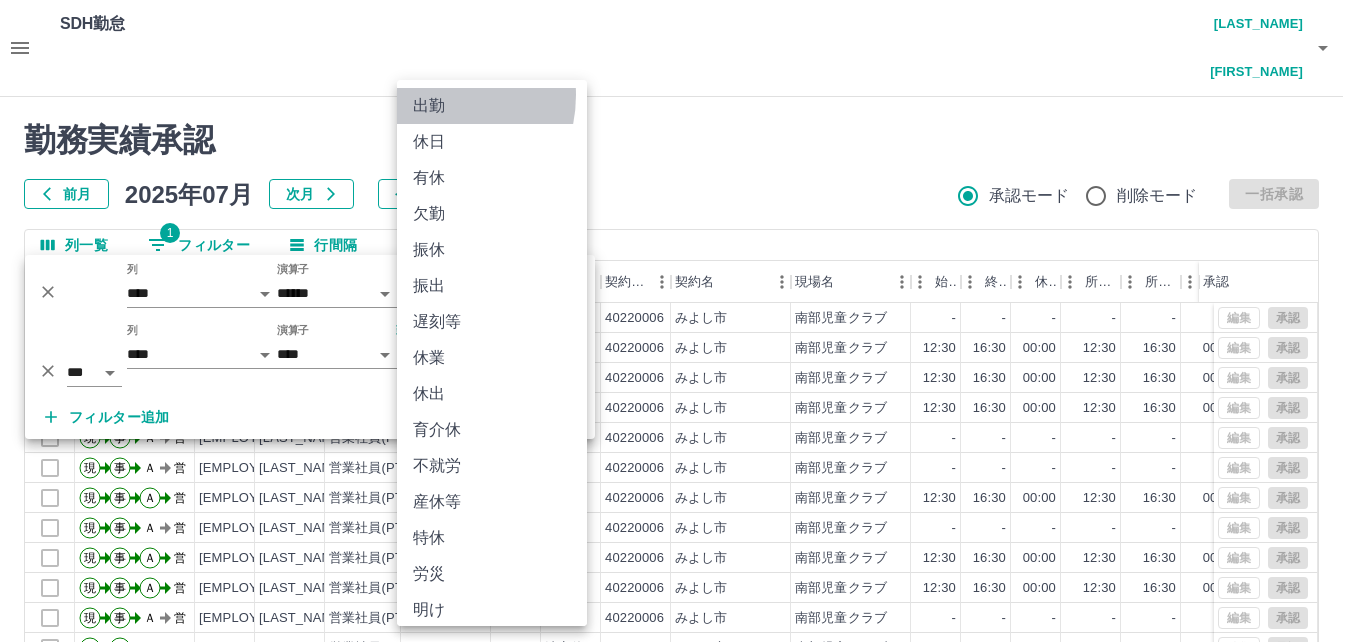 click on "出勤" at bounding box center (492, 106) 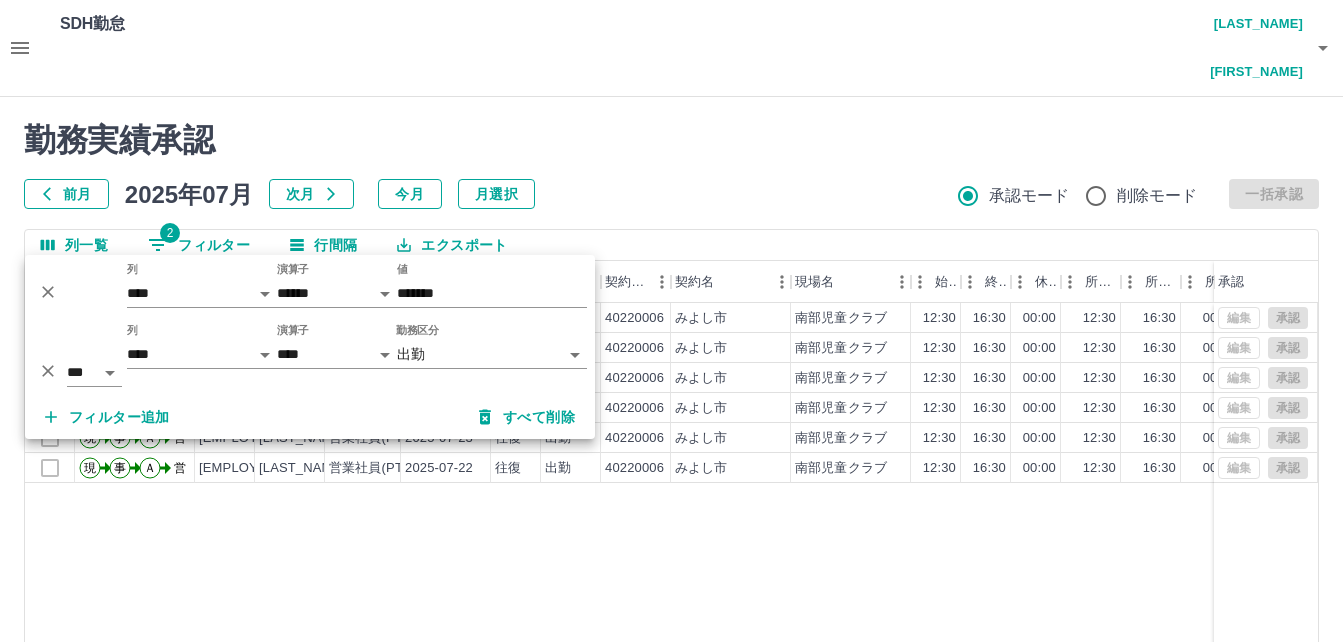 click on "エクスポート" at bounding box center (452, 245) 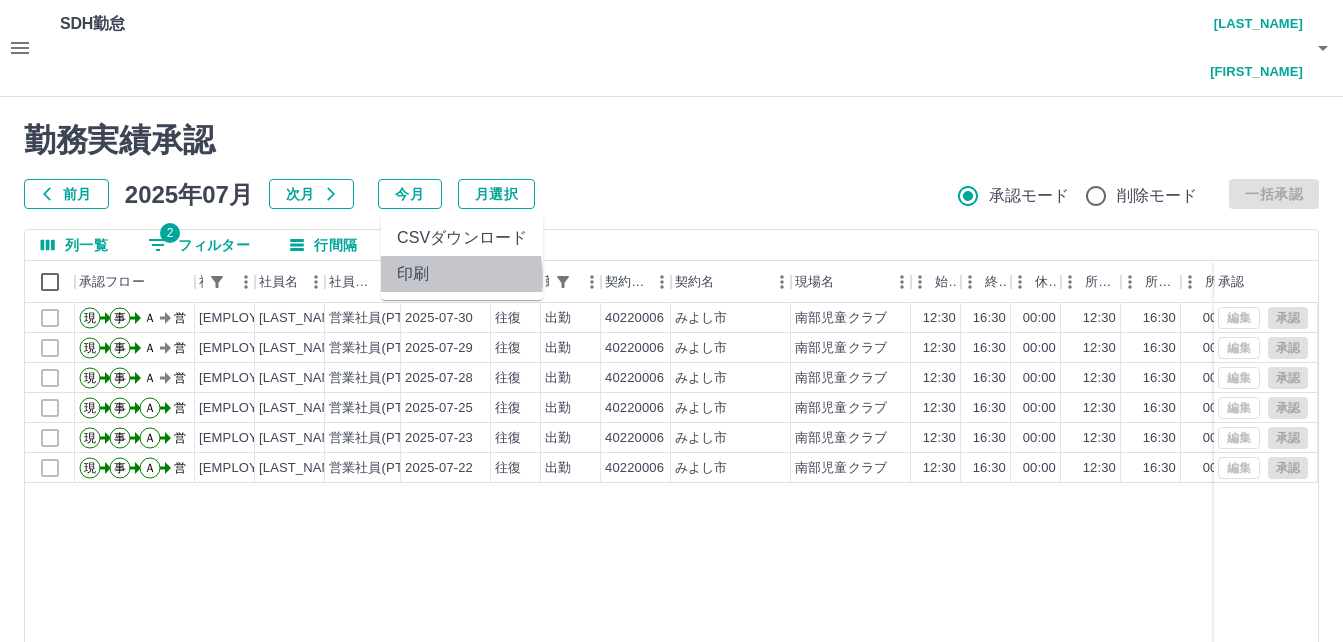 click on "印刷" at bounding box center (462, 274) 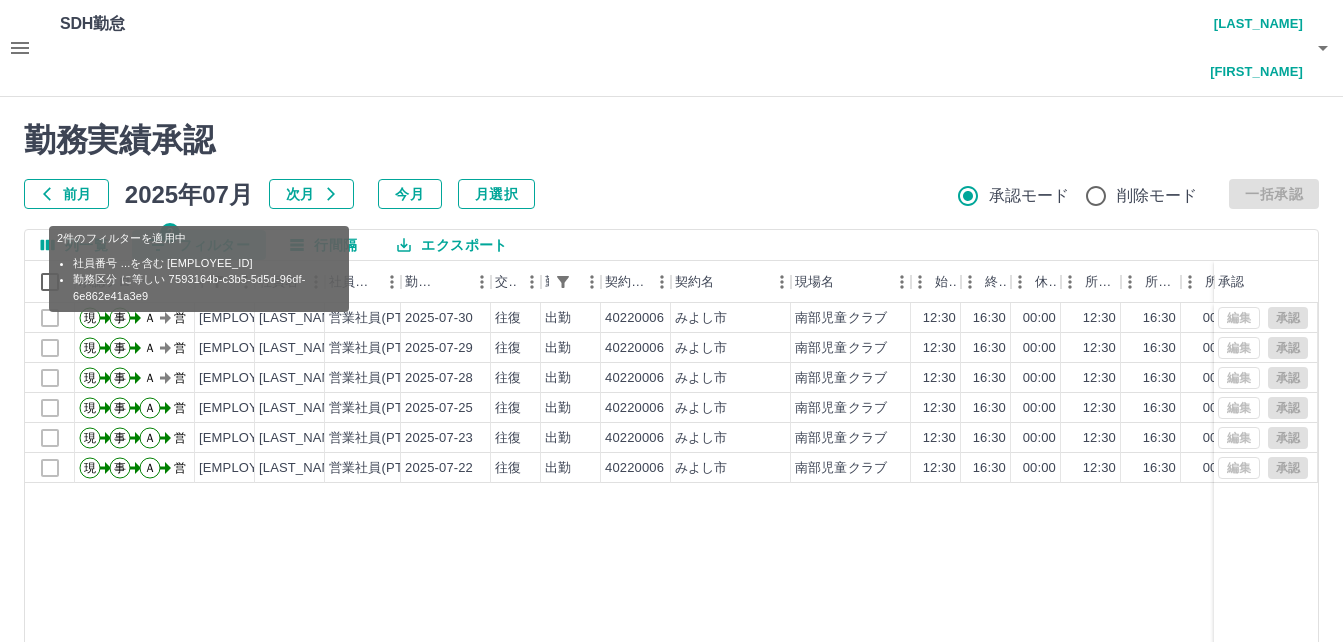 click on "2 フィルター" at bounding box center (199, 245) 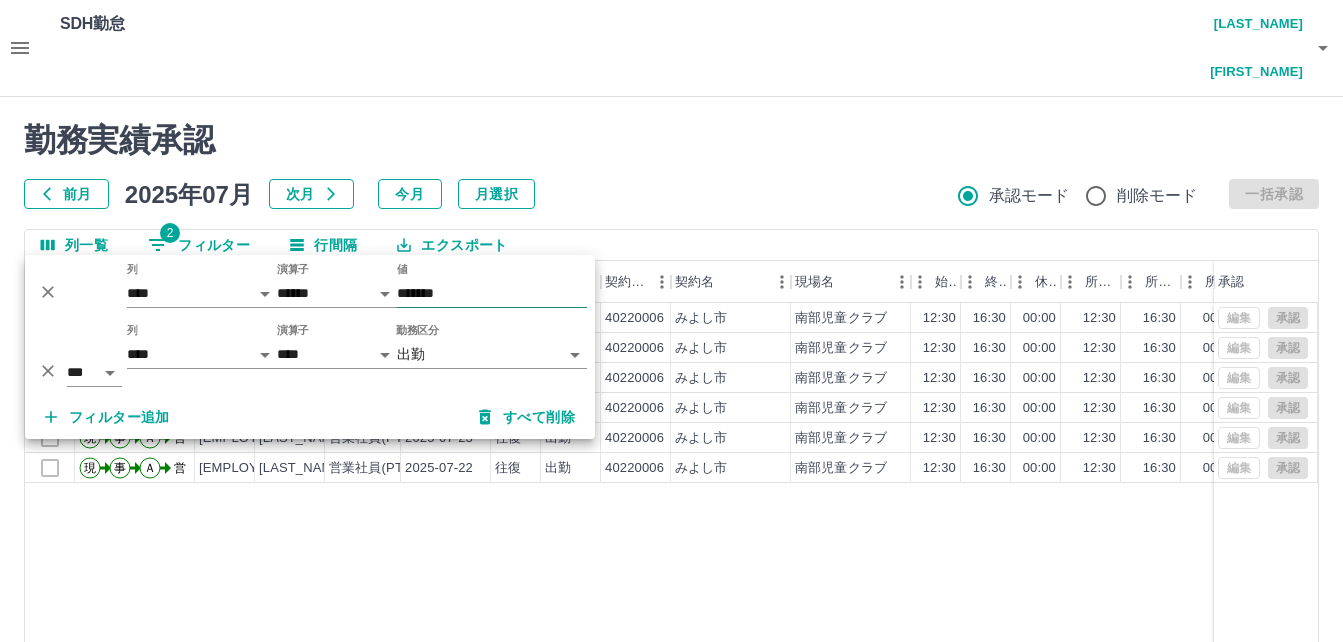 click on "*******" at bounding box center (492, 293) 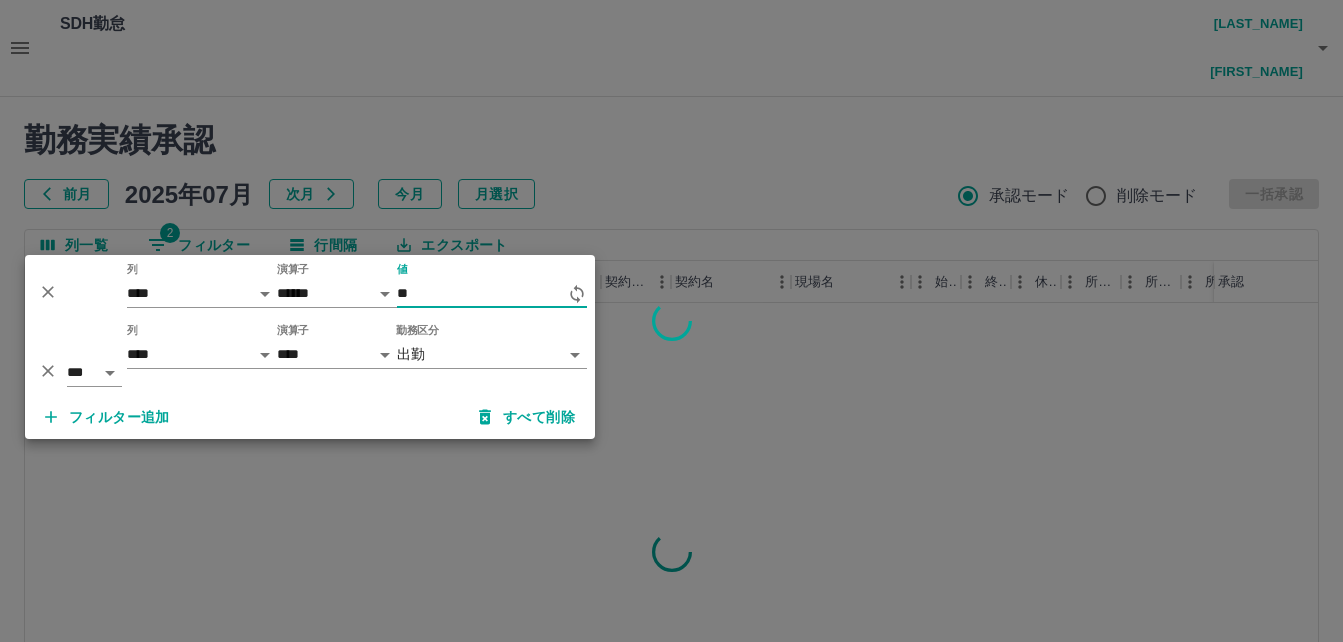 type on "*" 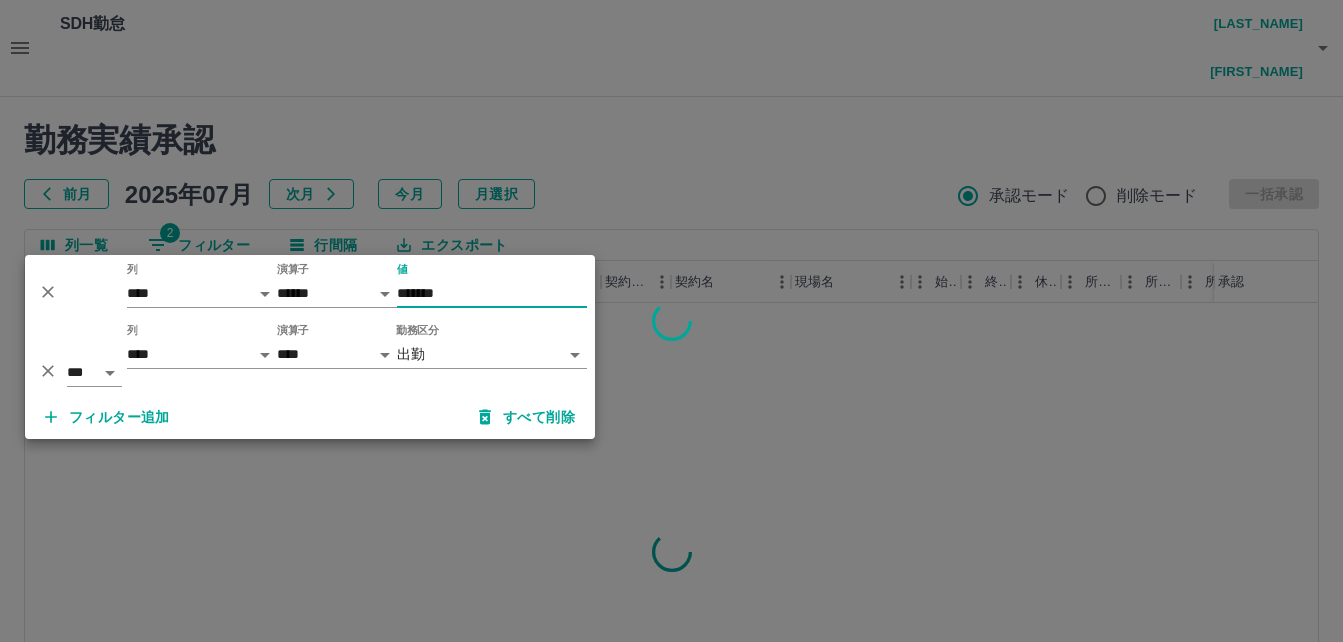 type on "*******" 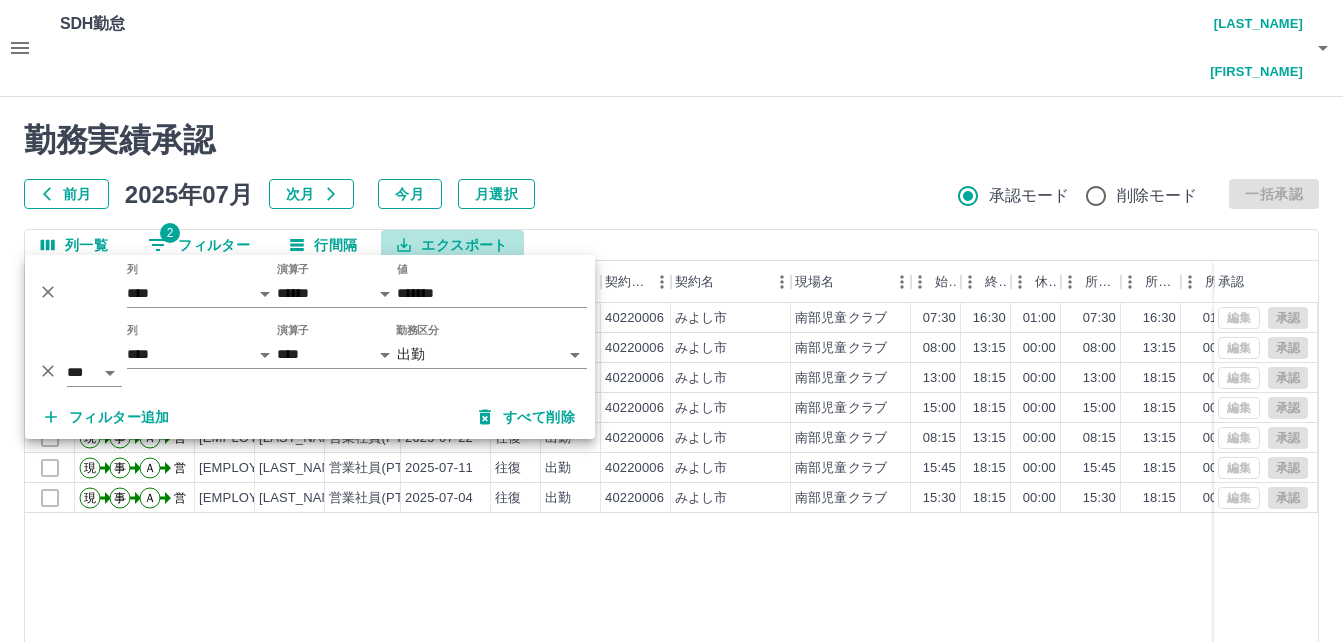 click on "エクスポート" at bounding box center [452, 245] 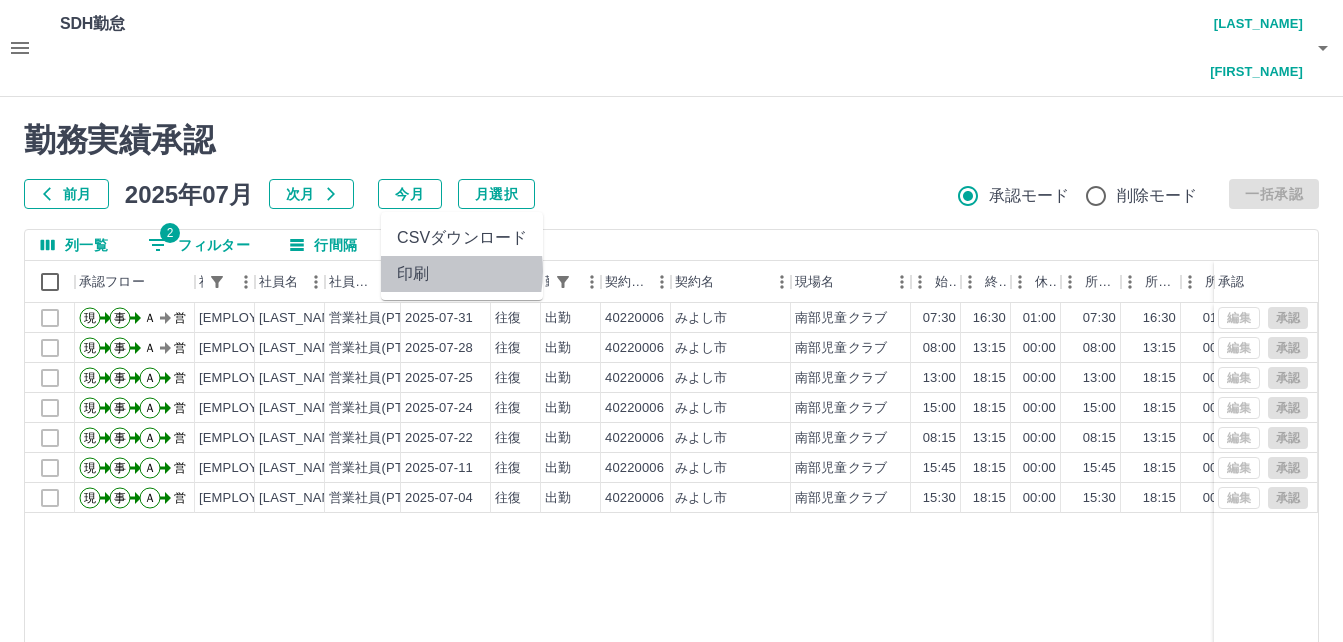 click on "印刷" at bounding box center (462, 274) 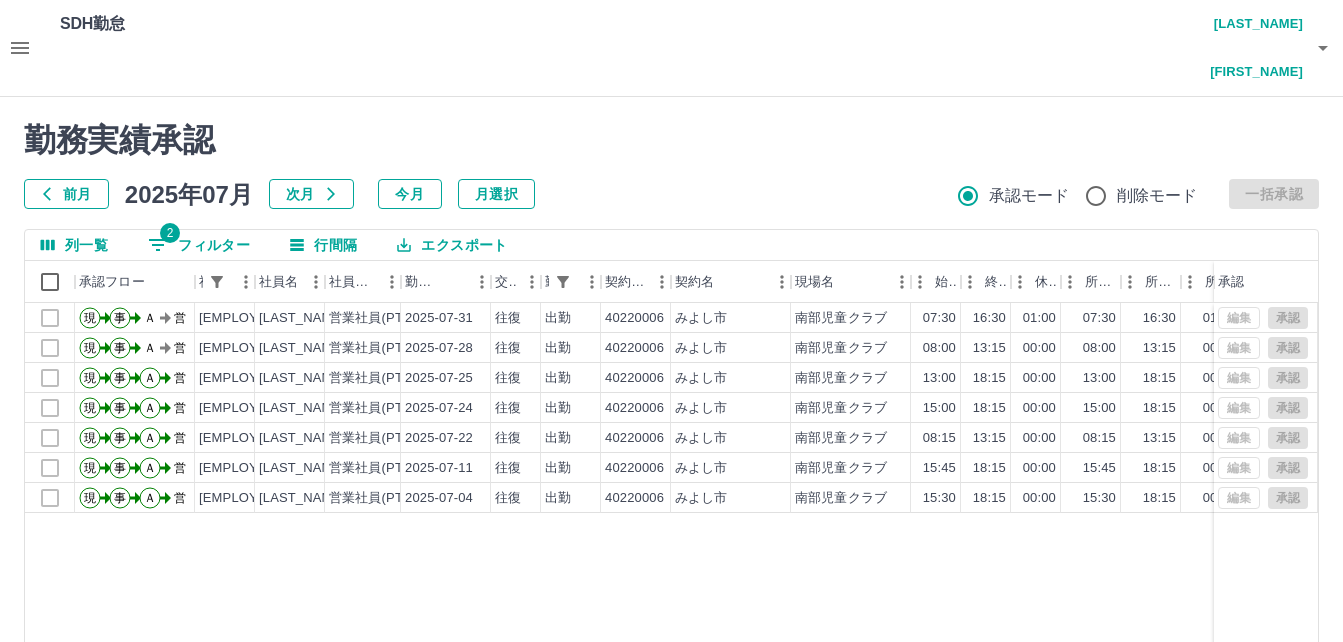 click on "2 フィルター" at bounding box center [199, 245] 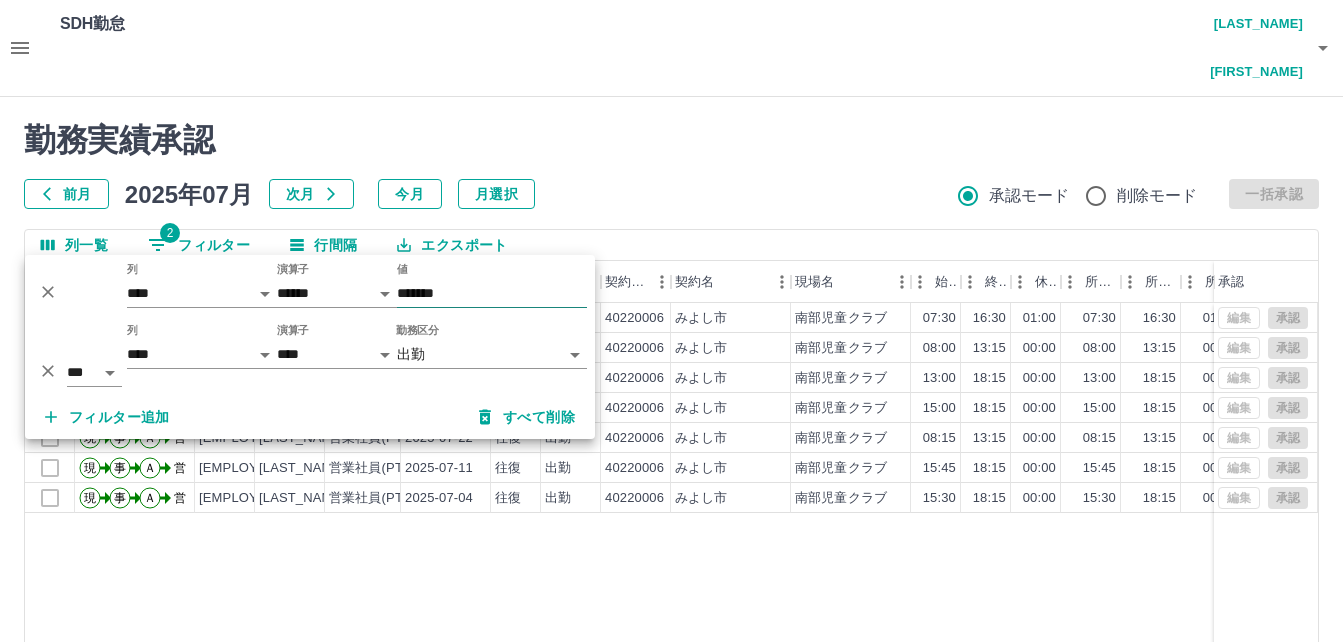 click on "*******" at bounding box center [492, 293] 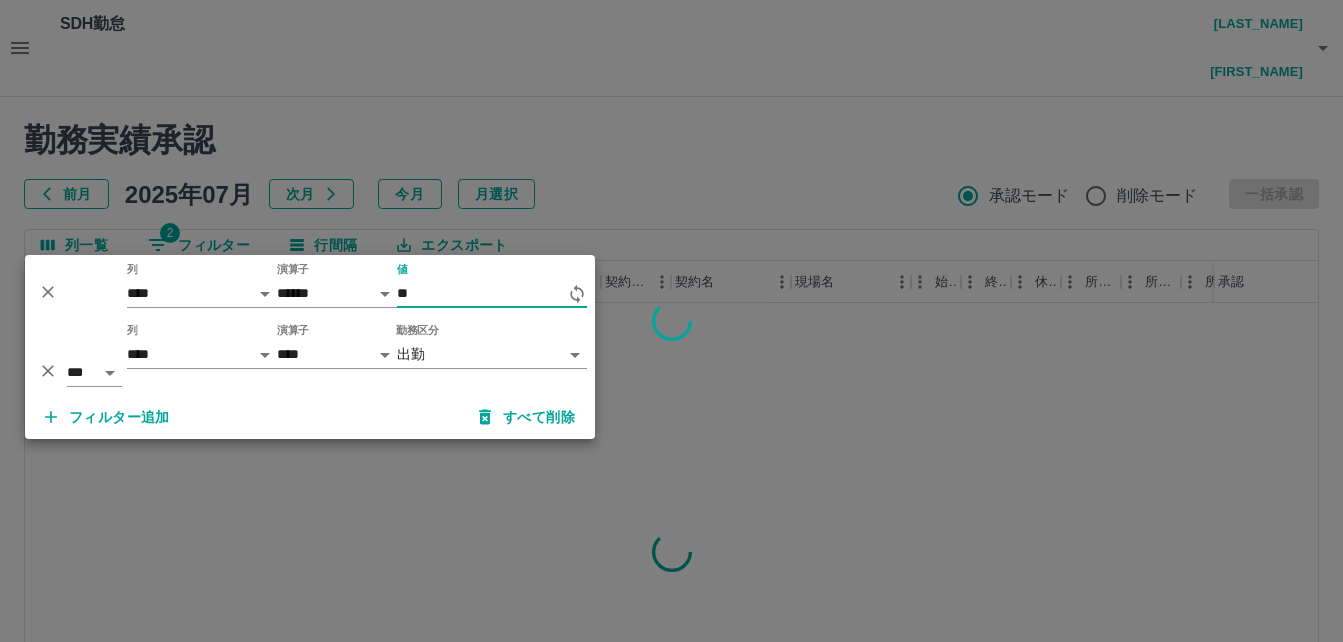 type on "*" 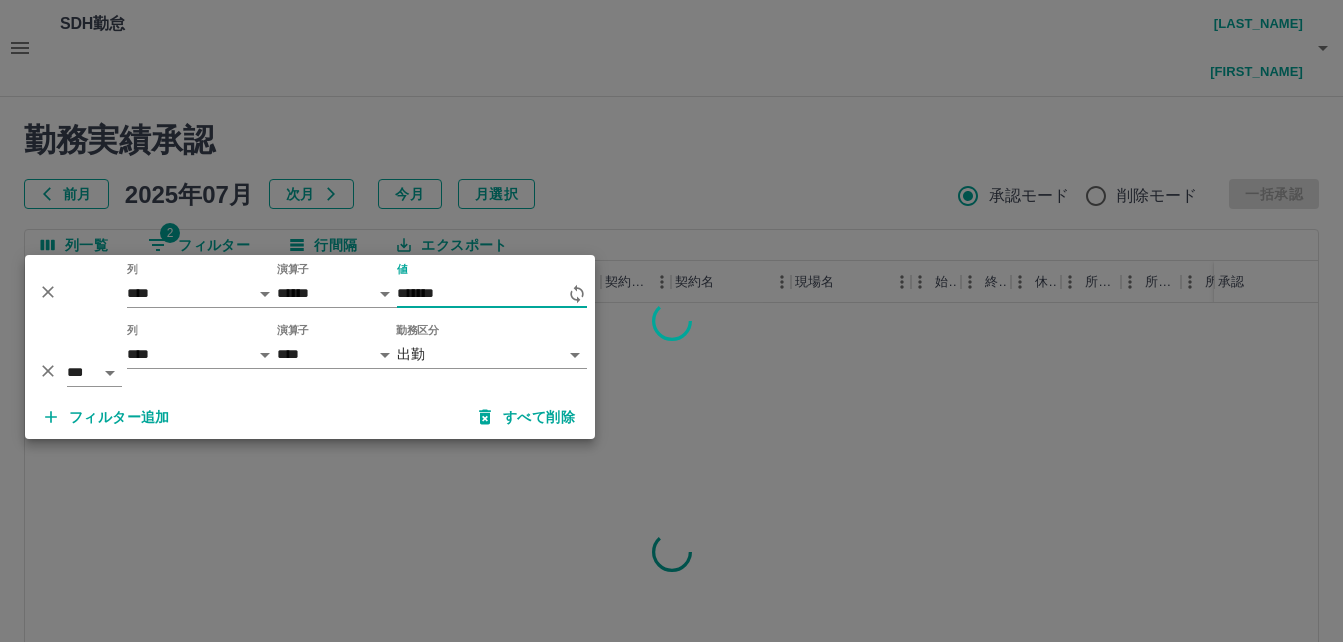 type on "*******" 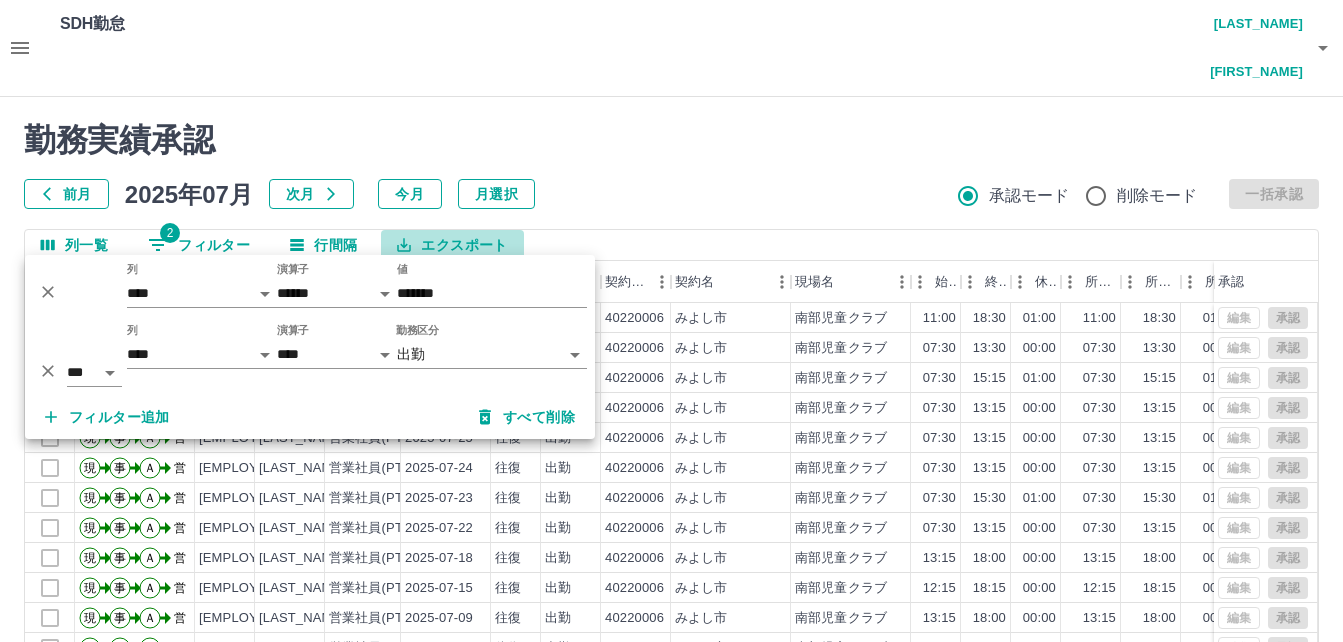 click on "エクスポート" at bounding box center (452, 245) 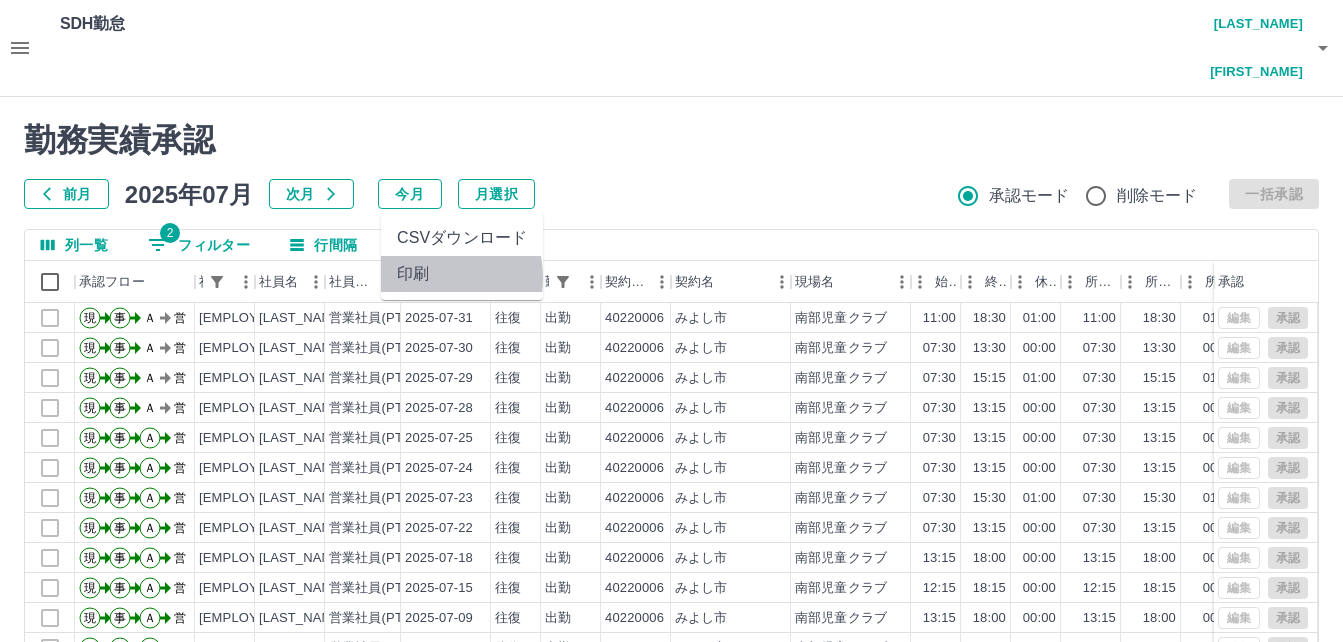 click on "印刷" at bounding box center [462, 274] 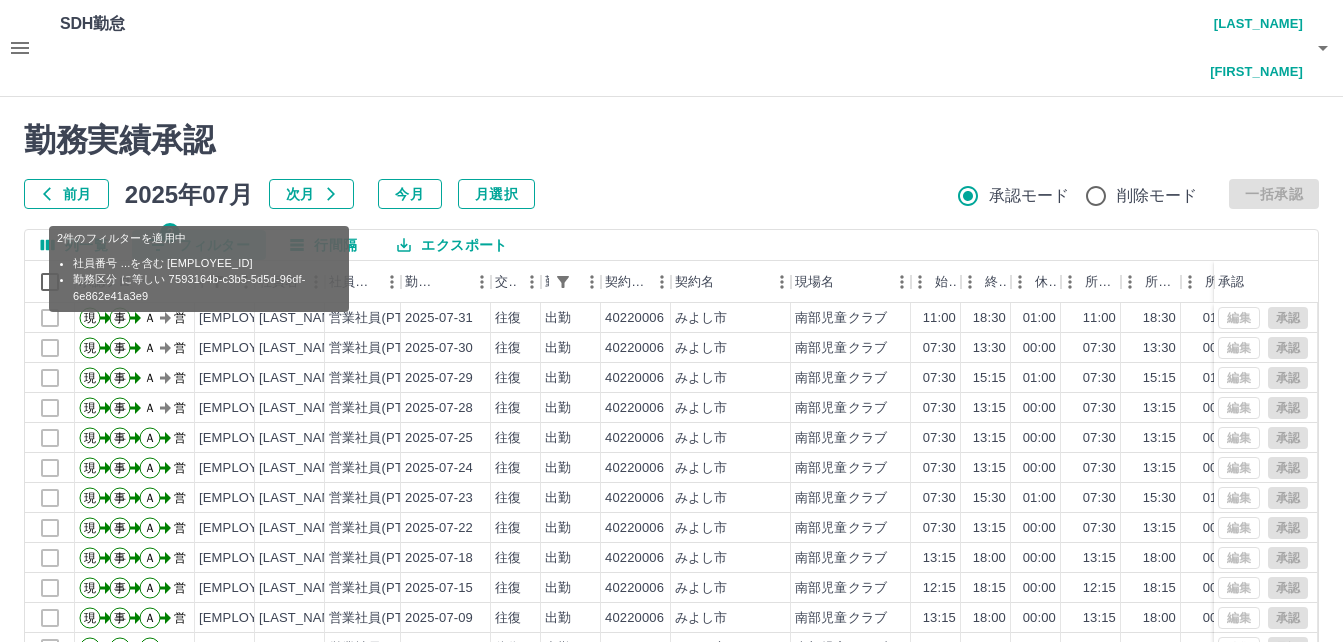 click on "2 フィルター" at bounding box center [199, 245] 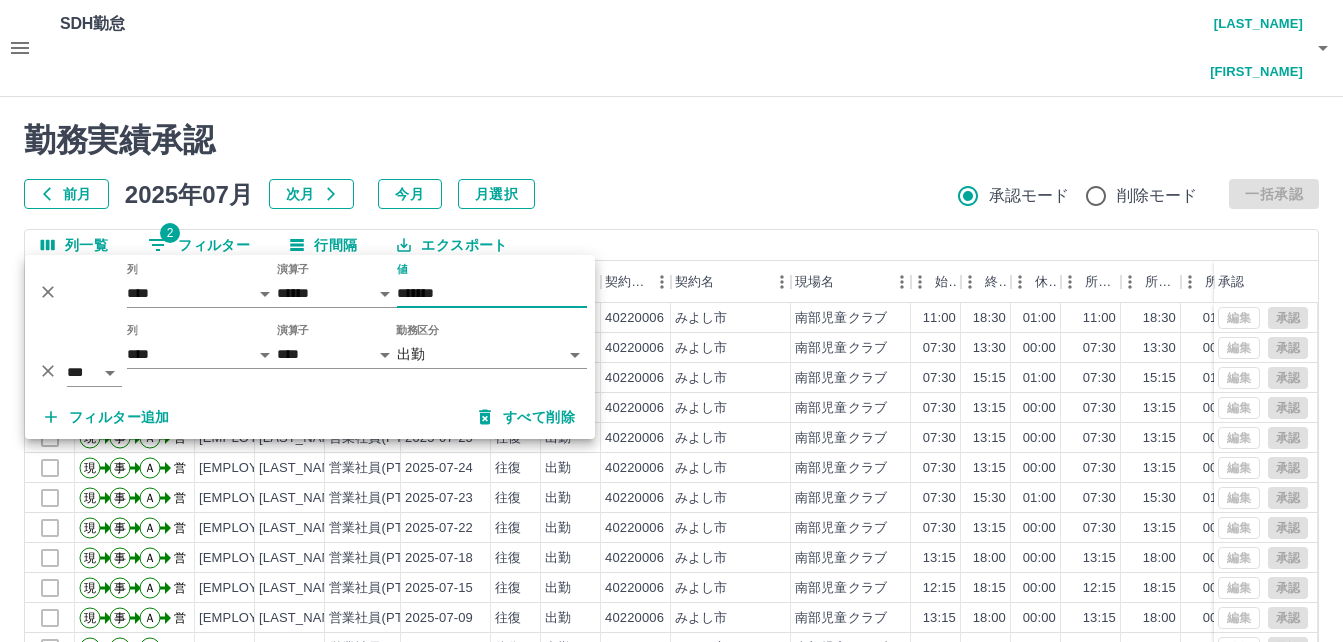 click on "*******" at bounding box center [492, 293] 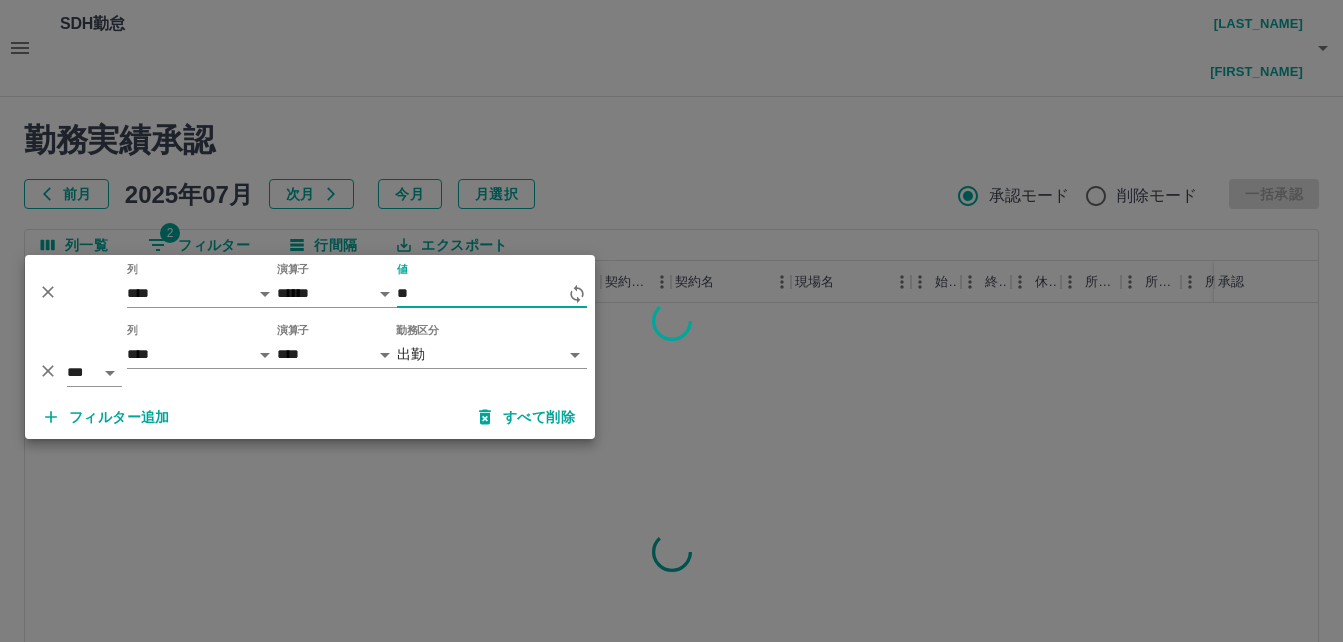 type on "*" 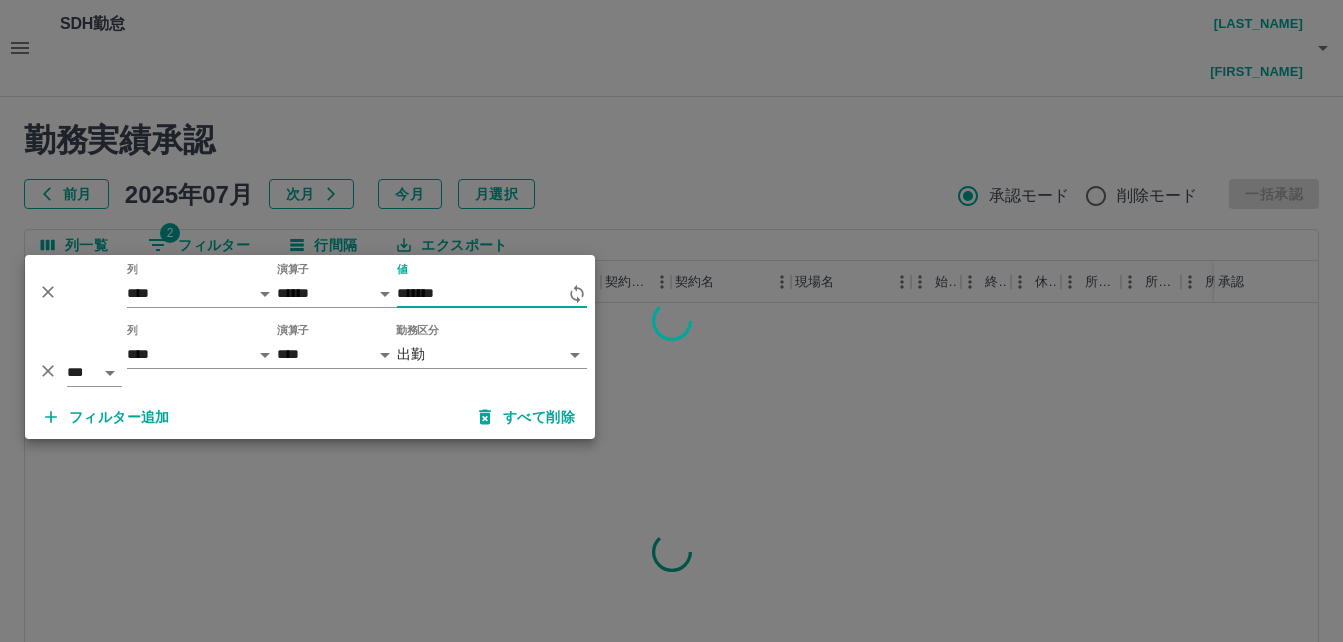 type on "*******" 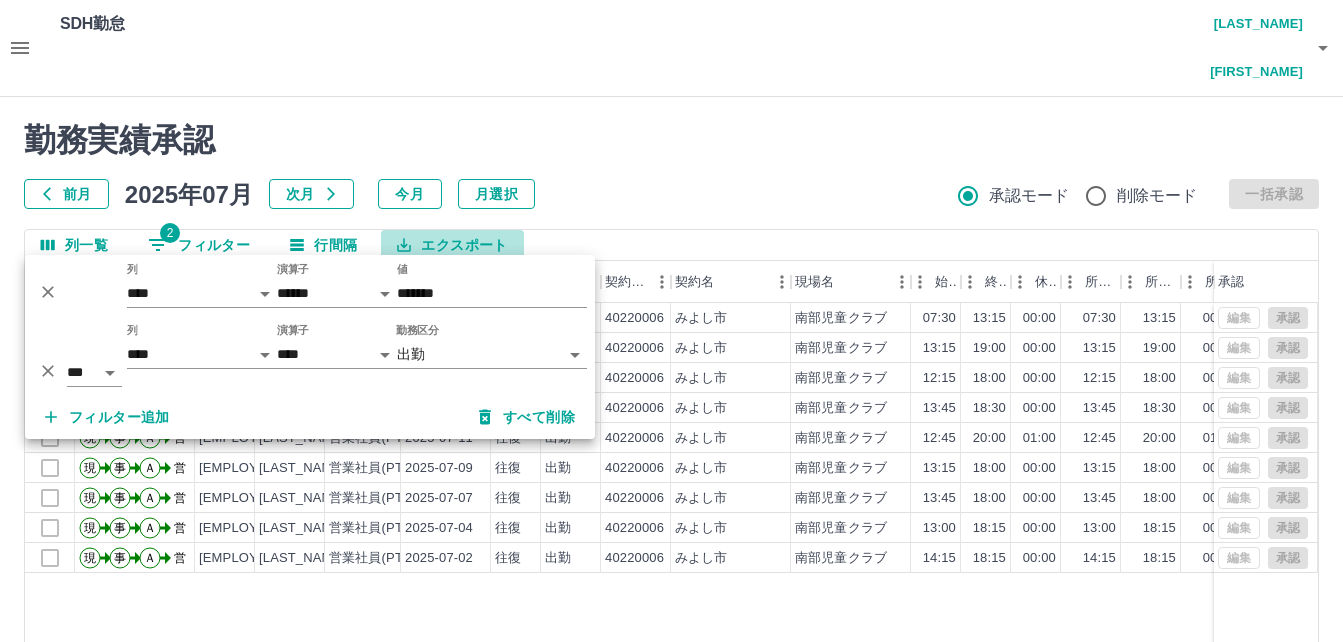 click on "エクスポート" at bounding box center (452, 245) 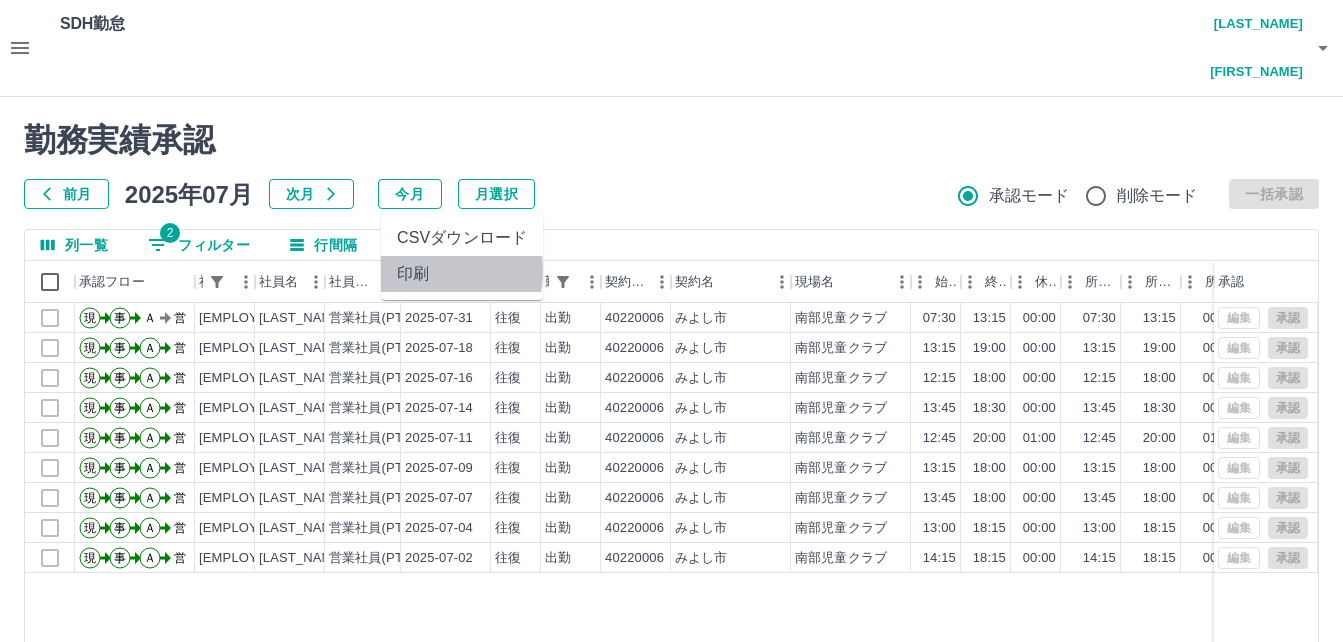 click on "印刷" at bounding box center (462, 274) 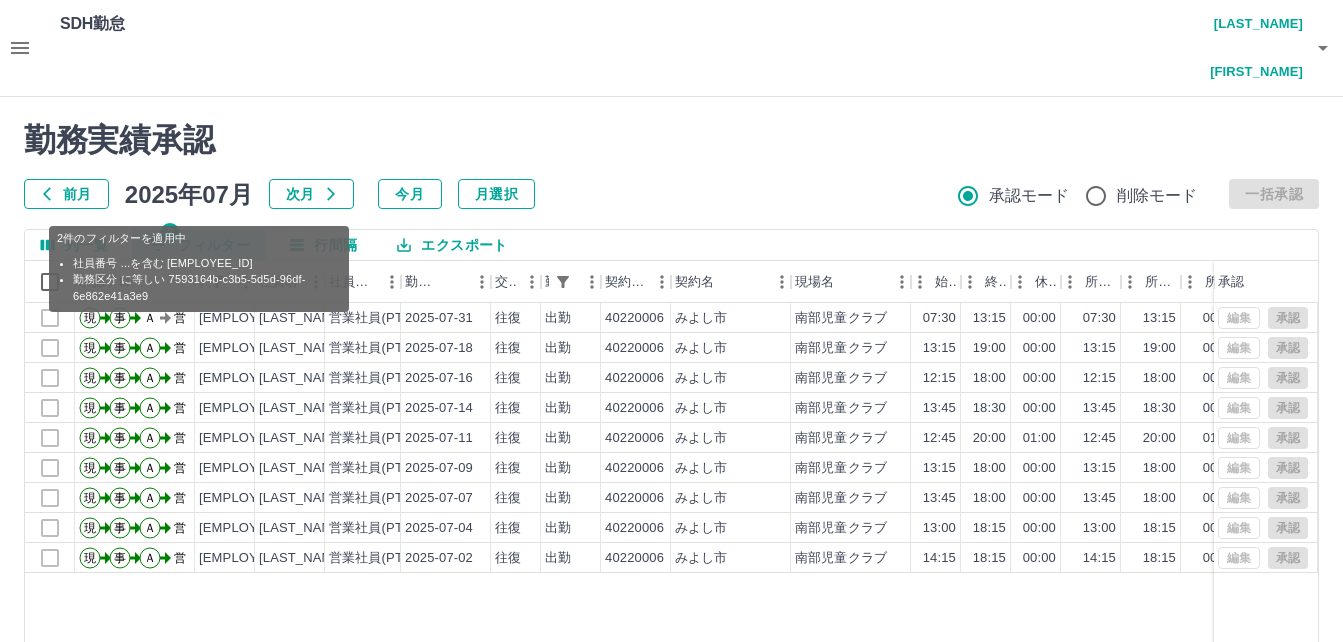 click on "2 フィルター" at bounding box center [199, 245] 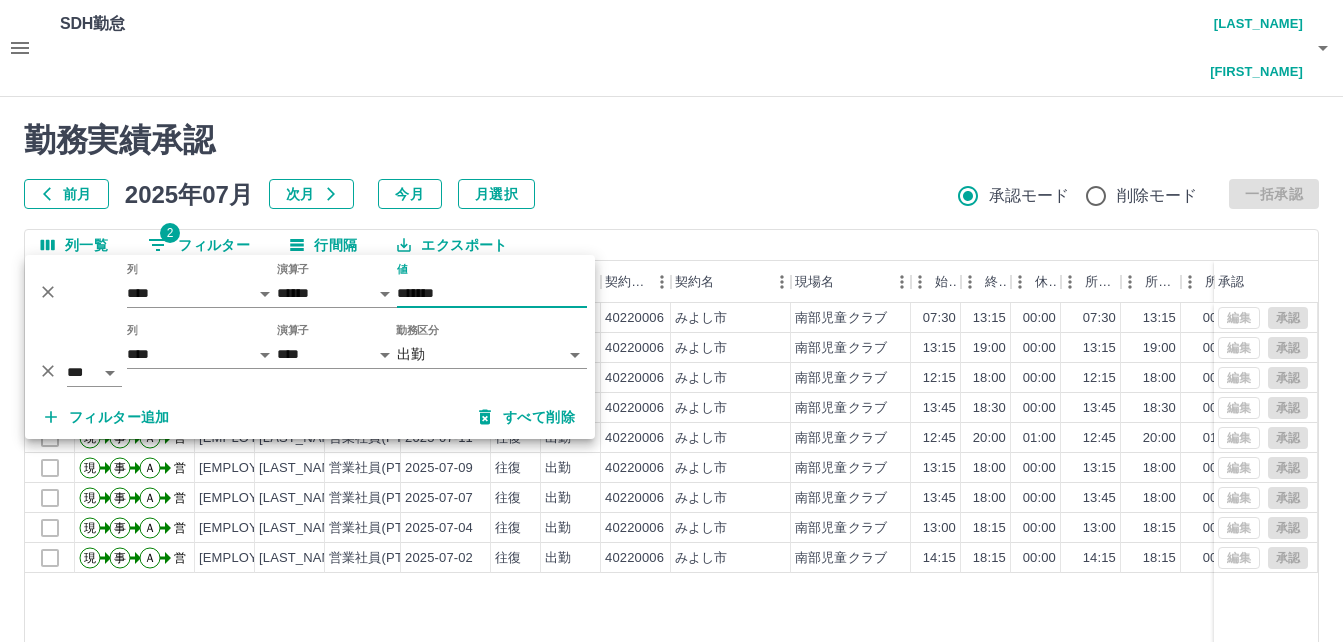 click on "*******" at bounding box center (492, 293) 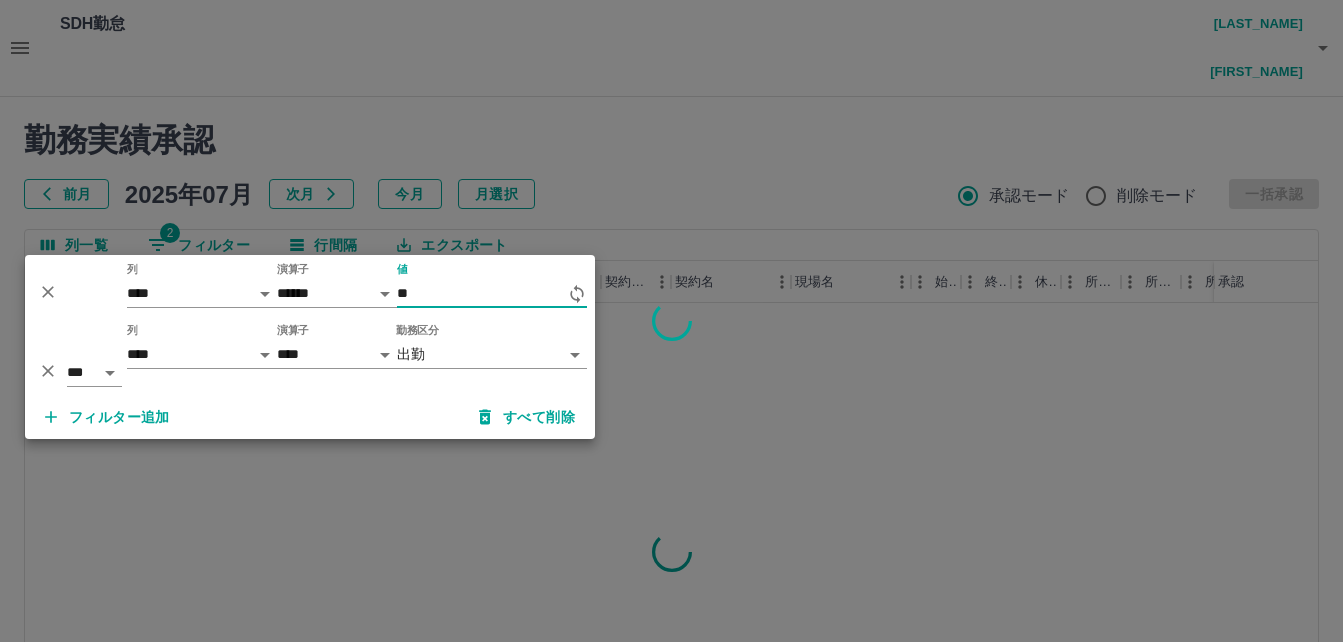 type on "*" 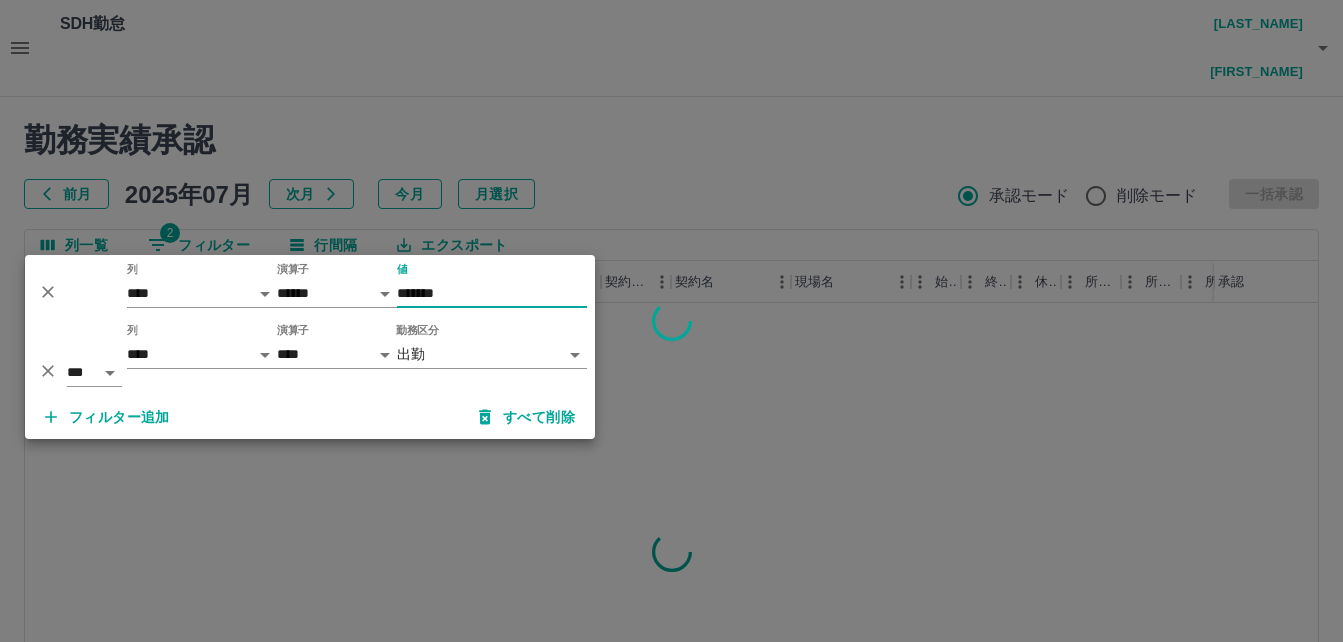 type on "*******" 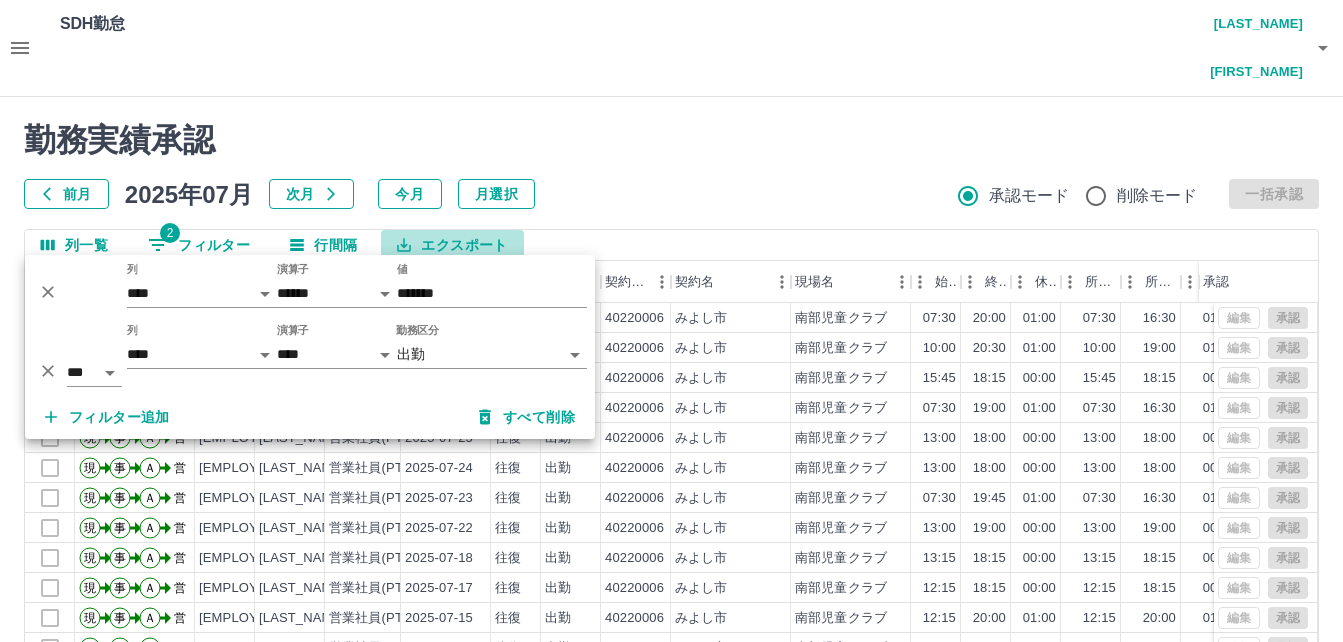 click on "エクスポート" at bounding box center [452, 245] 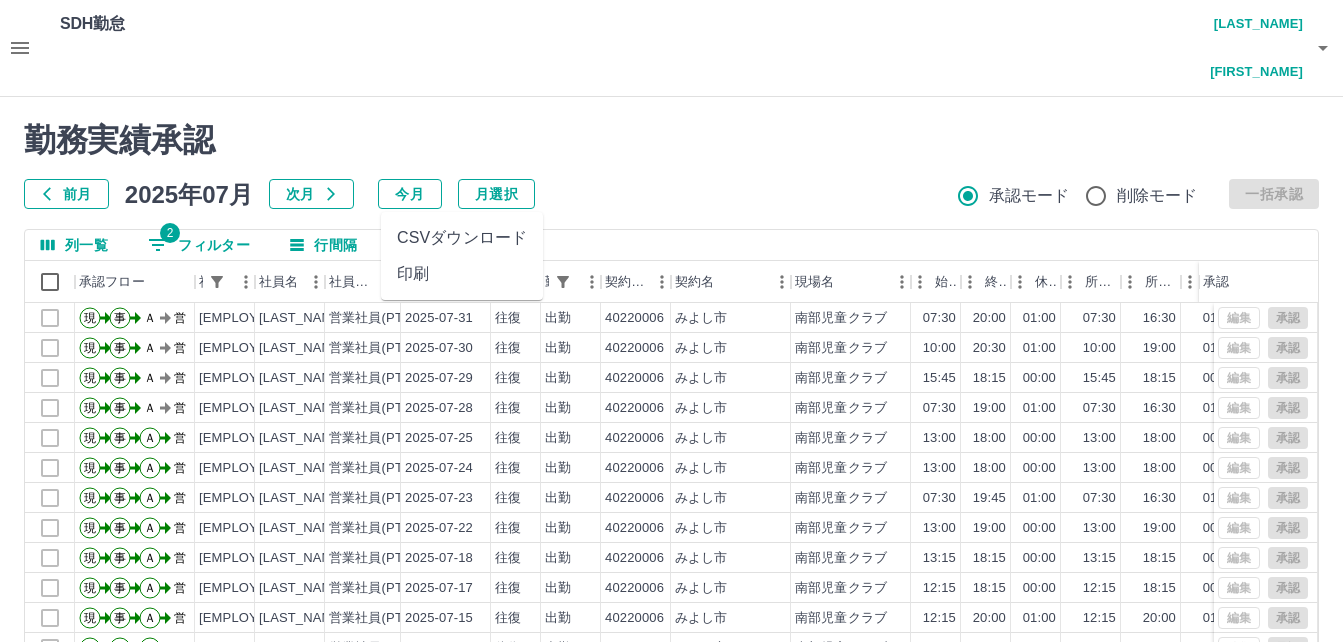 click on "印刷" at bounding box center (462, 274) 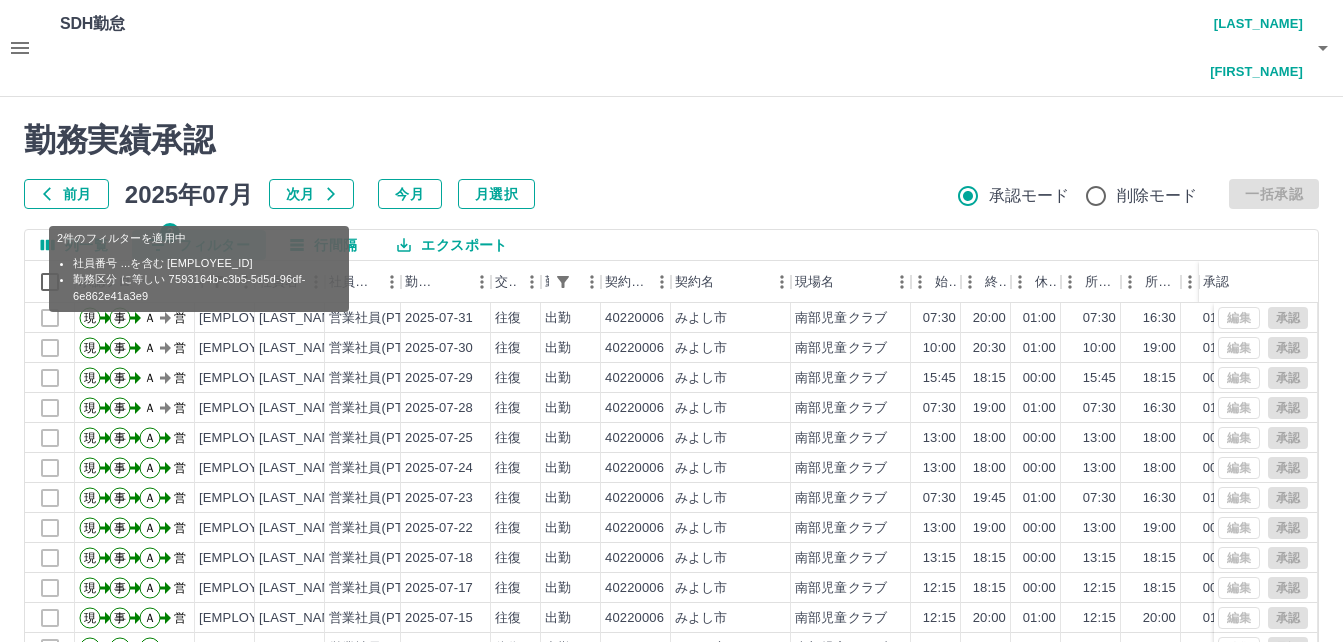 click on "2 フィルター" at bounding box center [199, 245] 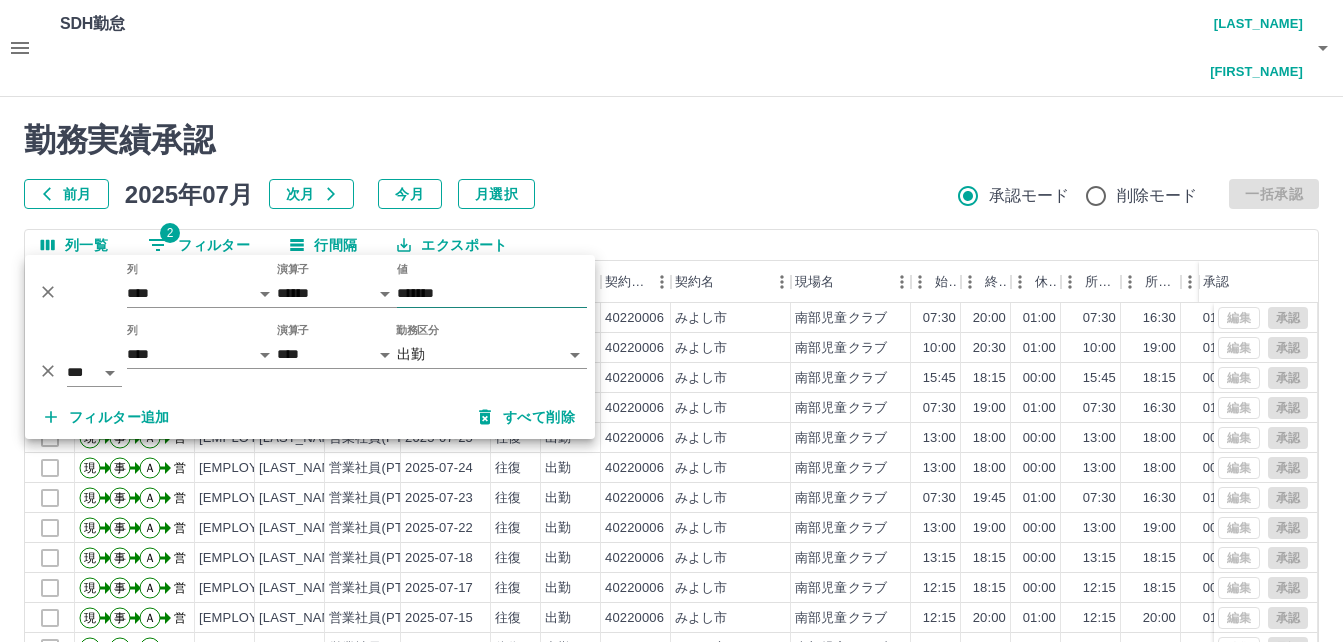 click on "*******" at bounding box center [492, 293] 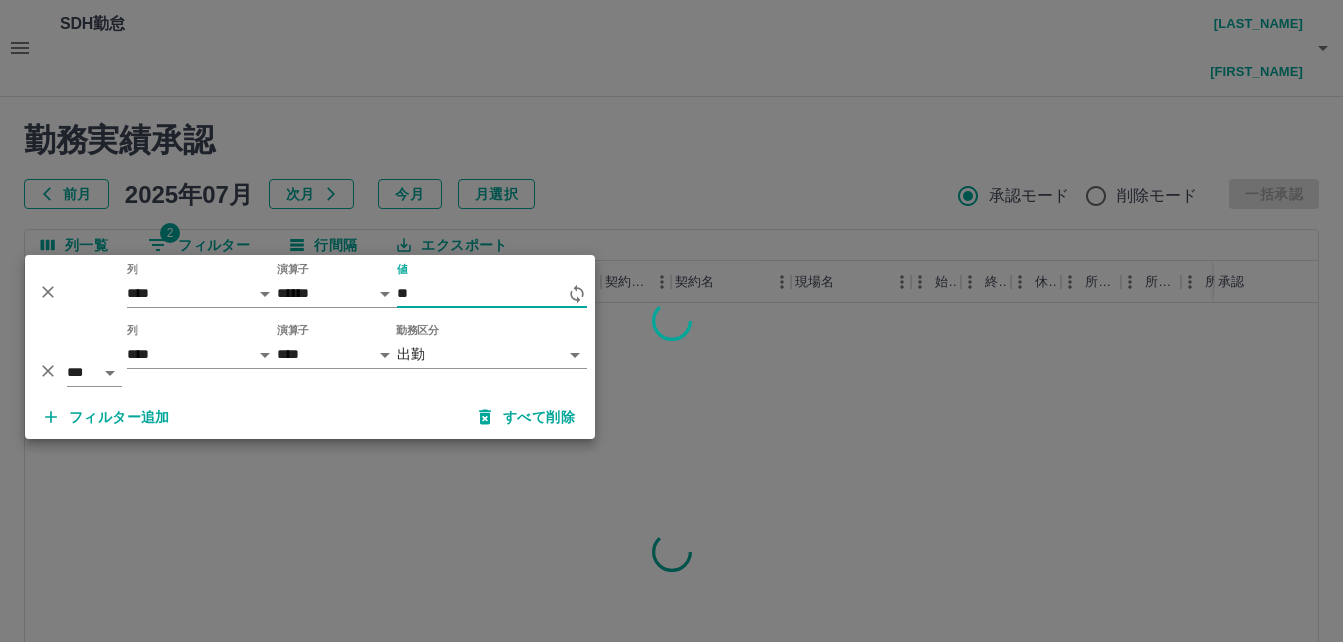 type on "*" 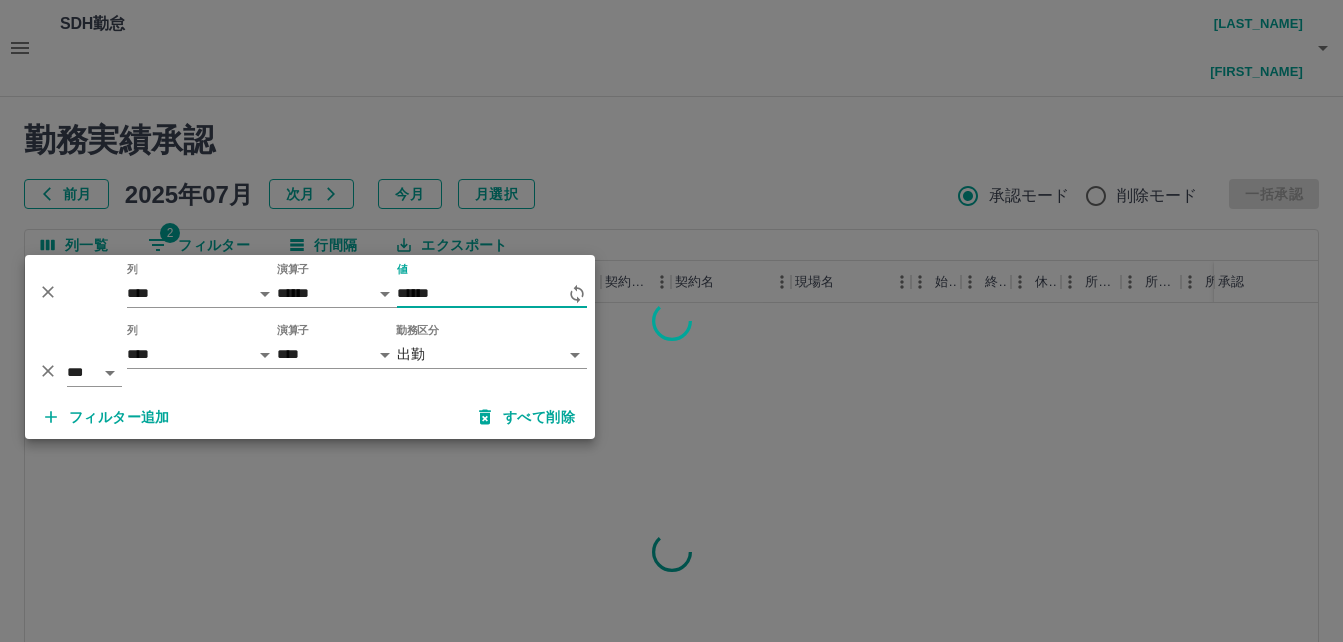 type on "*******" 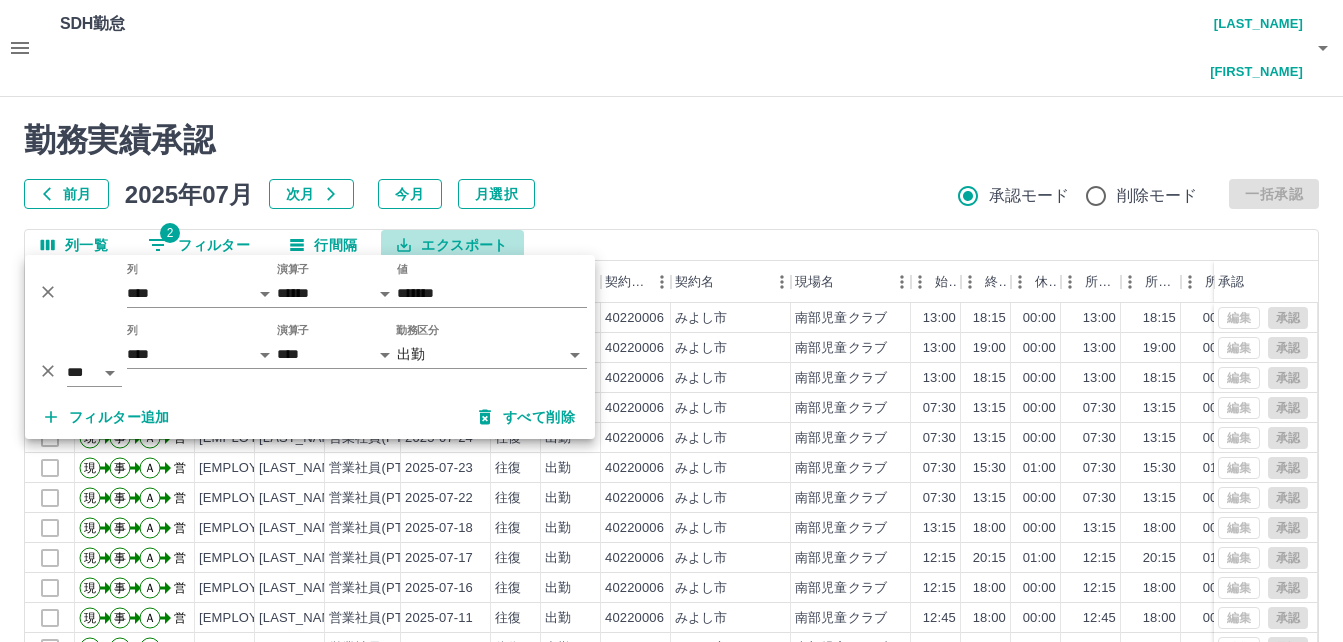 click on "エクスポート" at bounding box center (452, 245) 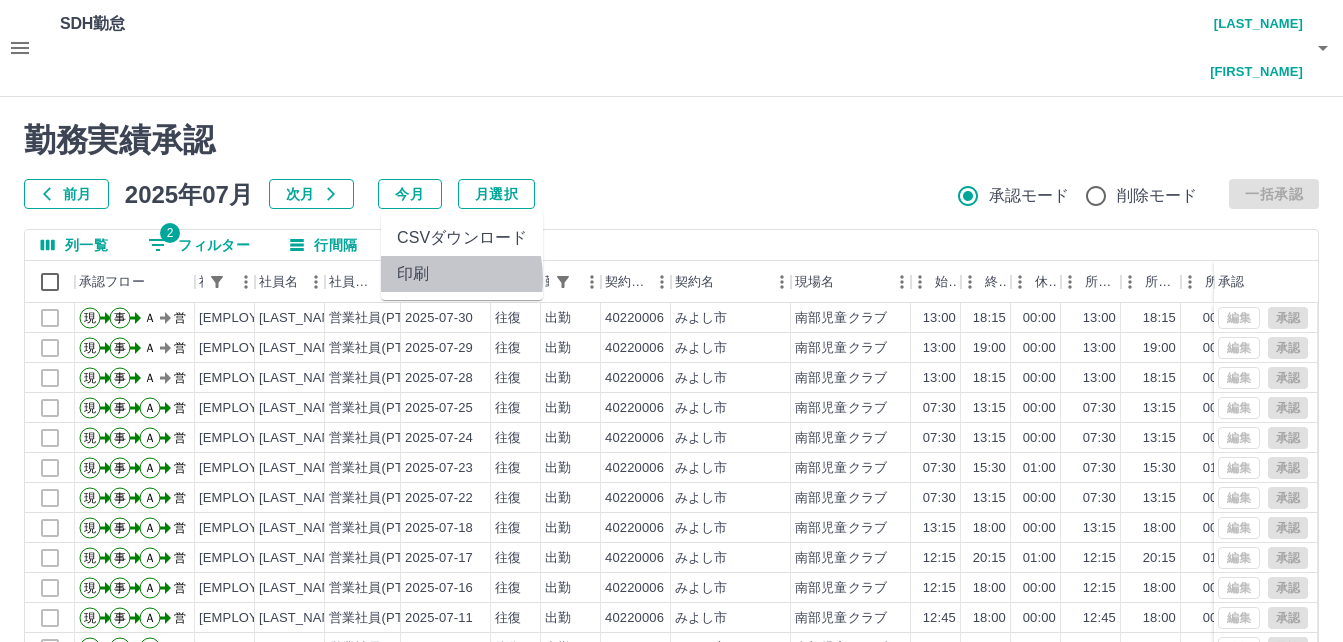 click on "印刷" at bounding box center [462, 274] 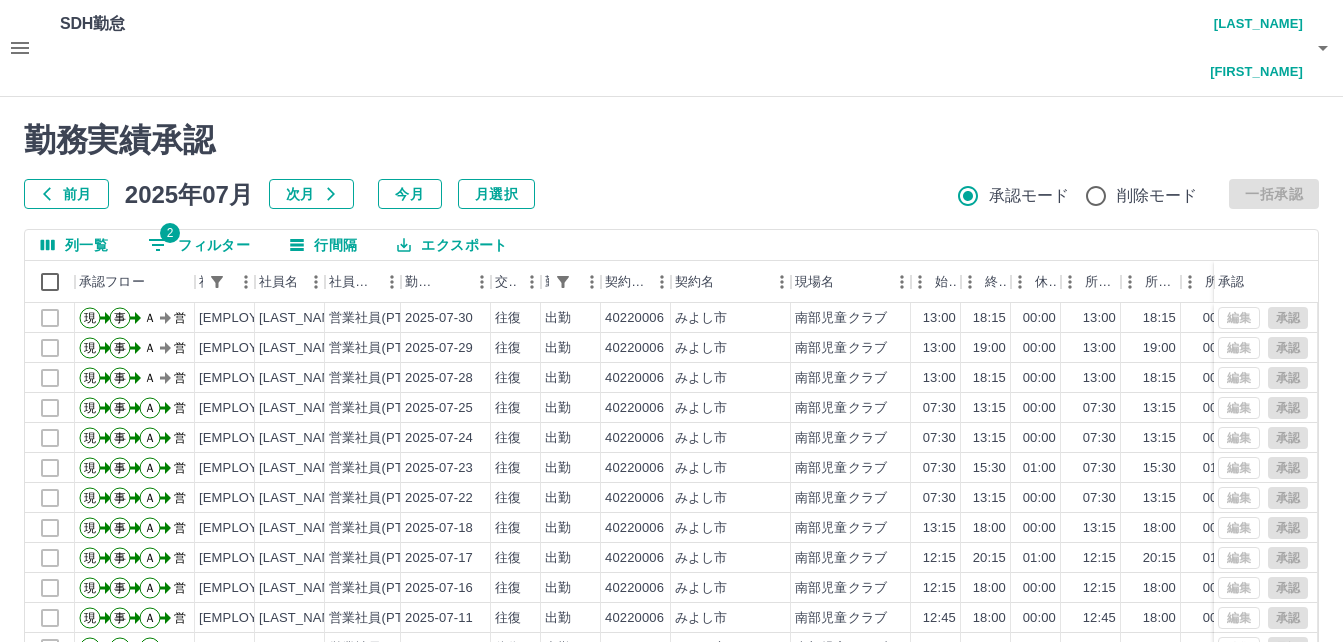 click on "2 フィルター" at bounding box center [199, 245] 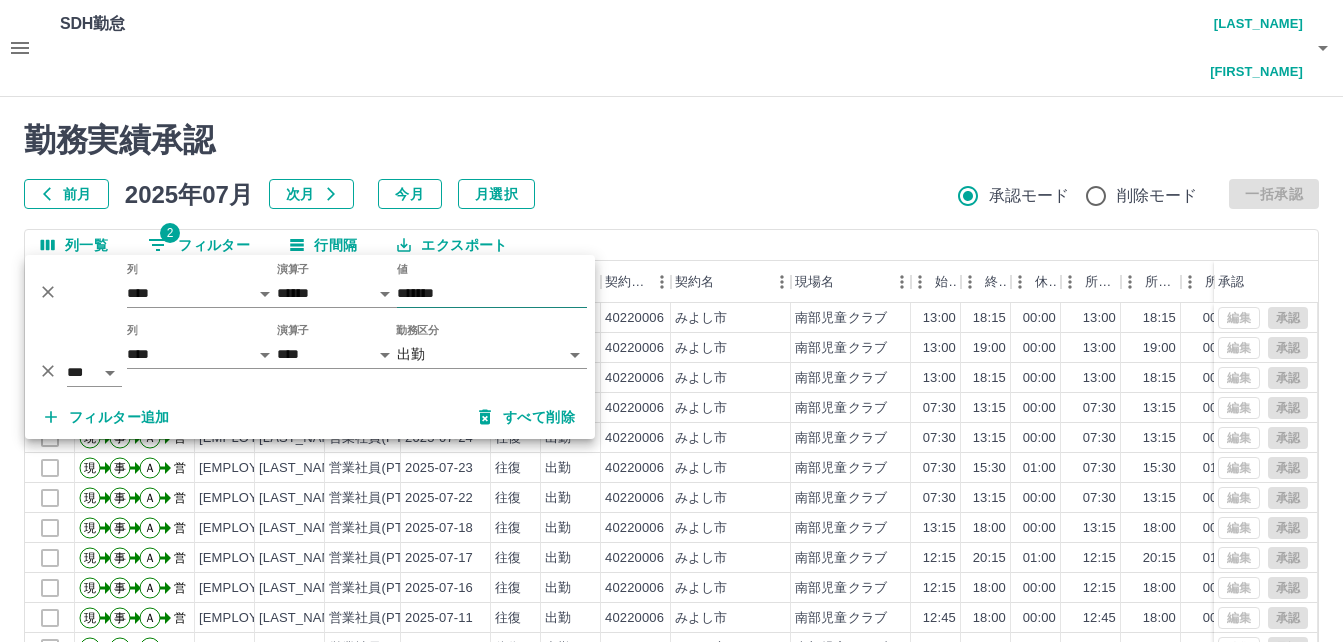 click on "*******" at bounding box center (492, 293) 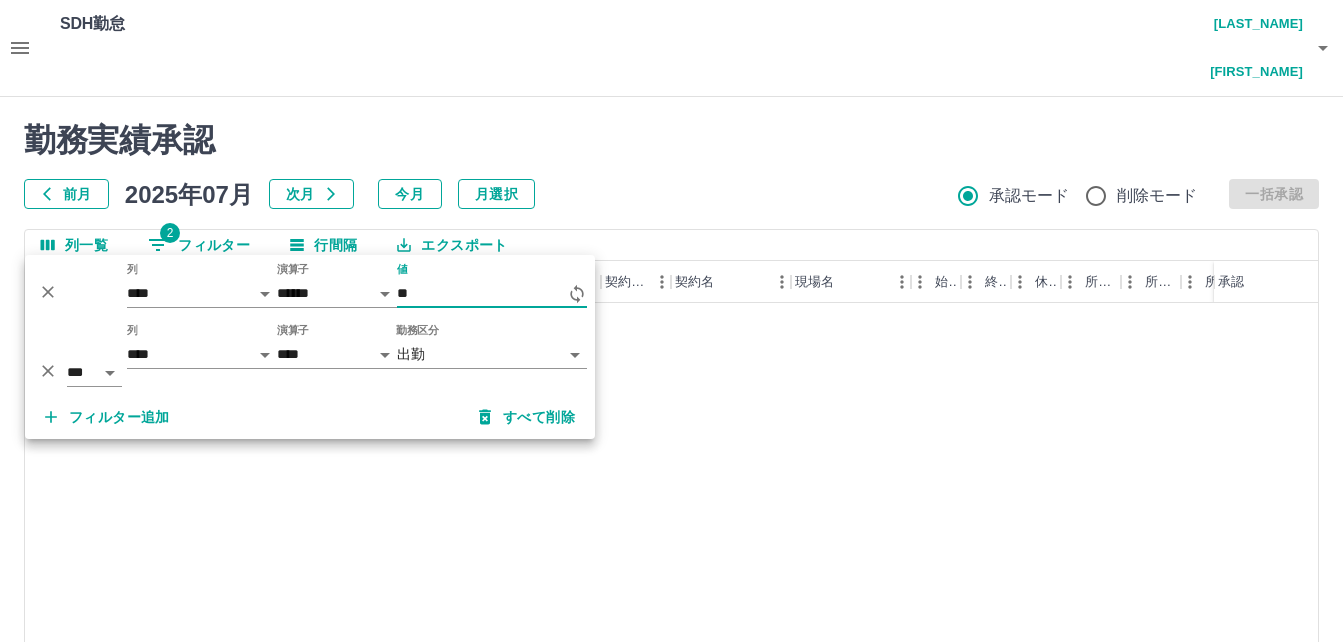 type on "*" 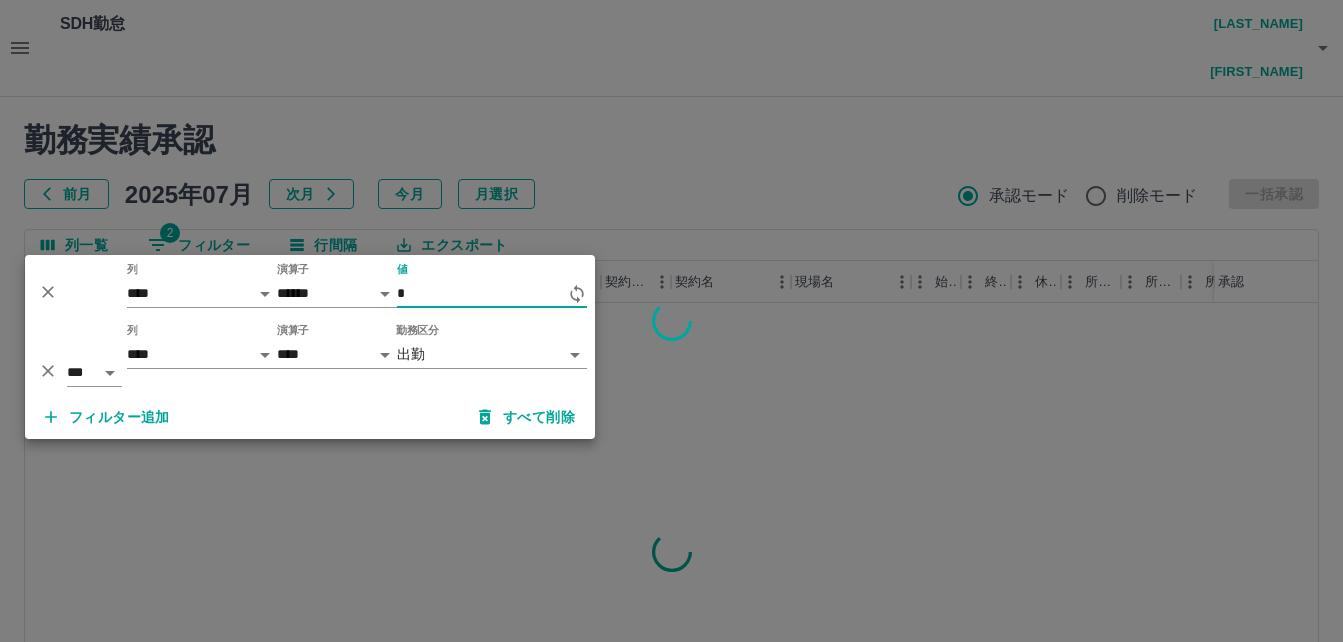 type 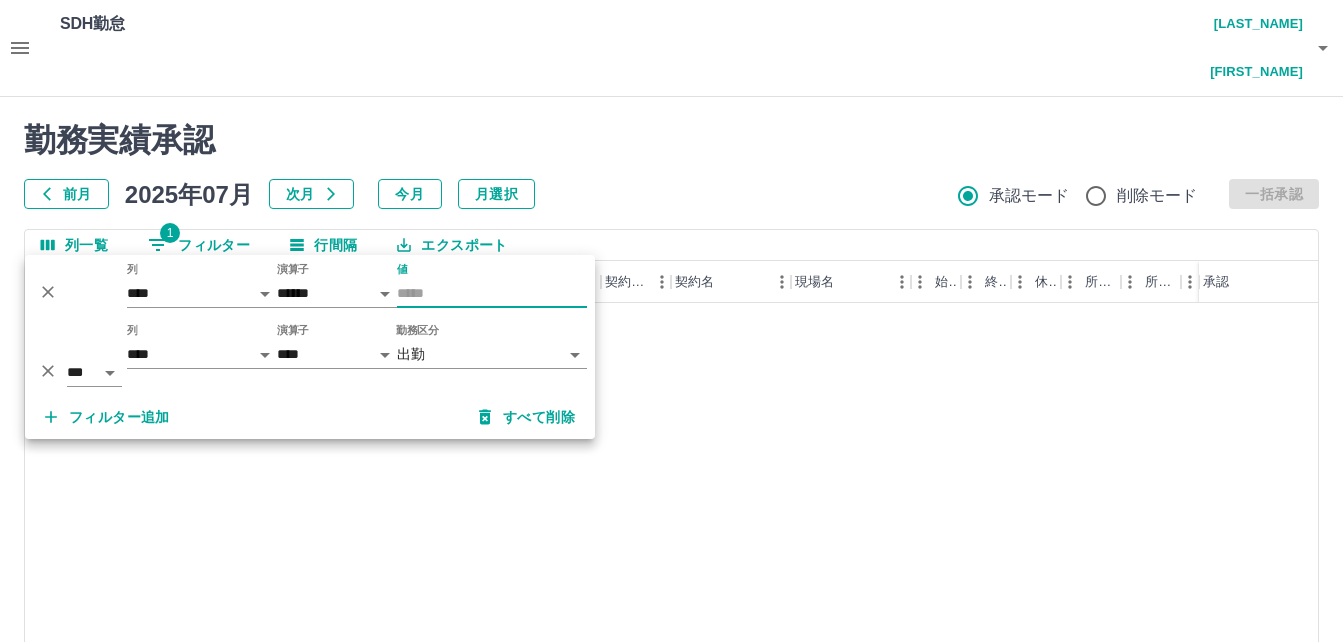 click on "[EMPLOYEE_ID]" at bounding box center [249, 1188] 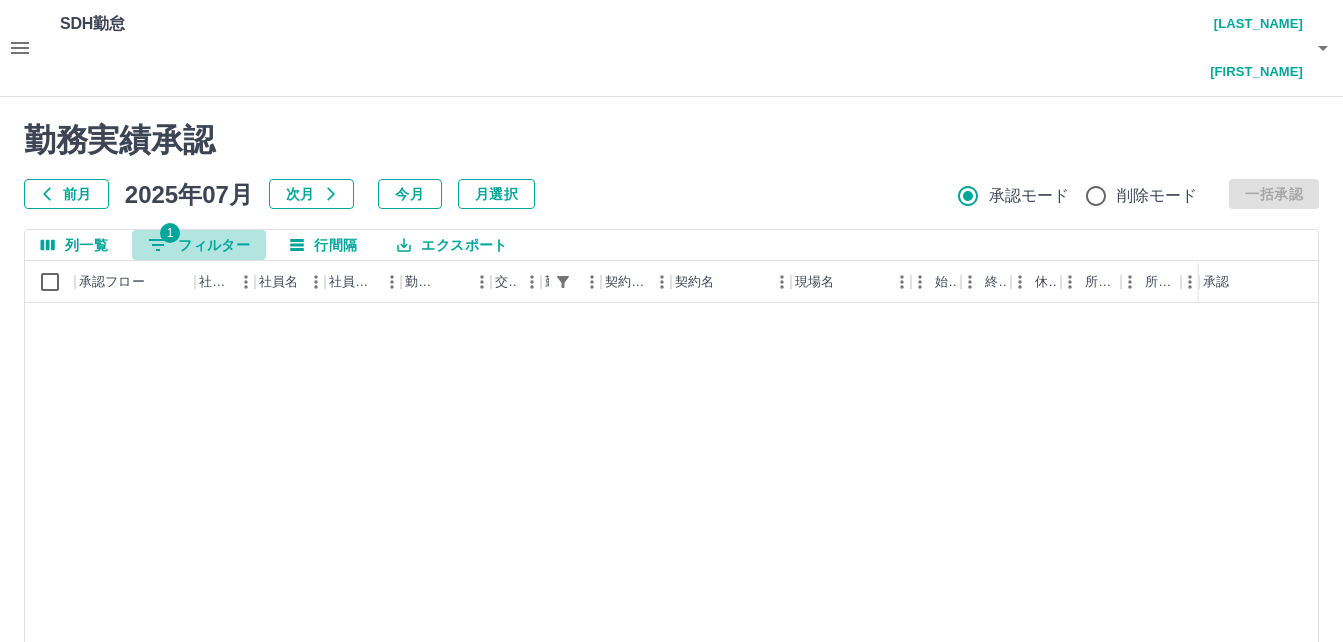 click on "1 フィルター" at bounding box center (199, 245) 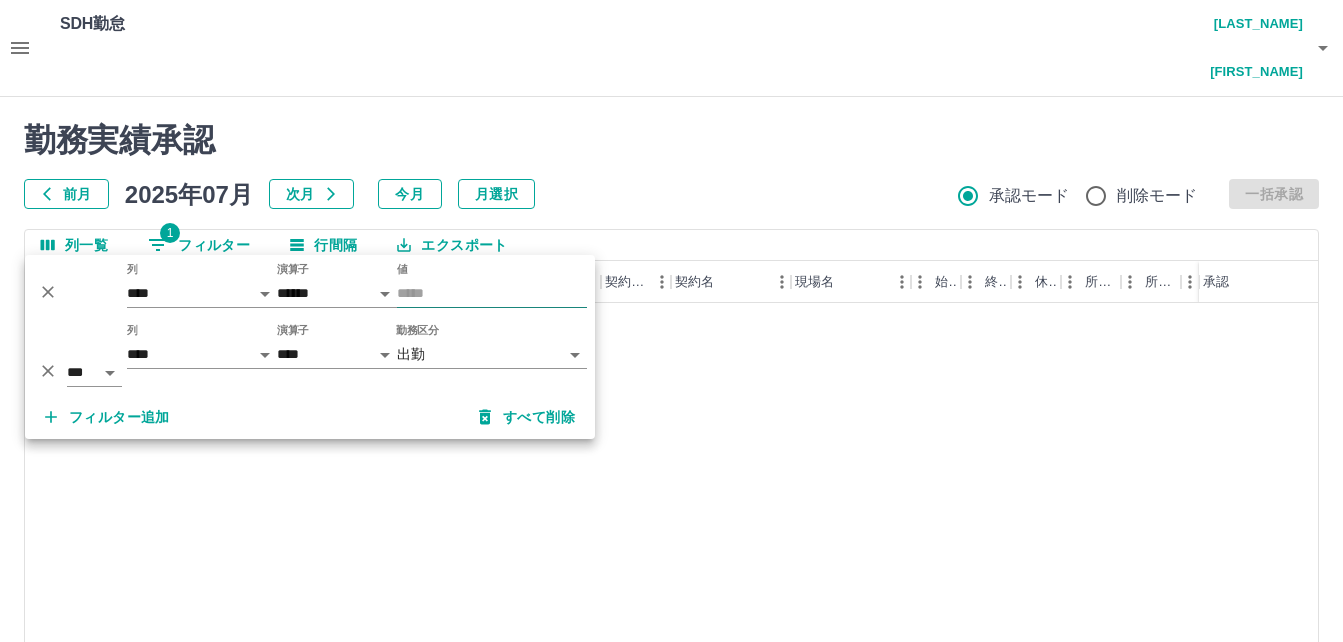 click on "値" at bounding box center (492, 293) 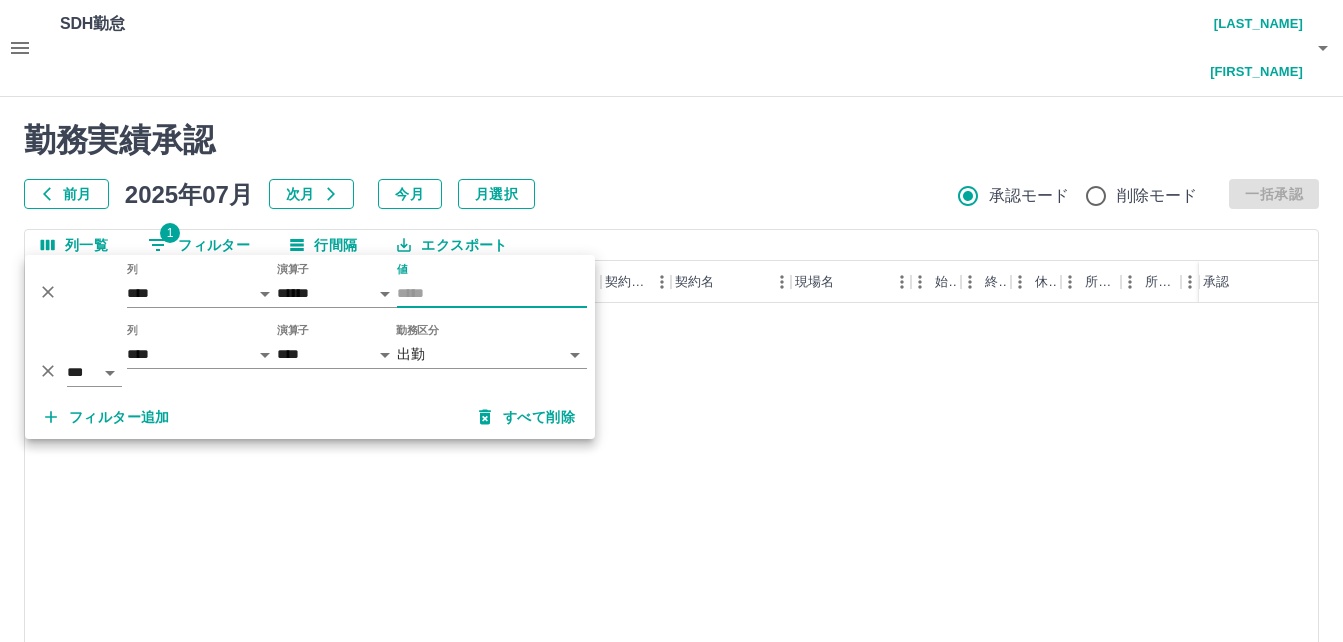 paste on "*" 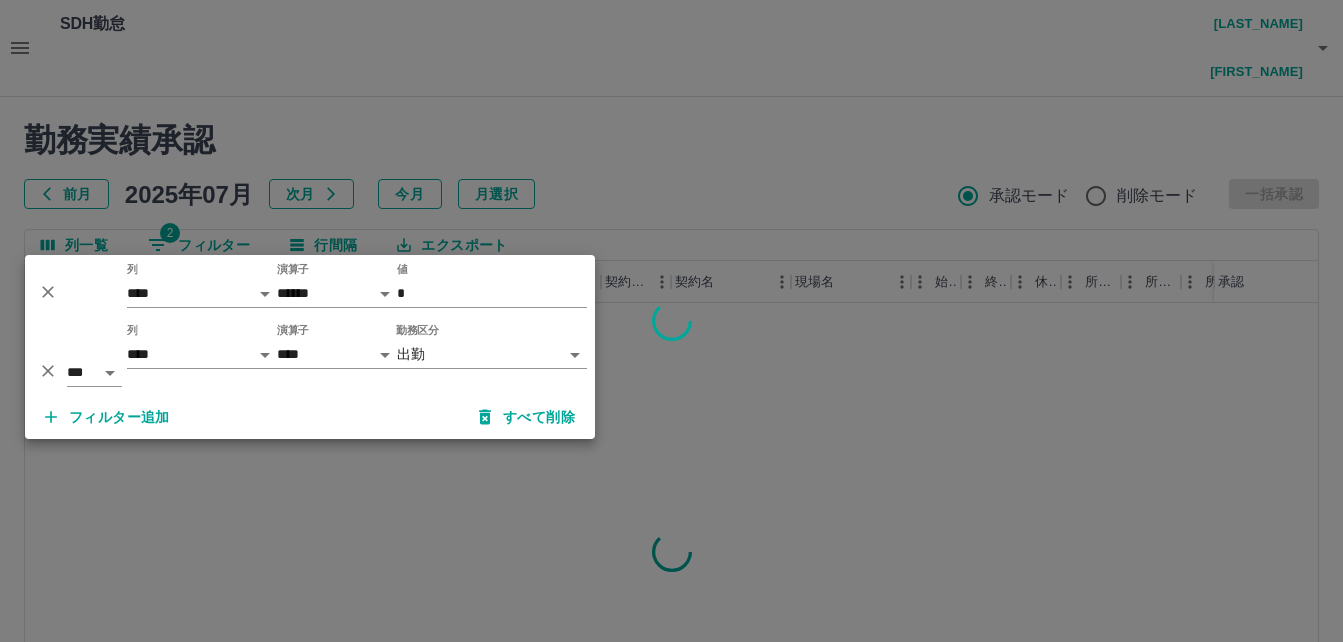 click at bounding box center (671, 321) 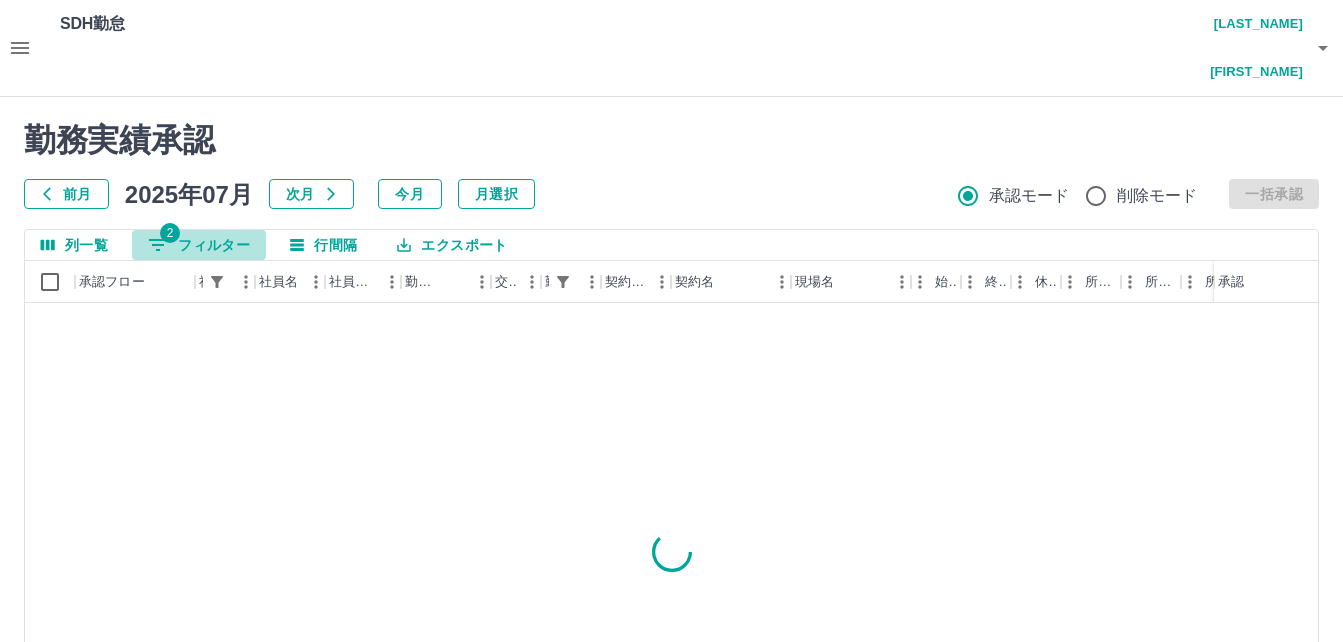 drag, startPoint x: 204, startPoint y: 190, endPoint x: 226, endPoint y: 216, distance: 34.058773 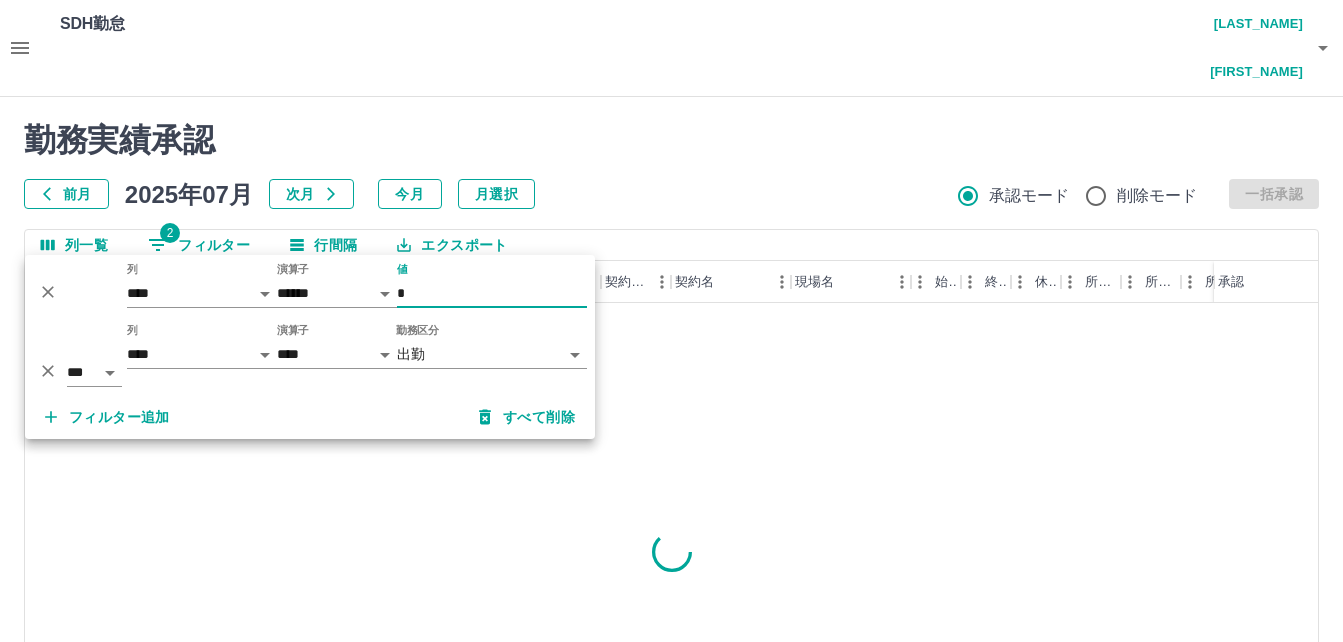 click on "*" at bounding box center (492, 293) 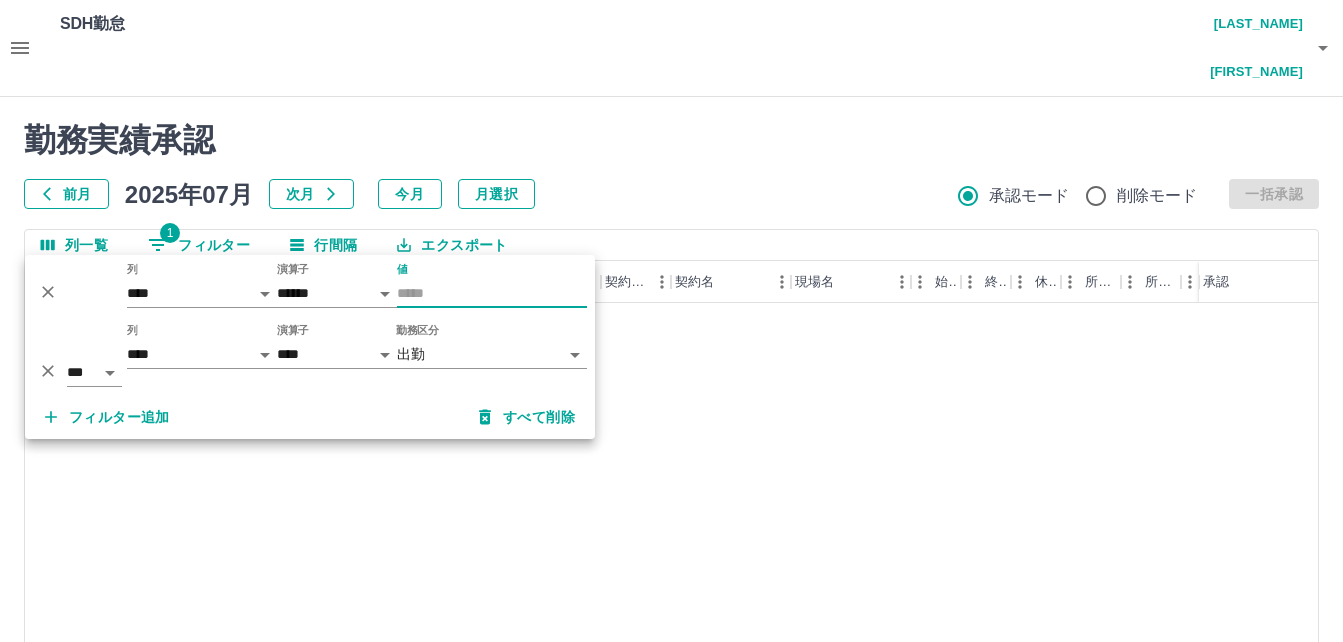 click on "[EMPLOYEE_ID]" at bounding box center (249, 1188) 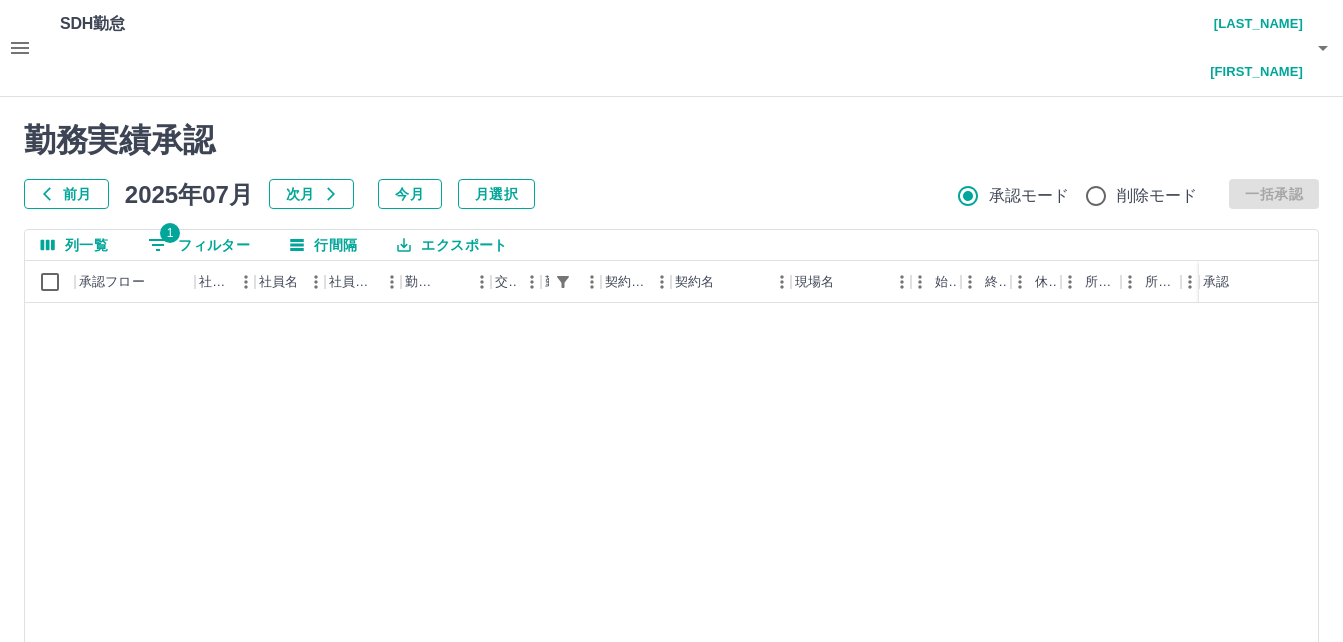 click on "[EMPLOYEE_ID]" at bounding box center (249, 1188) 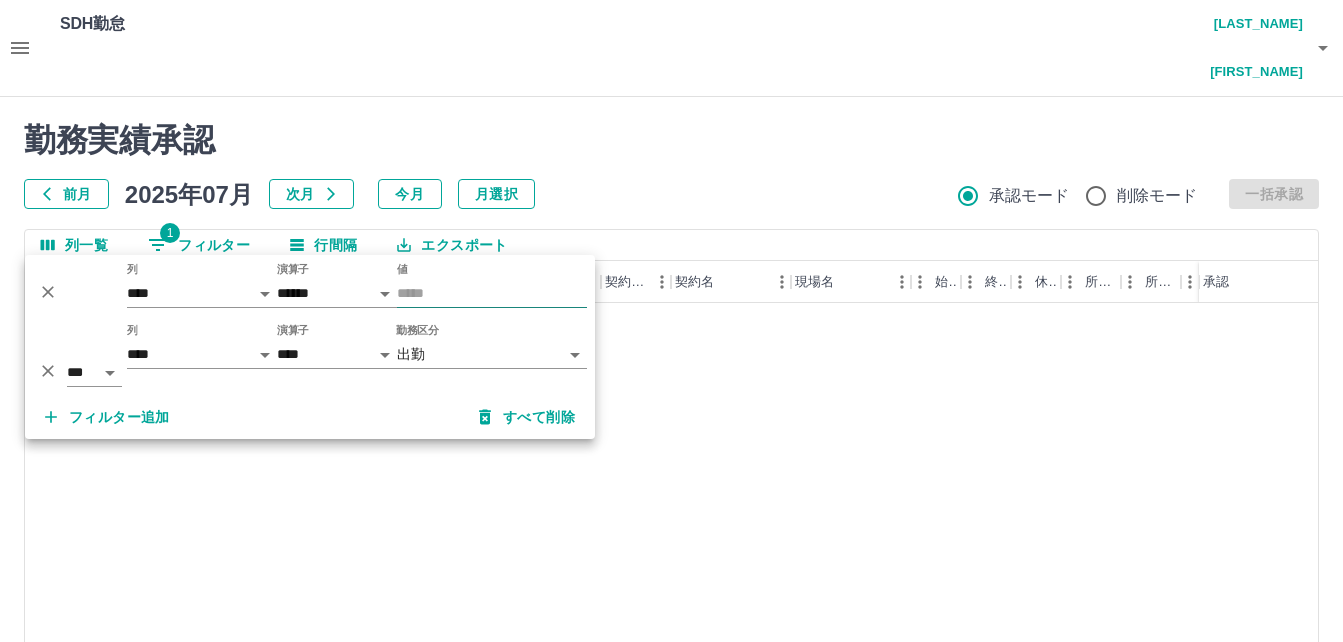click on "値" at bounding box center (492, 293) 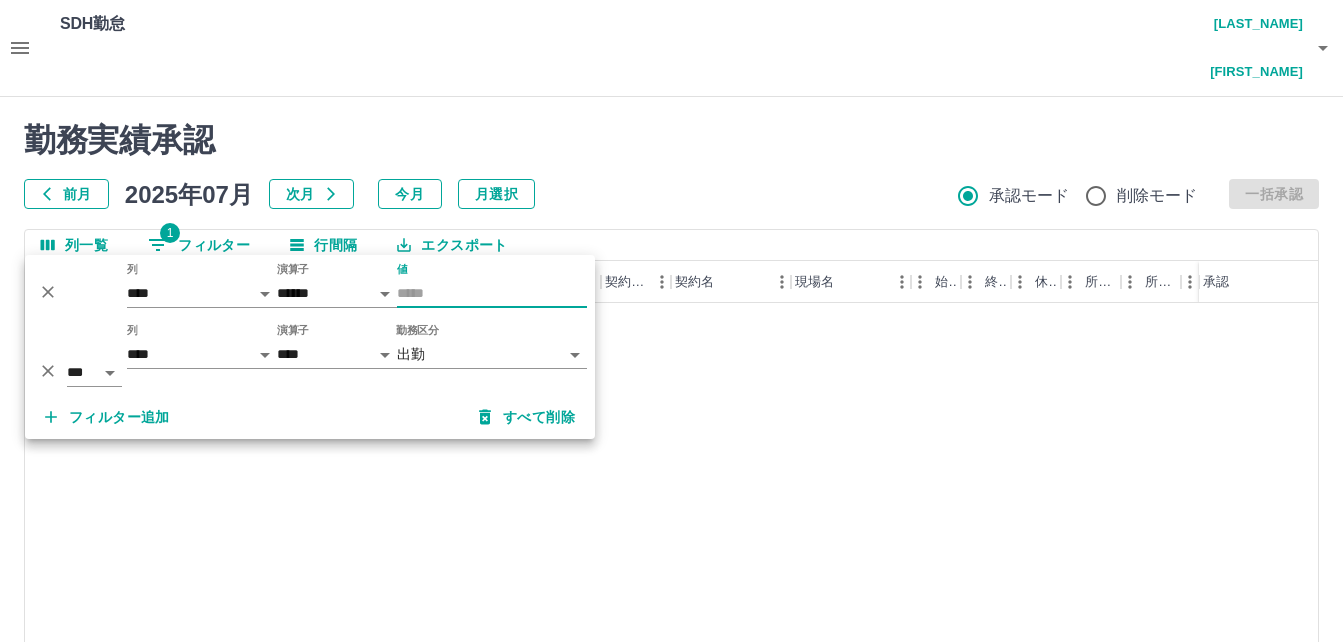 paste on "*******" 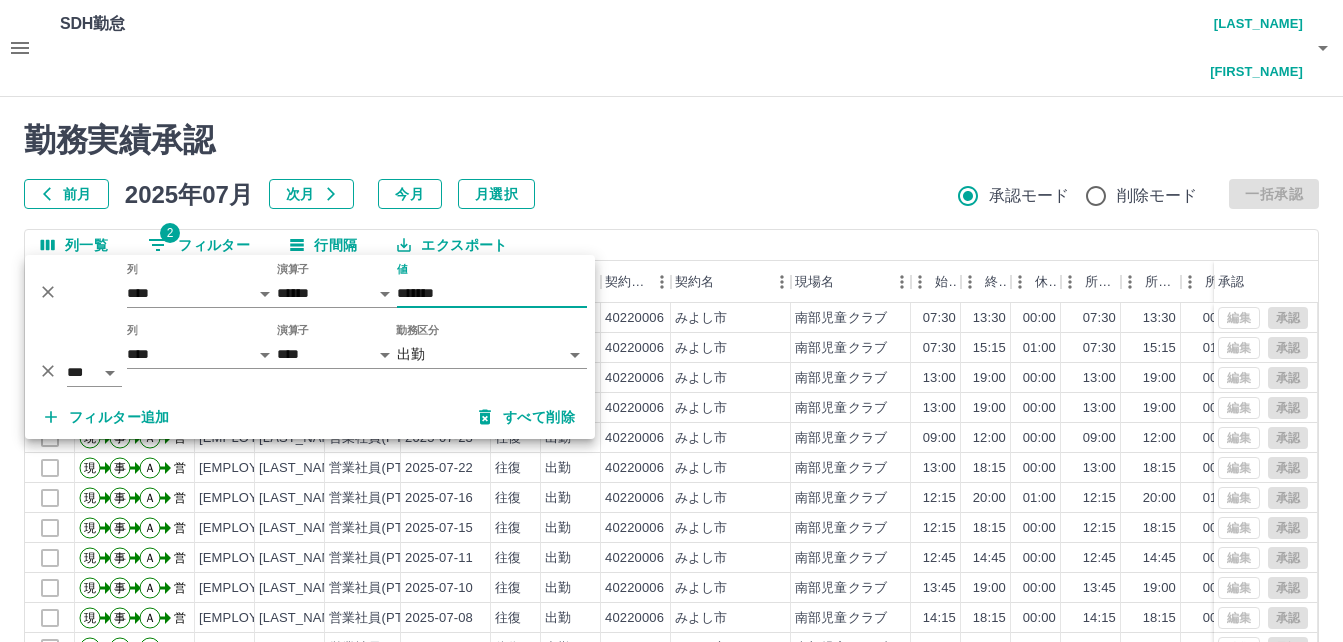 click on "エクスポート" at bounding box center [452, 245] 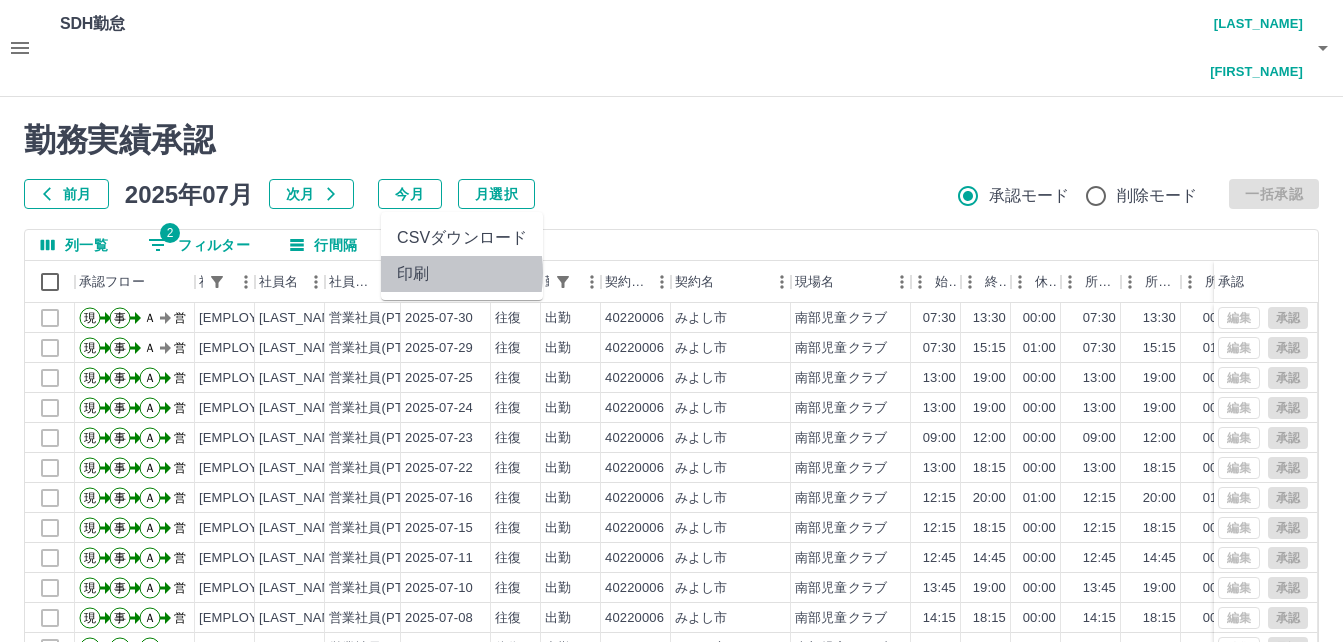 click on "印刷" at bounding box center (462, 274) 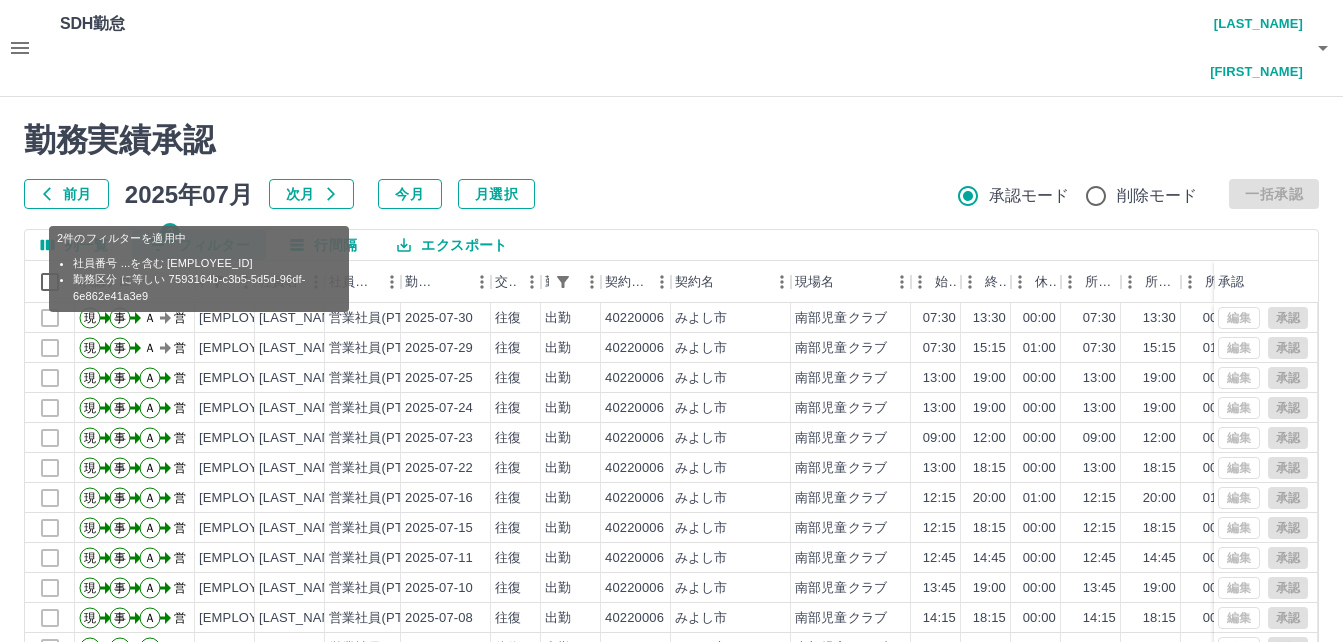 click on "2 フィルター" at bounding box center [199, 245] 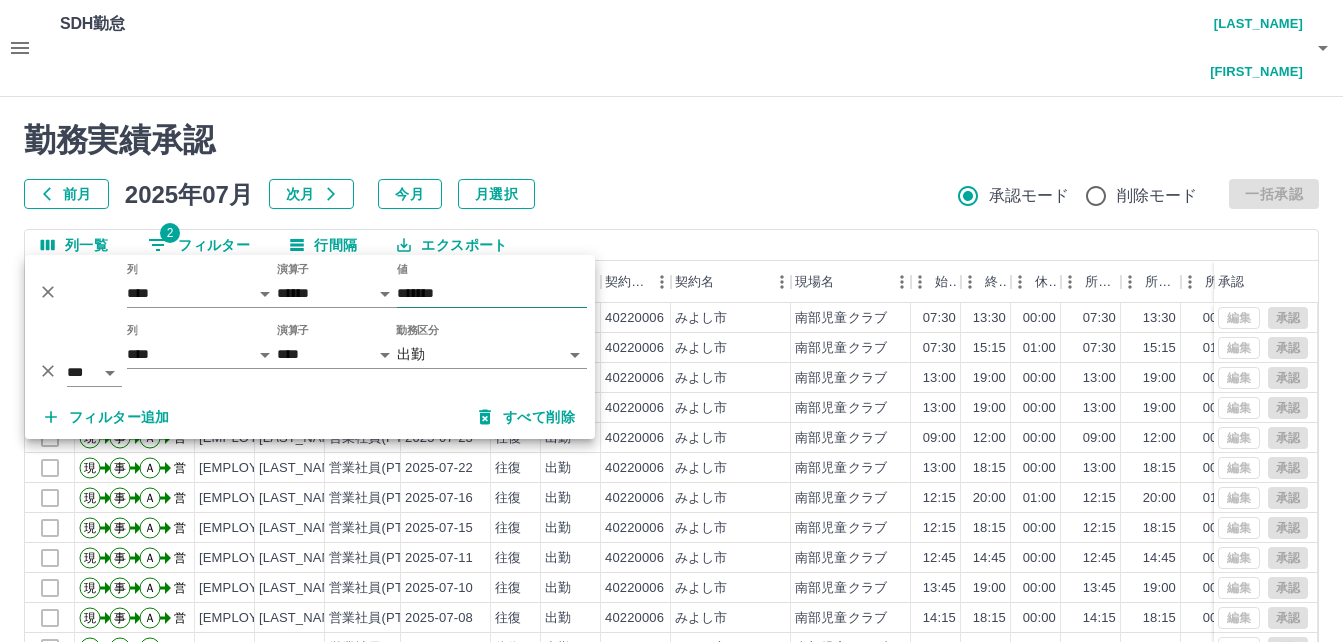 click on "*******" at bounding box center [492, 293] 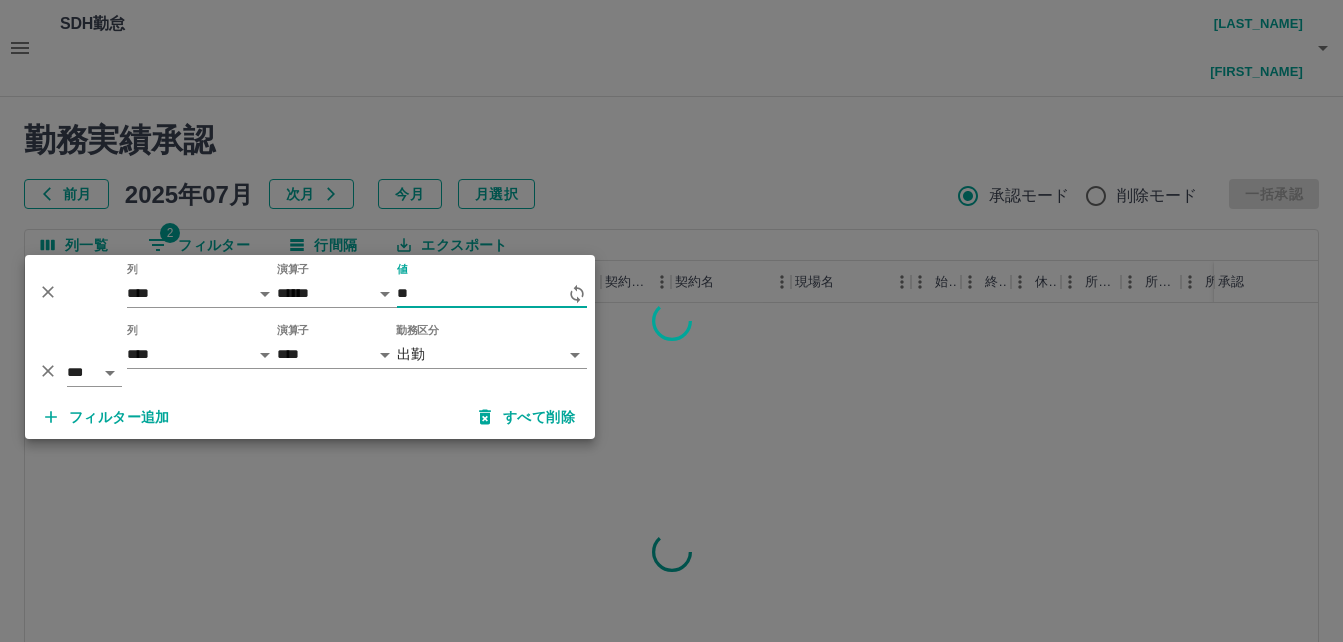 type on "*" 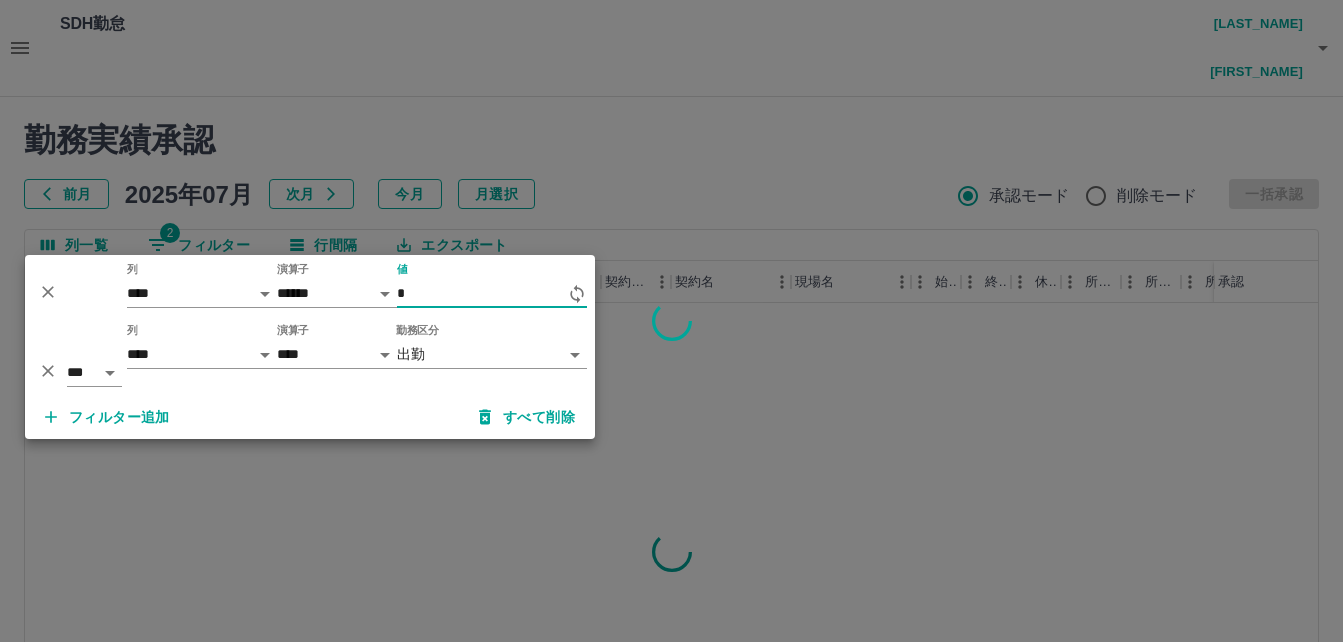 type 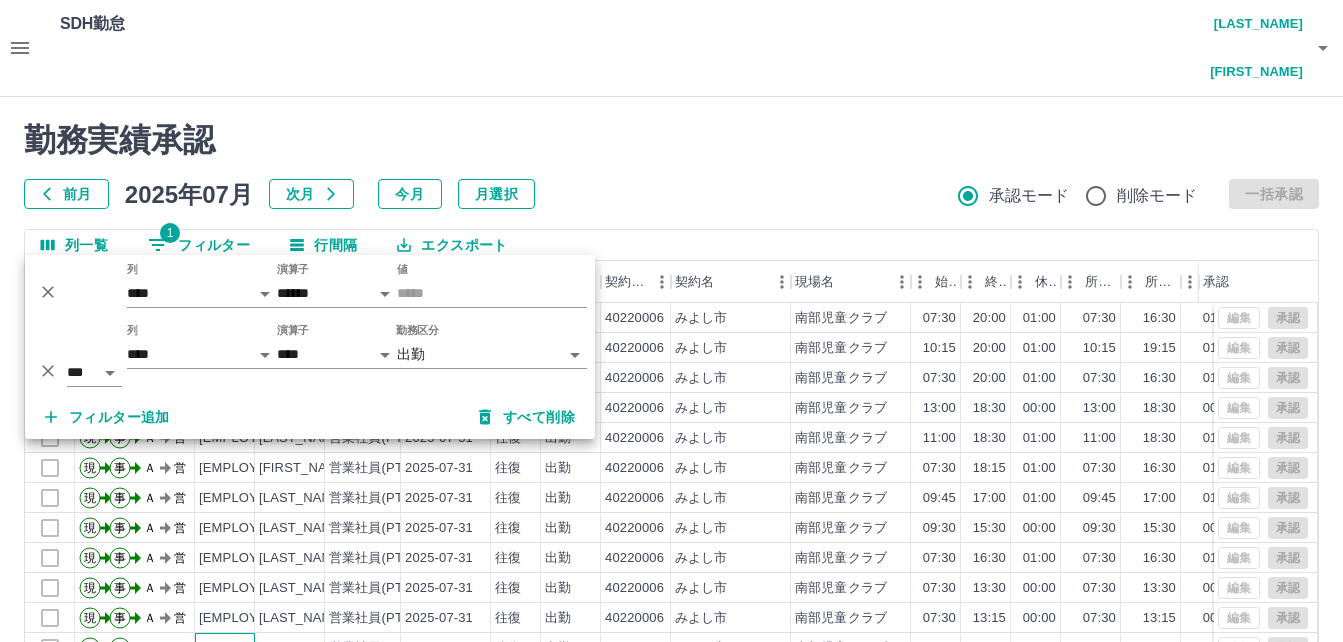 click on "[EMPLOYEE_ID]" at bounding box center [249, 648] 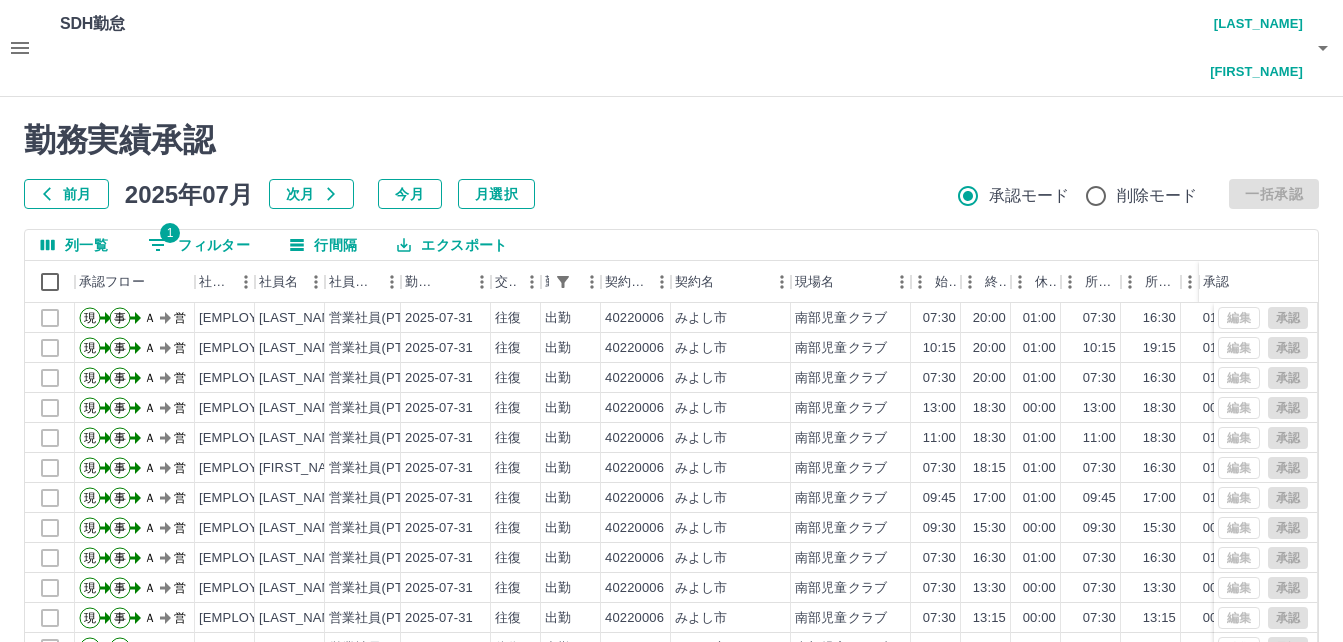 click on "1 フィルター" at bounding box center (199, 245) 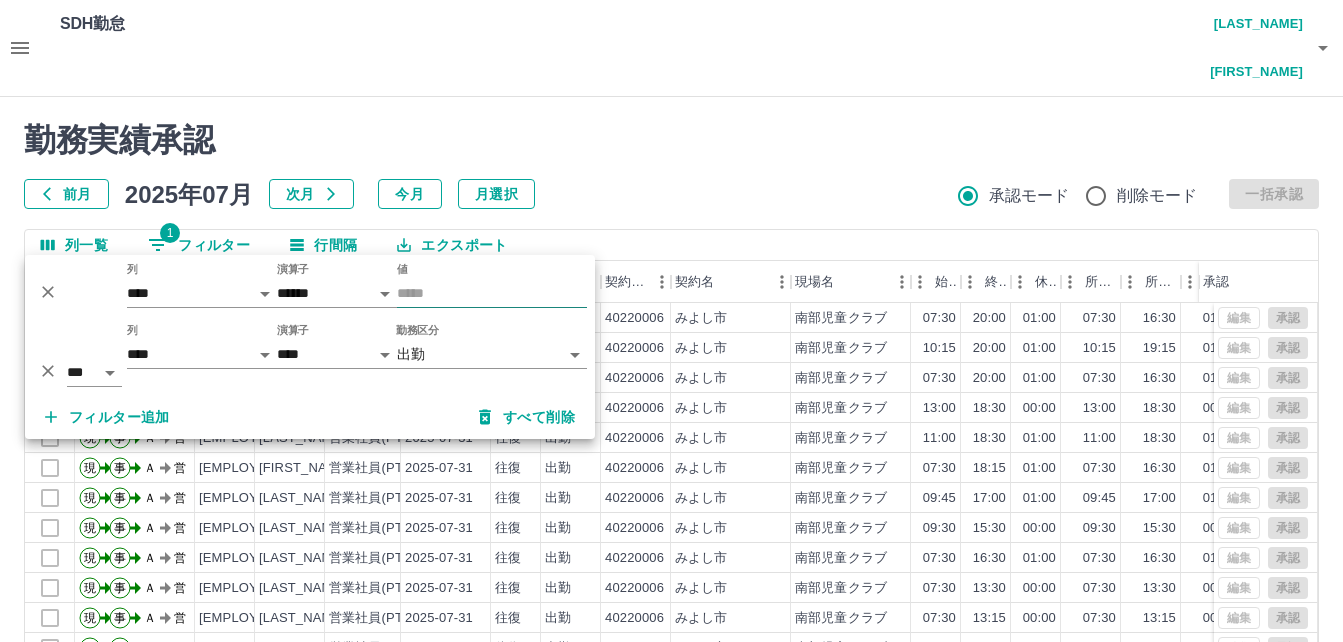 click on "値" at bounding box center (492, 293) 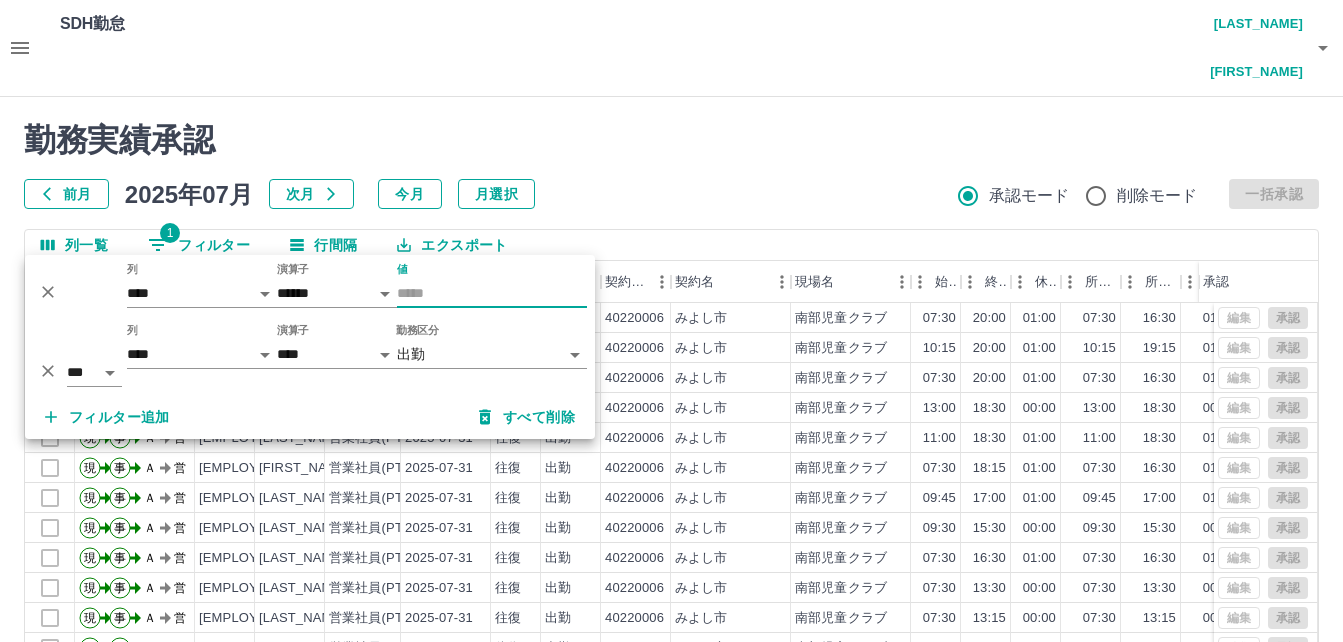 paste on "*******" 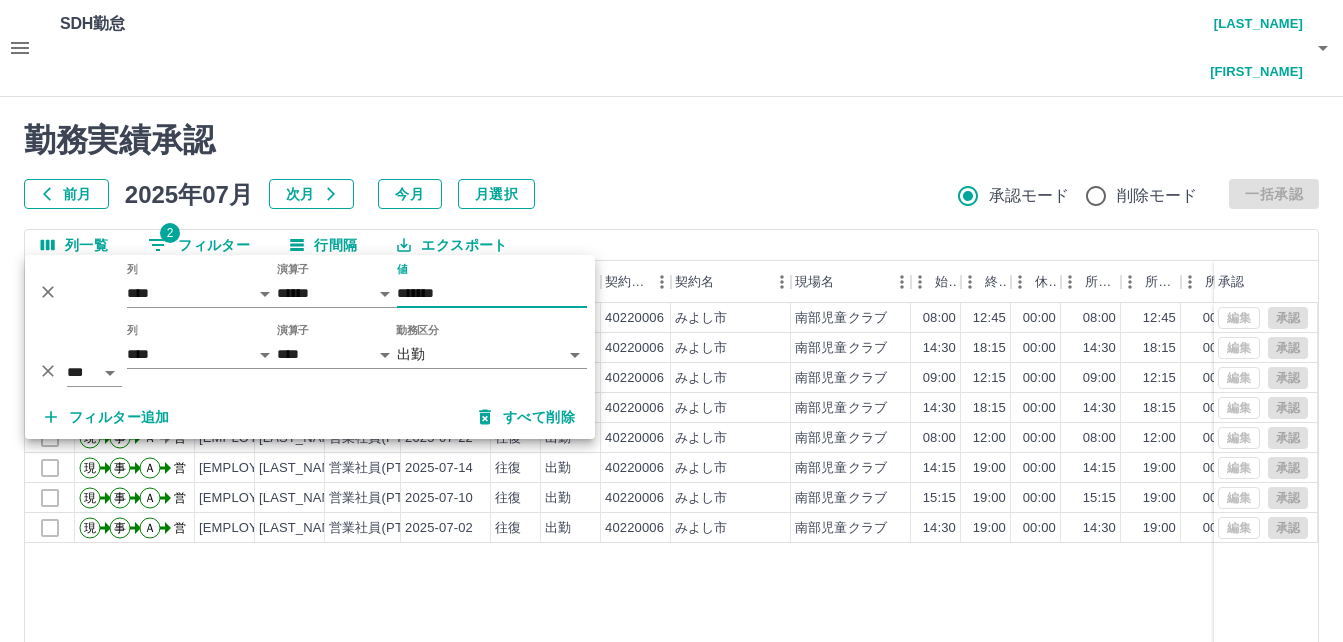click on "エクスポート" at bounding box center (452, 245) 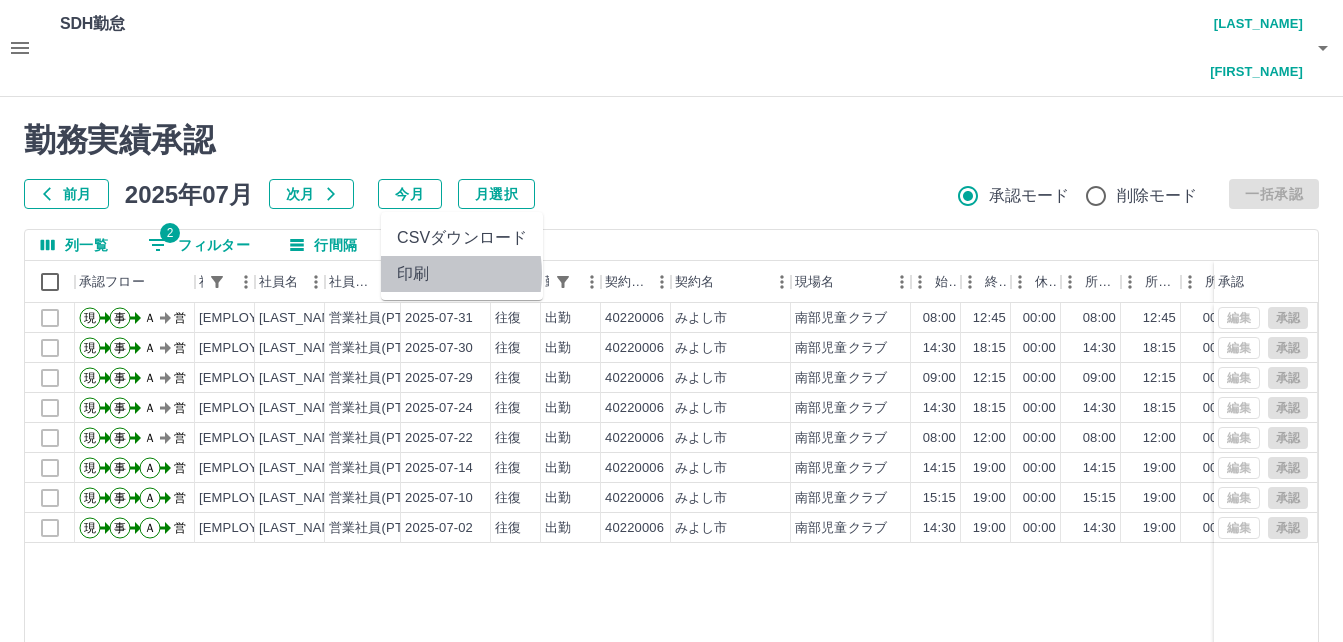 click on "印刷" at bounding box center (462, 274) 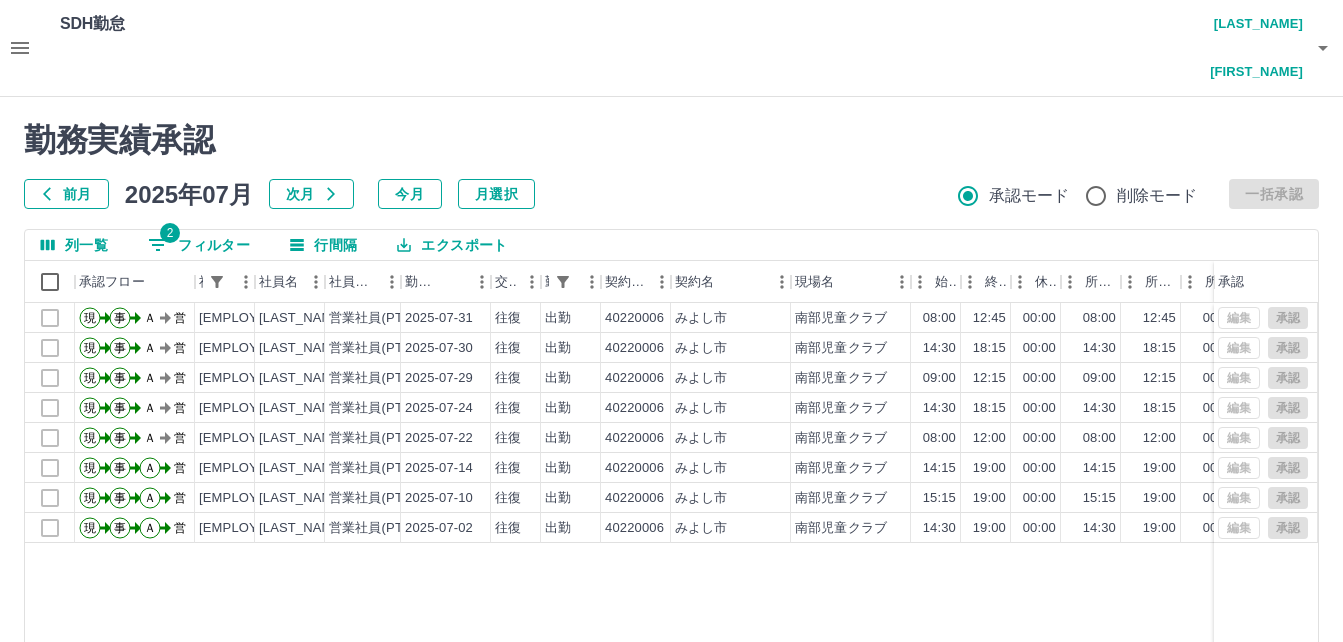 click on "2 フィルター" at bounding box center (199, 245) 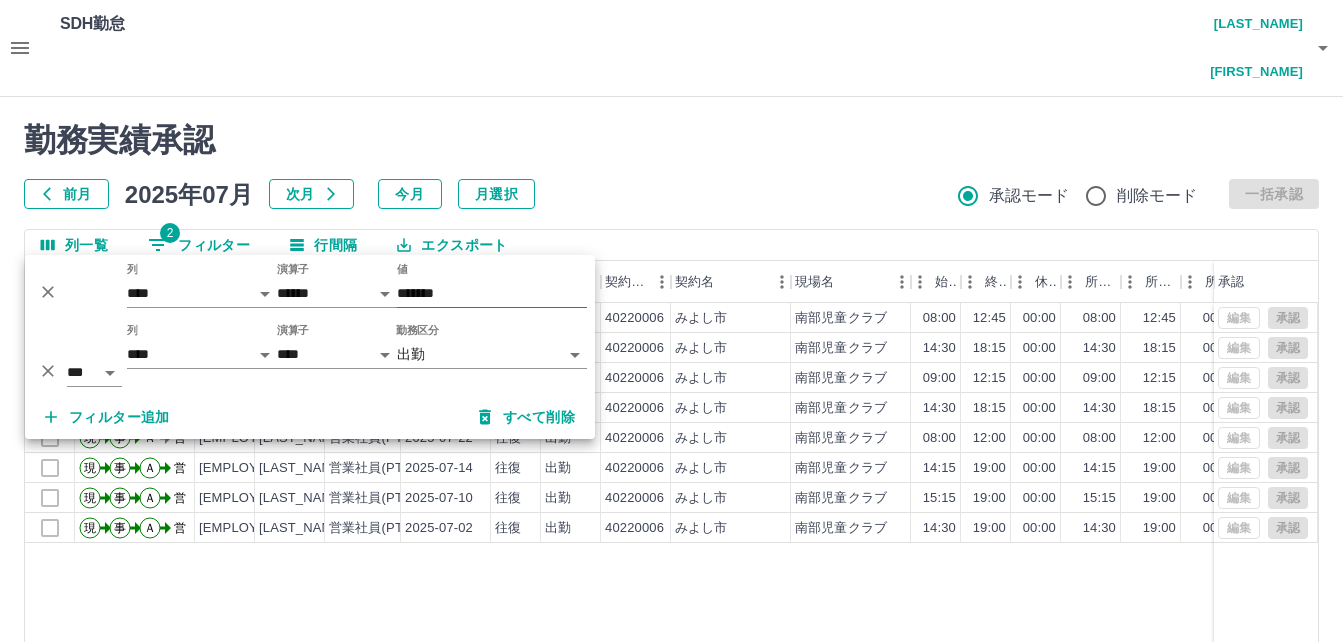 click on "*******" at bounding box center [492, 293] 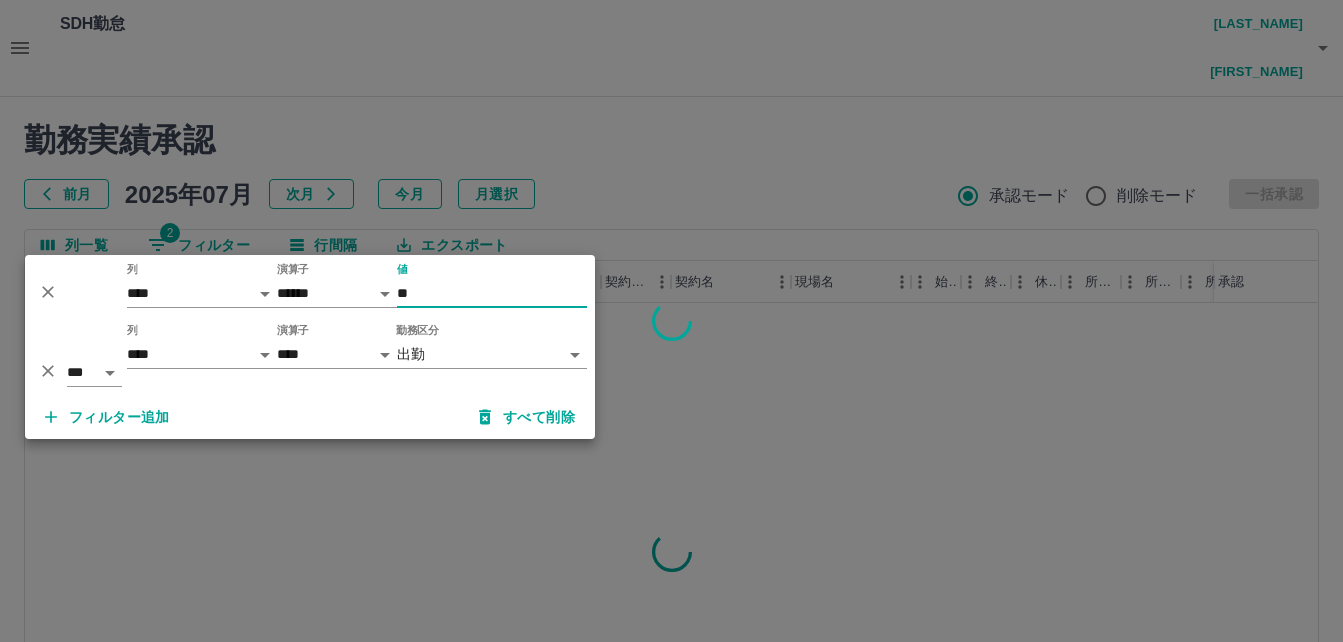 type on "*" 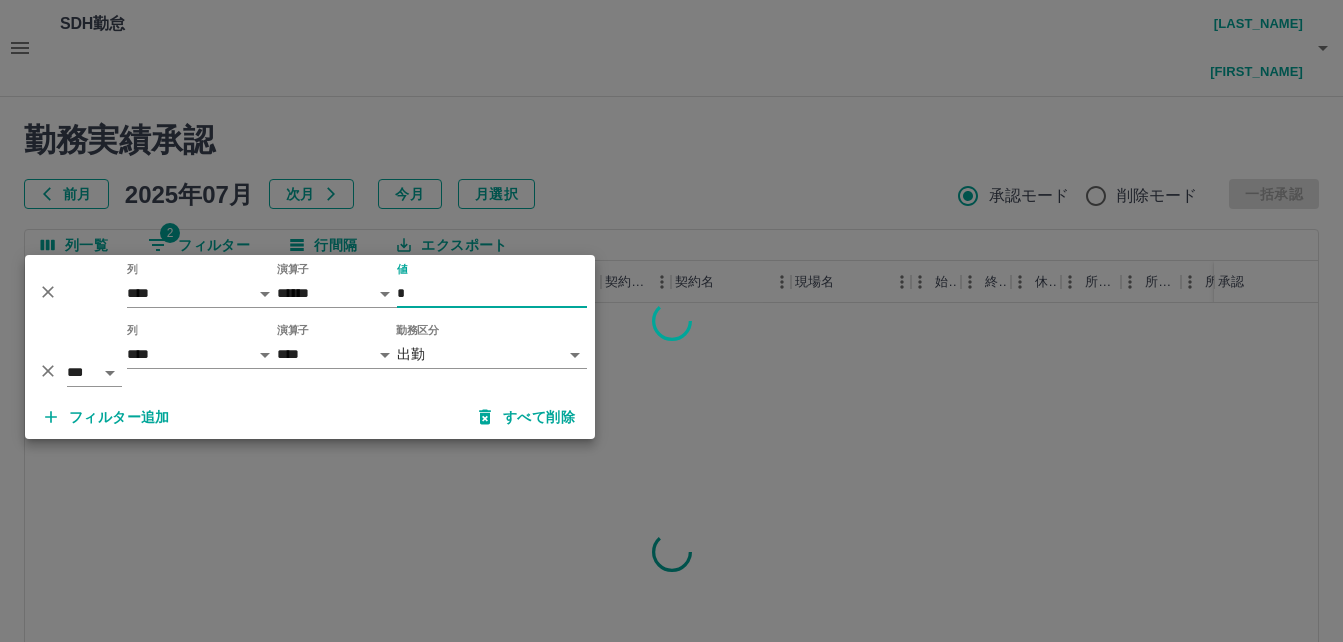 type 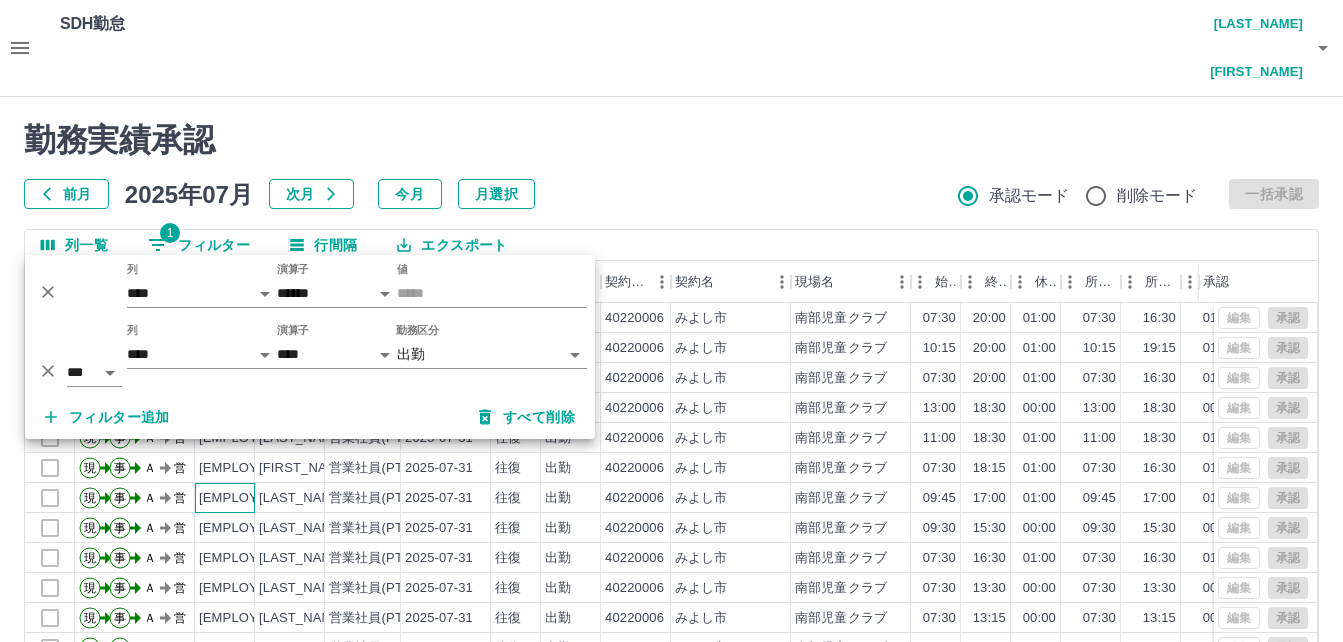 click on "[EMPLOYEE_ID]" at bounding box center [249, 498] 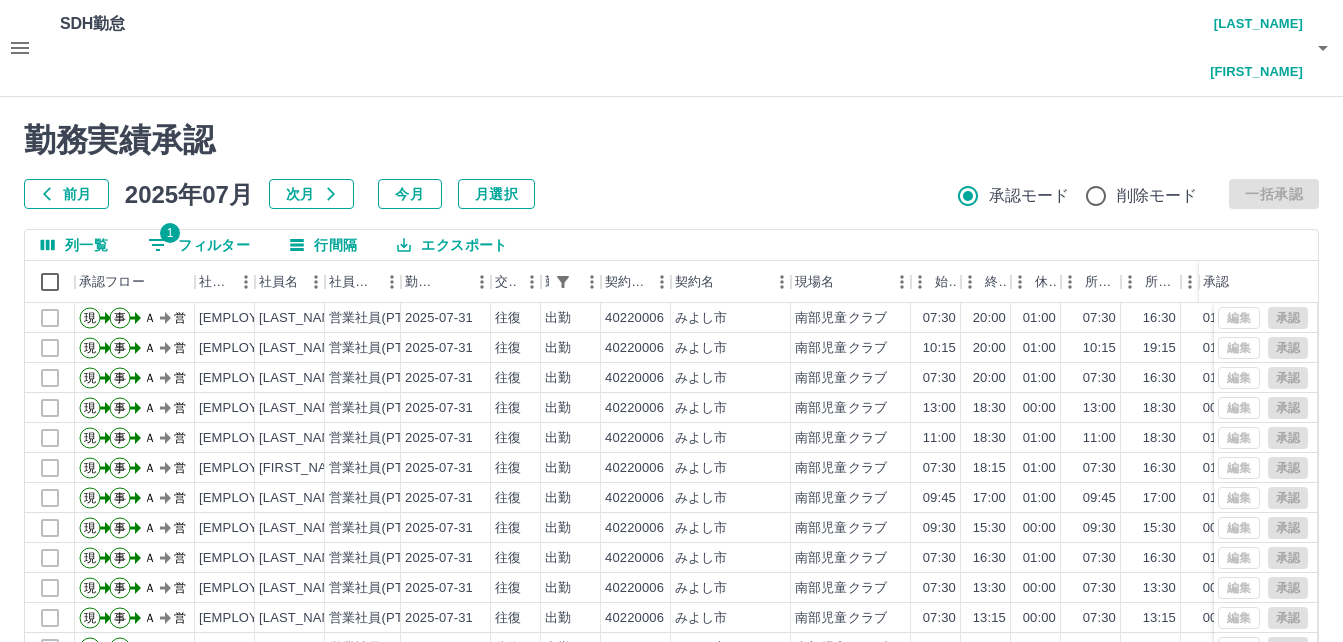 click on "1 フィルター" at bounding box center [199, 245] 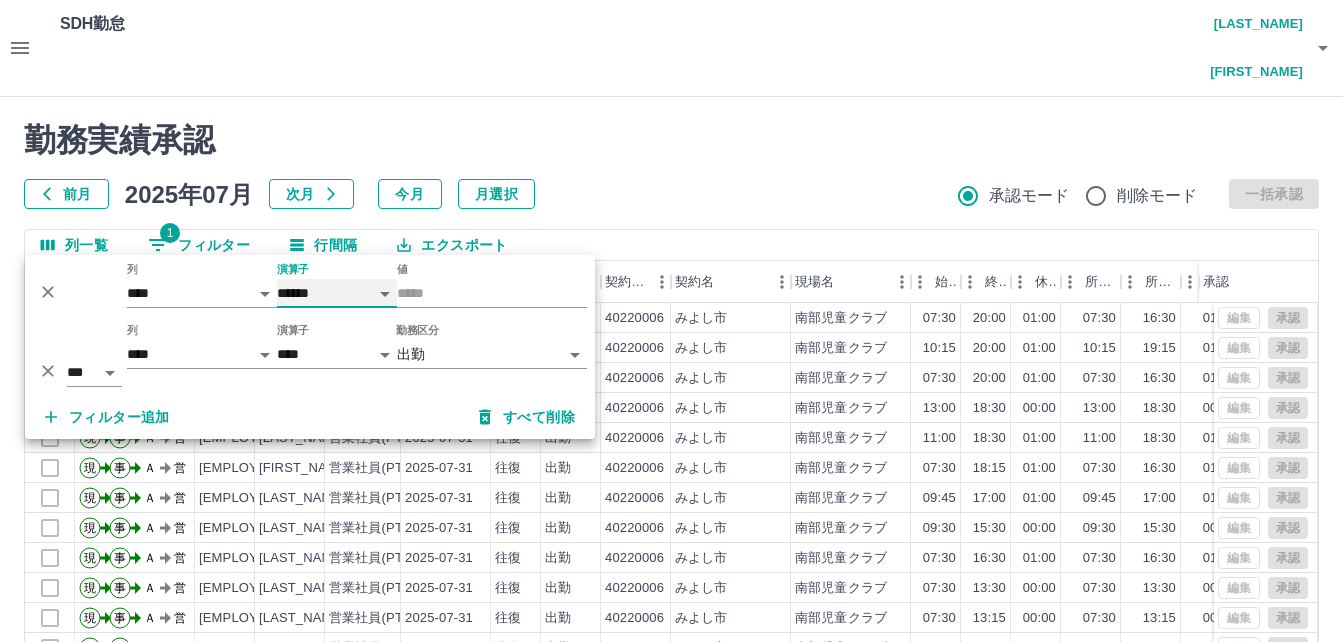 click on "****** *******" at bounding box center (337, 293) 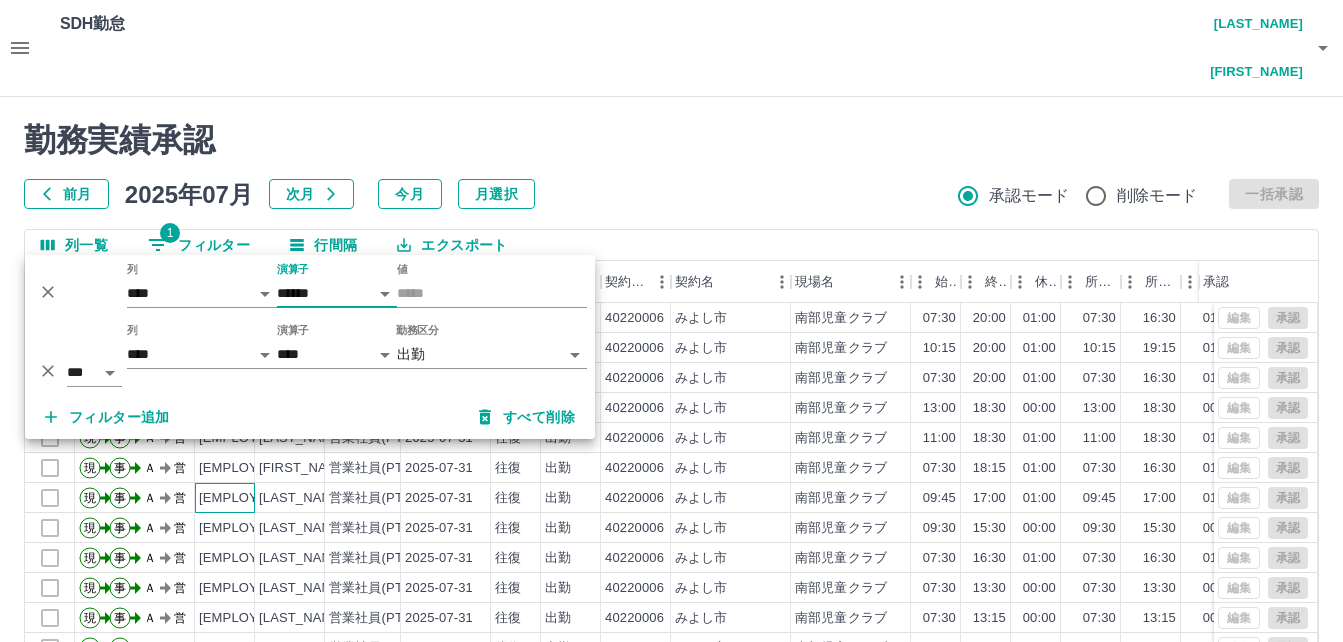 click on "[EMPLOYEE_ID]" at bounding box center [249, 498] 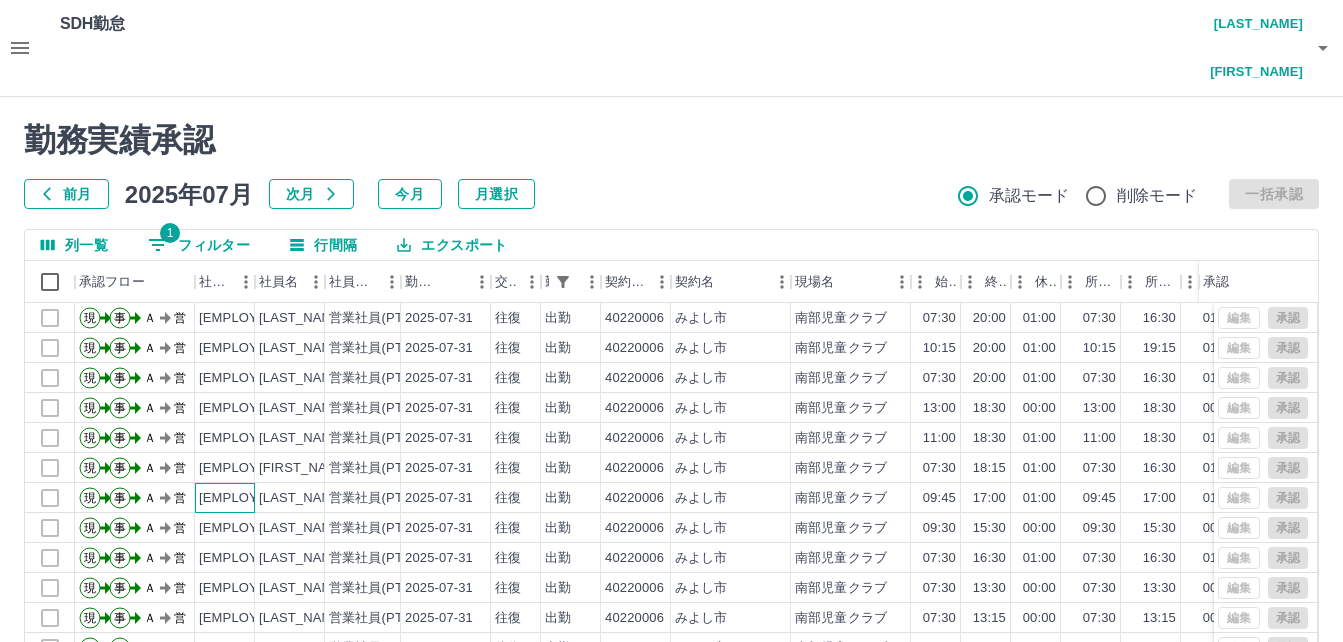 click on "[EMPLOYEE_ID]" at bounding box center [249, 498] 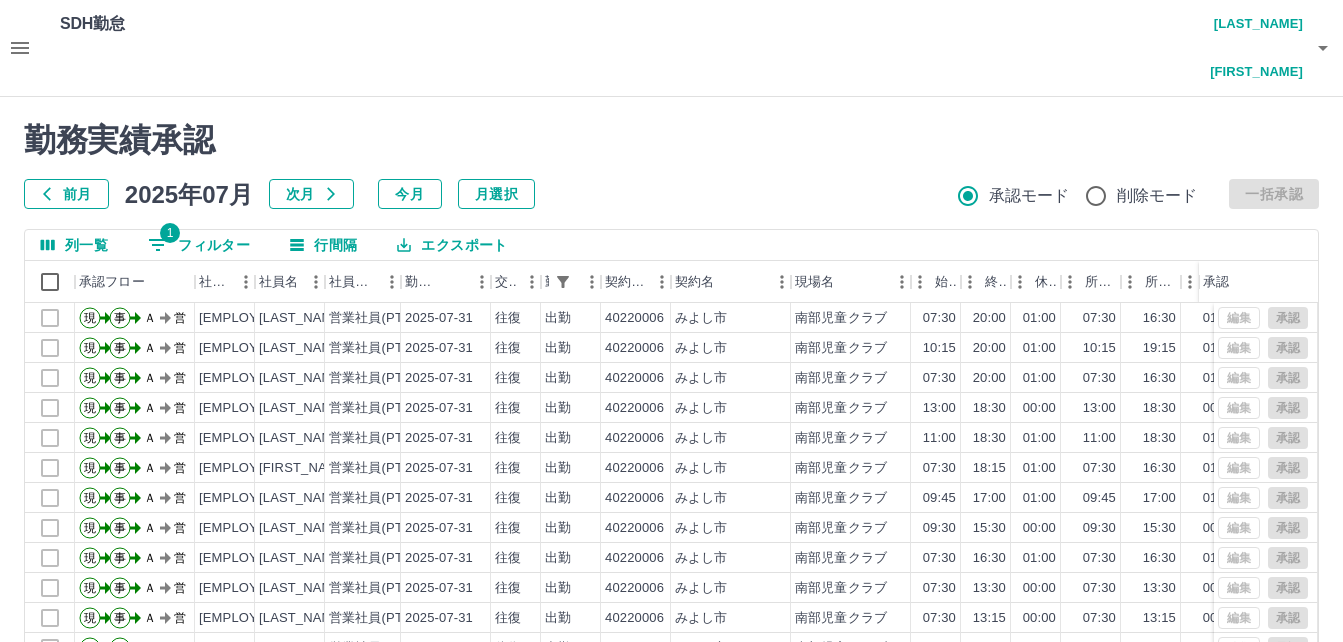 drag, startPoint x: 218, startPoint y: 196, endPoint x: 245, endPoint y: 238, distance: 49.92995 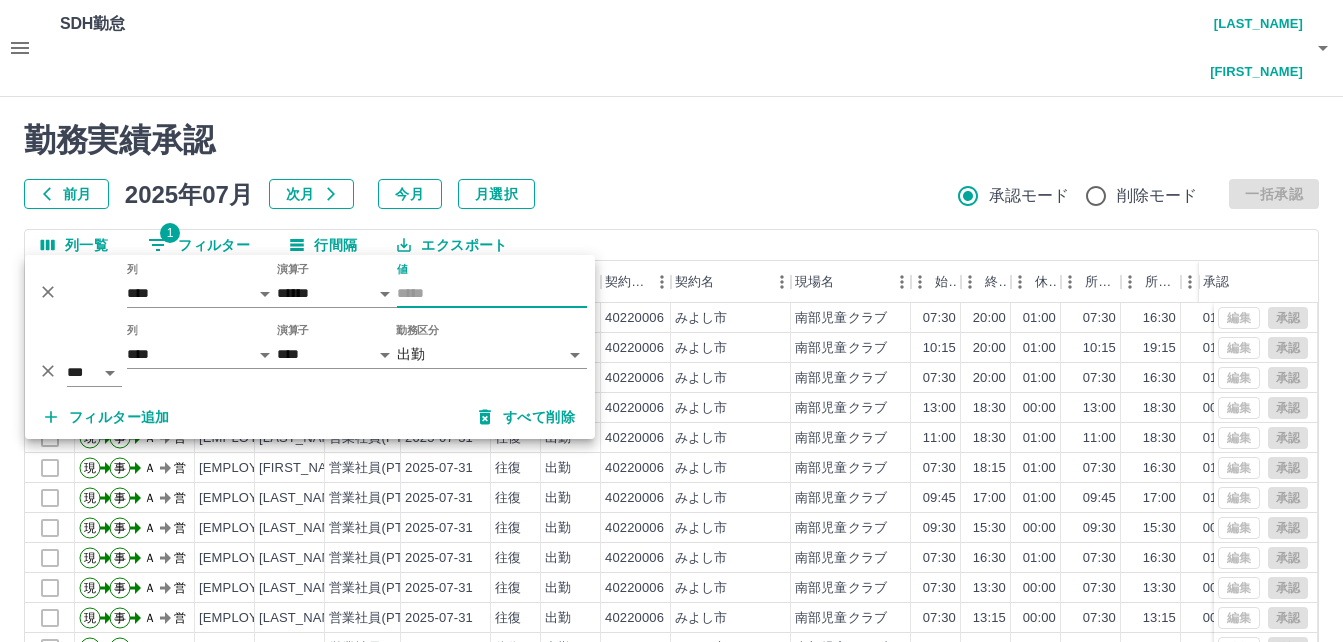 click on "値" at bounding box center [492, 293] 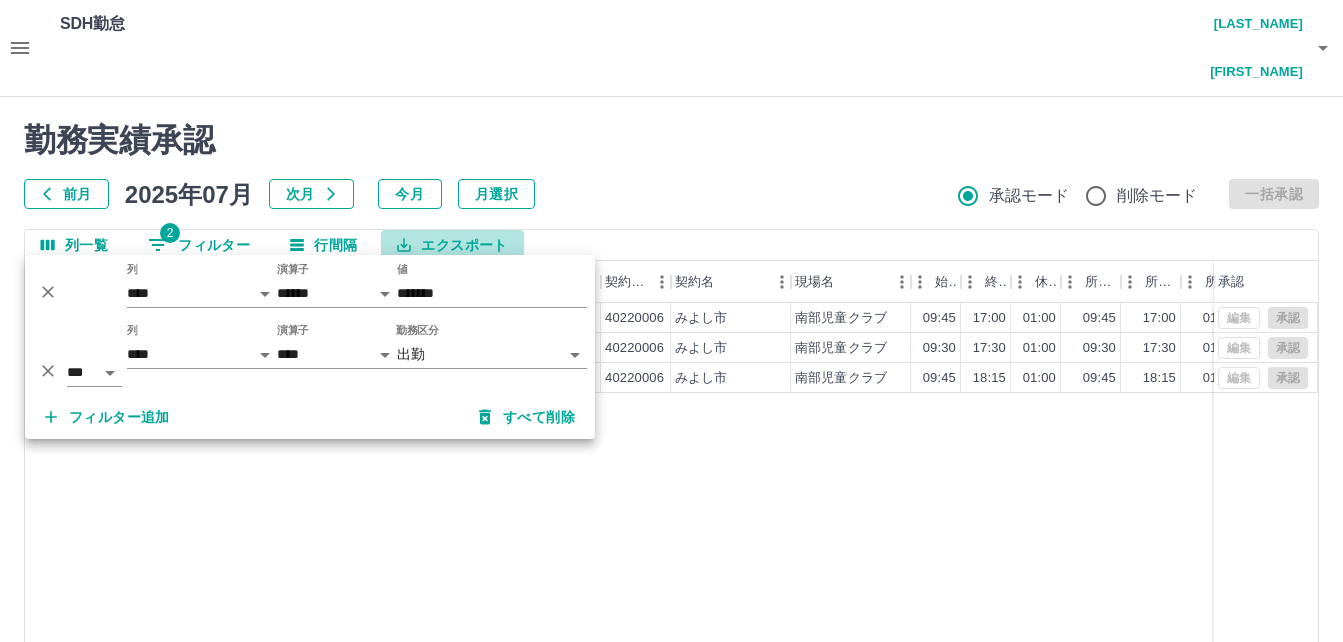 click on "エクスポート" at bounding box center [452, 245] 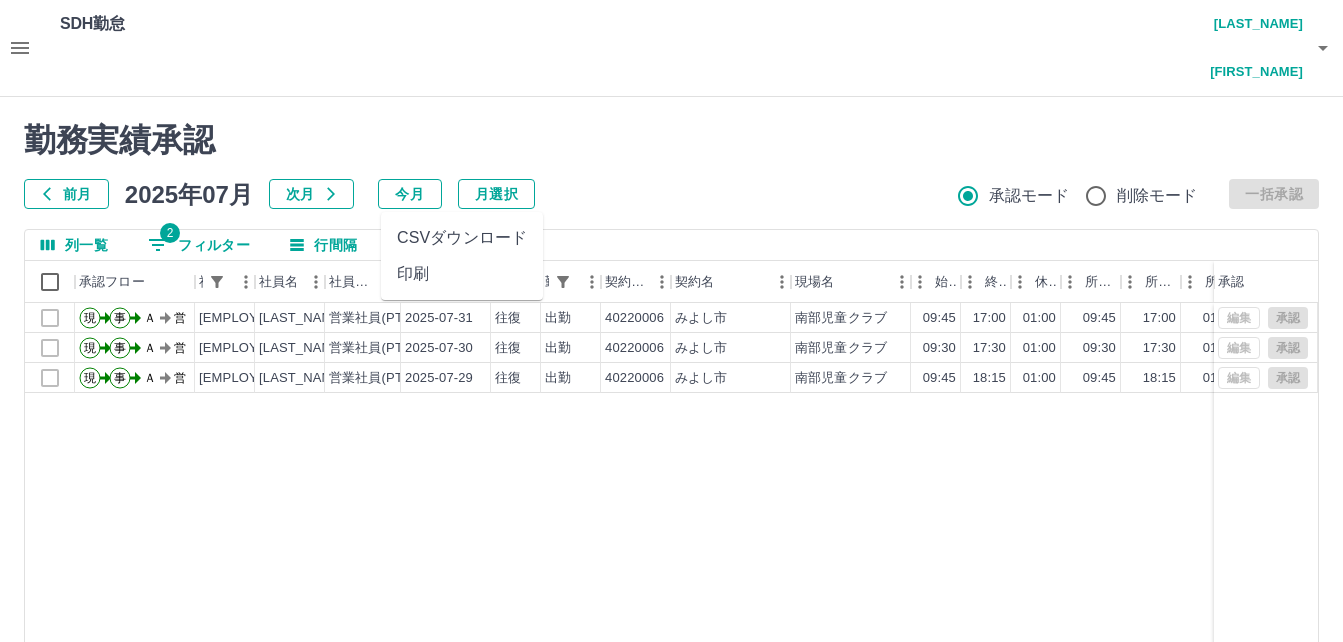 click on "印刷" at bounding box center (462, 274) 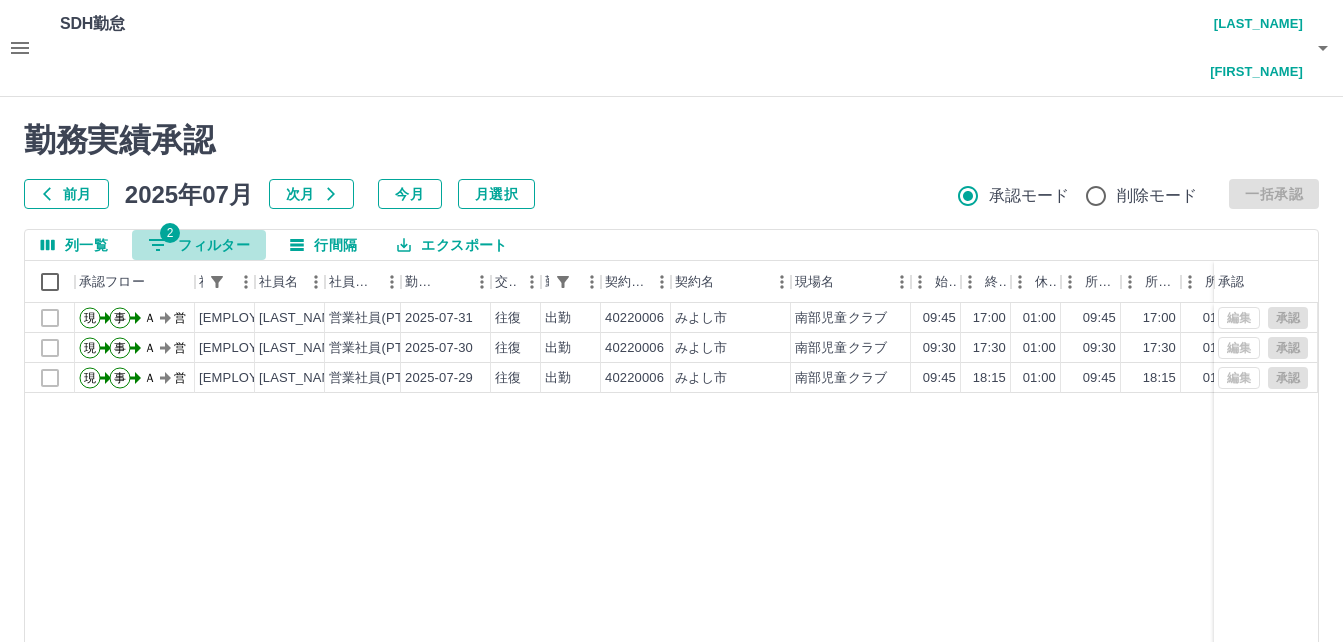 click on "2 フィルター" at bounding box center (199, 245) 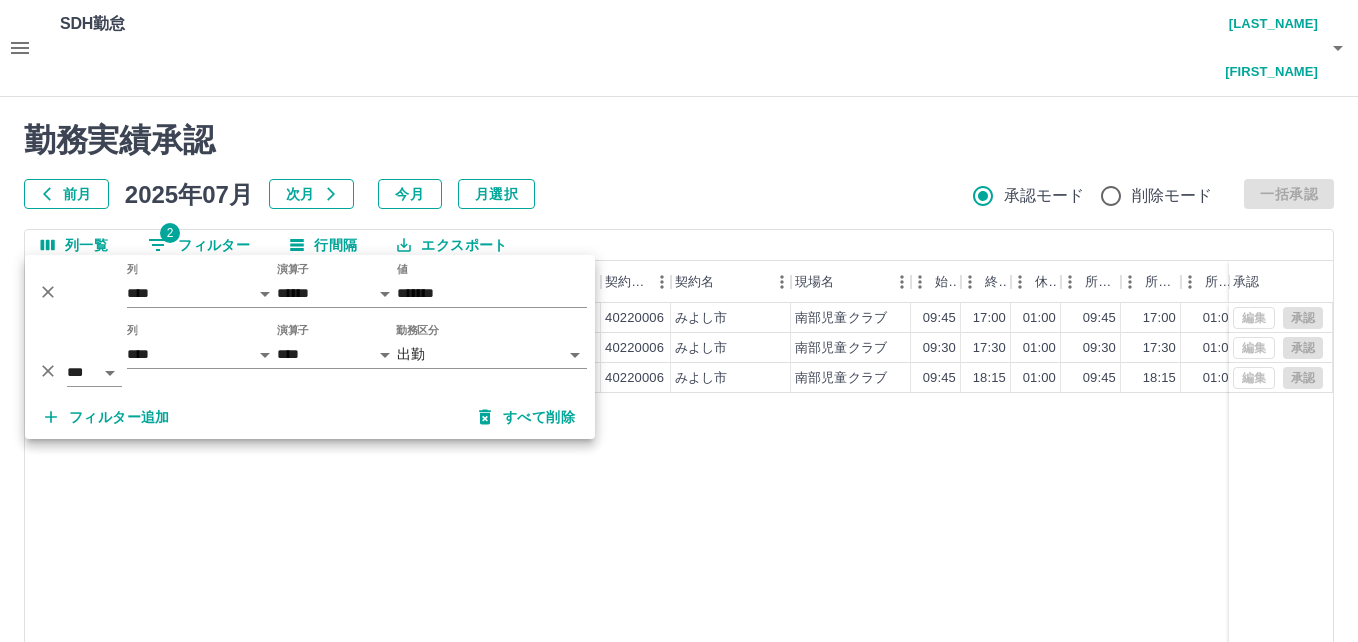 click on "SDH勤怠 [LAST_NAME]　[FIRST_NAME] 勤務実績承認 前月 2025年07月 次月 今月 月選択 承認モード 削除モード 一括承認 列一覧 2 フィルター 行間隔 エクスポート 承認フロー 社員番号 社員名 社員区分 勤務日 交通費 勤務区分 契約コード 契約名 現場名 始業 終業 休憩 所定開始 所定終業 所定休憩 拘束 勤務 遅刻等 コメント ステータス 承認 現 事 Ａ 営 [EMPLOYEE_ID] [LAST_NAME]　[FIRST_NAME] 営業社員(PT契約) [DATE] 往復 出勤 40220006 [CITY] 南部児童クラブ 09:45 17:00 01:00 09:45 17:00 01:00 07:15 06:15 00:00 AM承認待 現 事 Ａ 営 [EMPLOYEE_ID] [LAST_NAME]　[FIRST_NAME] 営業社員(PT契約) [DATE] 往復 出勤 40220006 [CITY] 南部児童クラブ 09:30 17:30 01:00 09:30 17:30 01:00 08:00 07:00 00:00 AM承認待 現 事 Ａ 営 [EMPLOYEE_ID] [LAST_NAME]　[FIRST_NAME] 営業社員(PT契約) [DATE] 往復 出勤 40220006 [CITY] 南部児童クラブ 09:45 18:15 01:00 09:45 18:15 01:00 08:30 07:30 00:00" at bounding box center [679, 446] 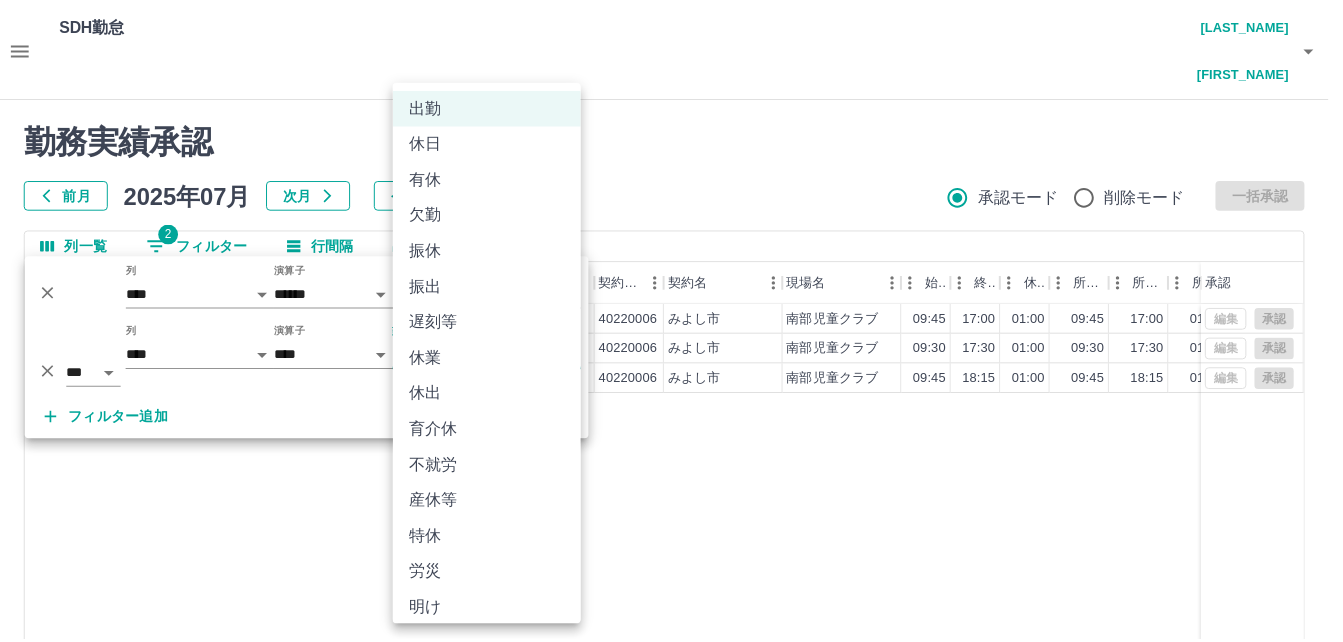 scroll, scrollTop: 0, scrollLeft: 0, axis: both 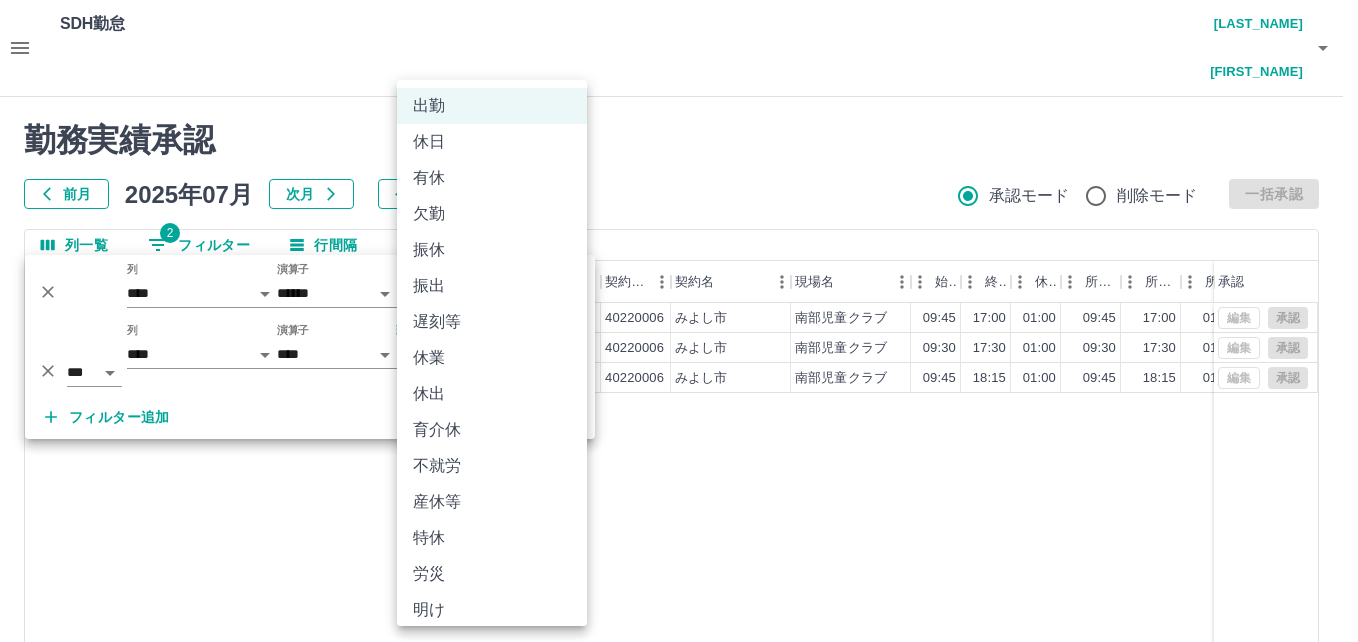 click at bounding box center (679, 321) 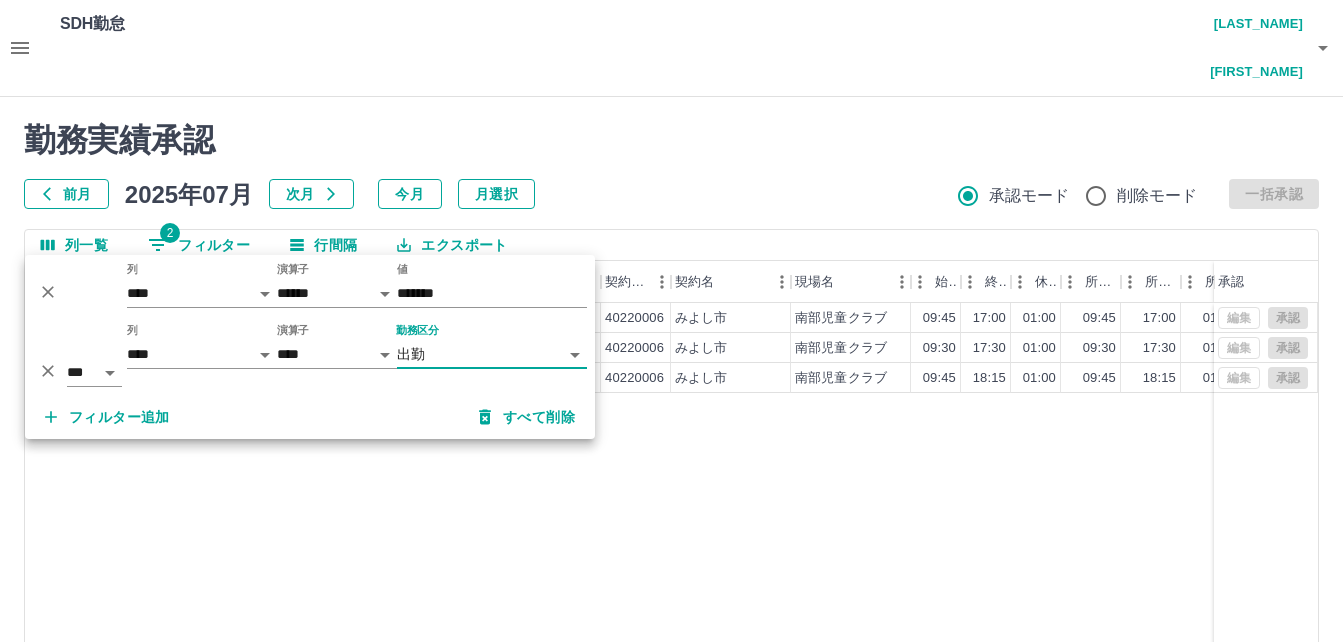 click 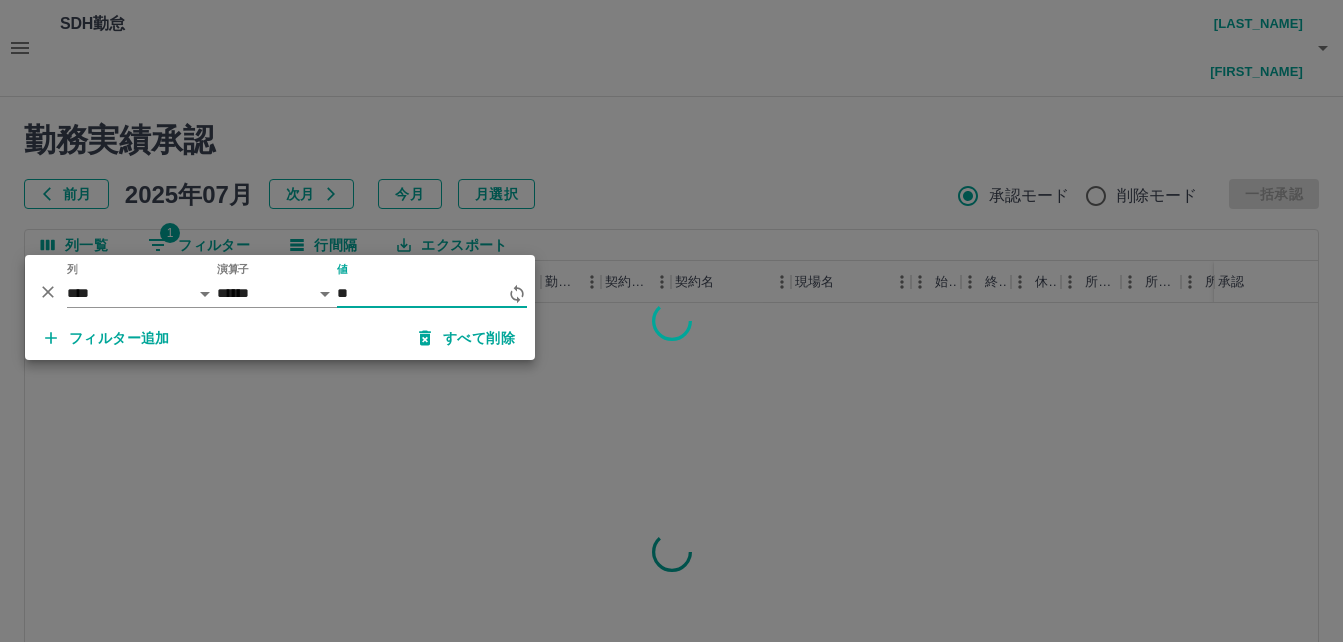 type on "*" 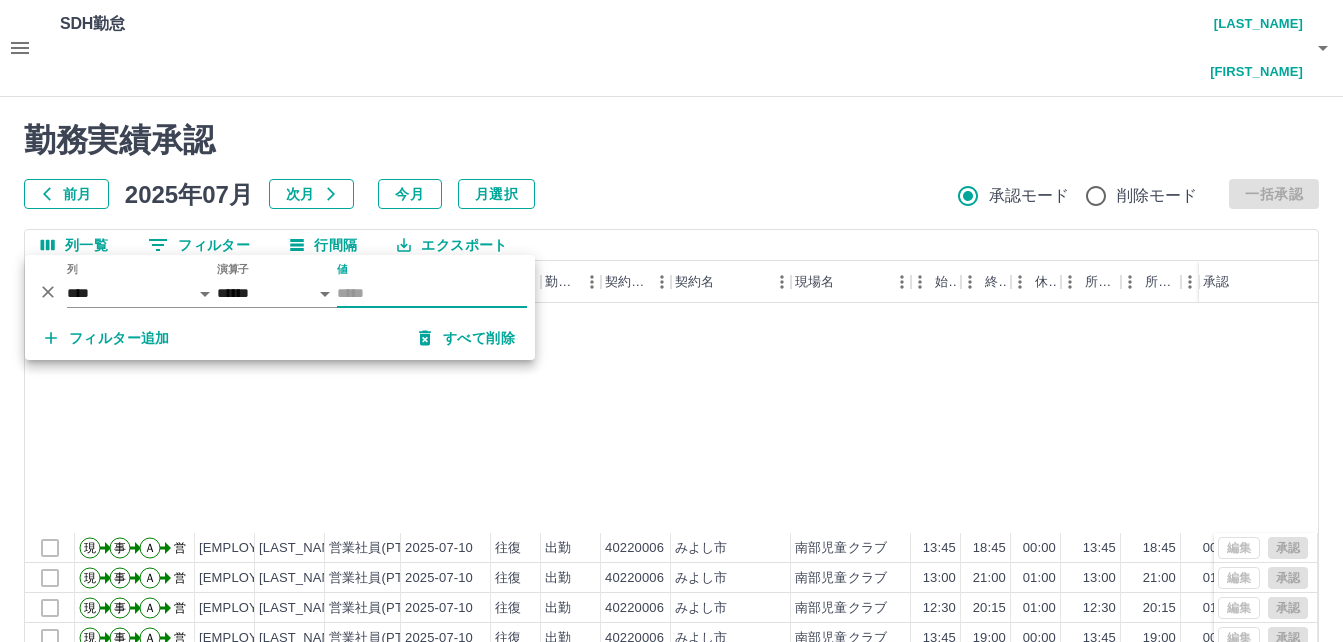 scroll, scrollTop: 14502, scrollLeft: 0, axis: vertical 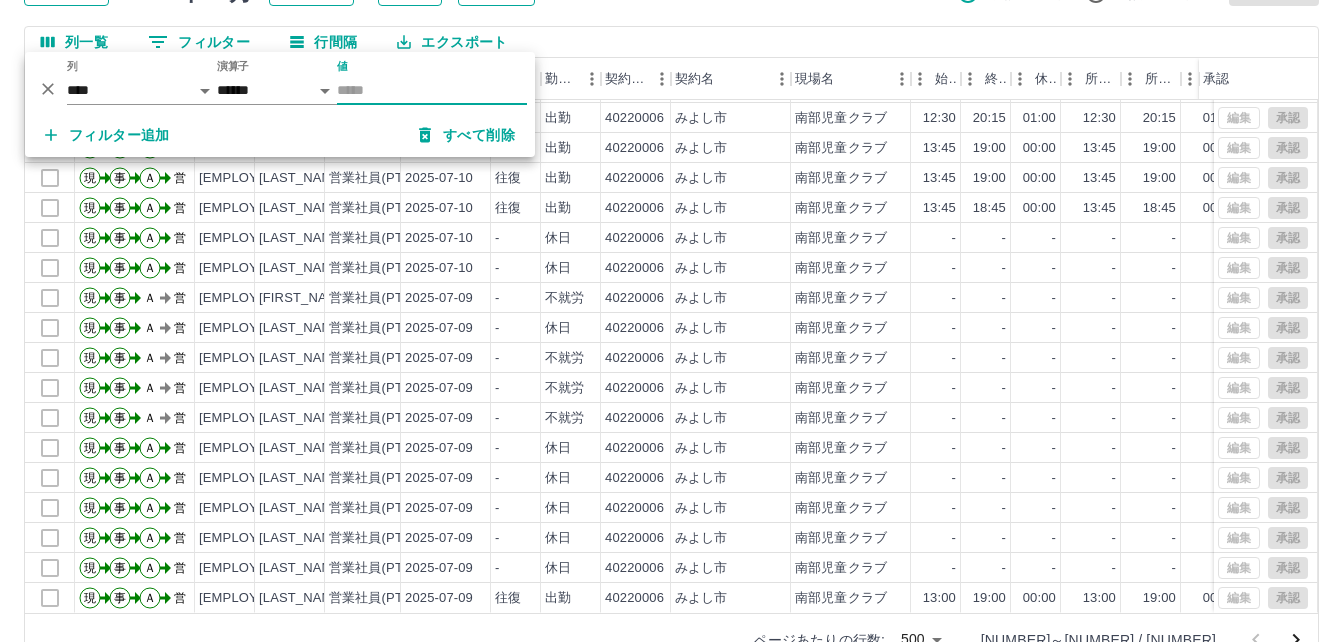 type 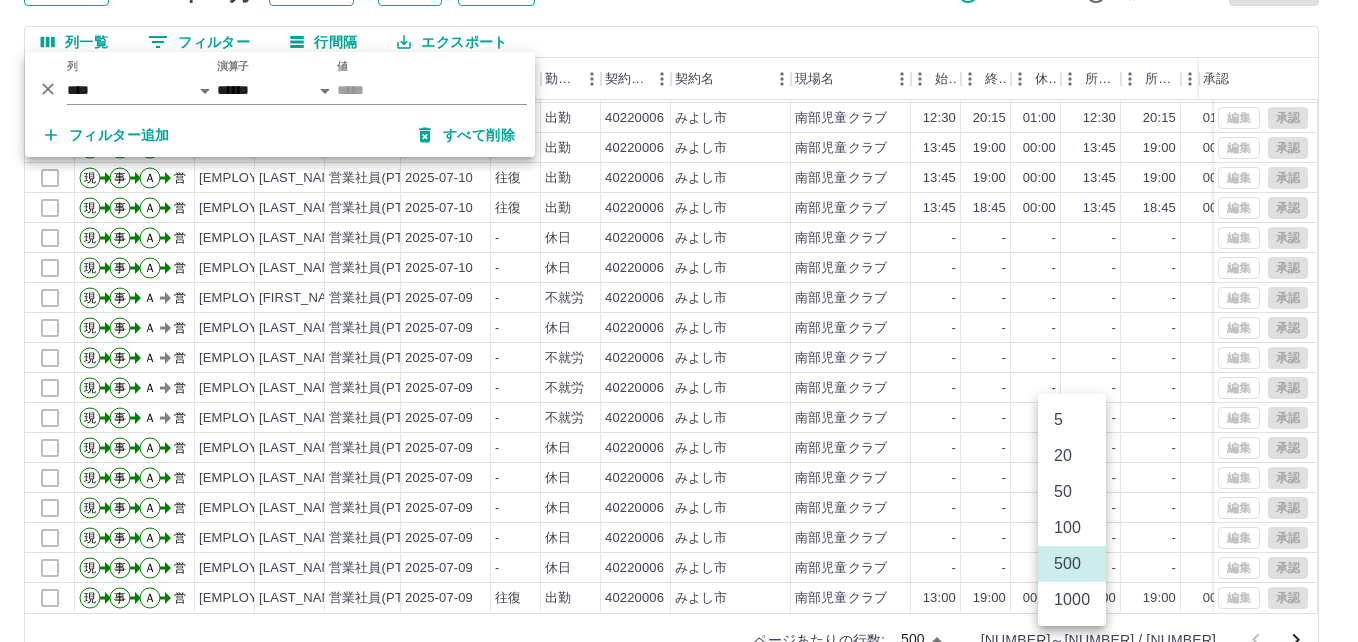 click on "SDH勤怠 [LAST_NAME]　[FIRST_NAME] 勤務実績承認 前月 2025年07月 次月 今月 月選択 承認モード 削除モード 一括承認 列一覧 2 フィルター 行間隔 エクスポート 承認フロー 社員番号 社員名 社員区分 勤務日 交通費 勤務区分 契約コード 契約名 現場名 始業 終業 休憩 所定開始 所定終業 所定休憩 拘束 勤務 遅刻等 コメント ステータス 承認 現 事 Ａ 営 [EMPLOYEE_ID] [LAST_NAME]　[FIRST_NAME] 営業社員(PT契約) [DATE]  -  休日 40220006 [CITY] 南部児童クラブ - - - - - - 00:00 00:00 00:00 AM承認待 現 事 Ａ 営 [EMPLOYEE_ID] [LAST_NAME]　[FIRST_NAME] 営業社員(PT契約) [DATE] 往復 出勤 40220006 [CITY] 南部児童クラブ 12:30 16:30 00:00 12:30 16:30 00:00 04:00 04:00 00:00 AM承認待 現 事 Ａ 営 [EMPLOYEE_ID] [LAST_NAME]　[FIRST_NAME] 営業社員(PT契約) [DATE] 往復 出勤 40220006 [CITY] 南部児童クラブ 12:30 16:30 00:00 12:30 16:30 00:00 04:00 04:00 00:00 AM承認待 現 事 Ａ 営" at bounding box center [679, 243] 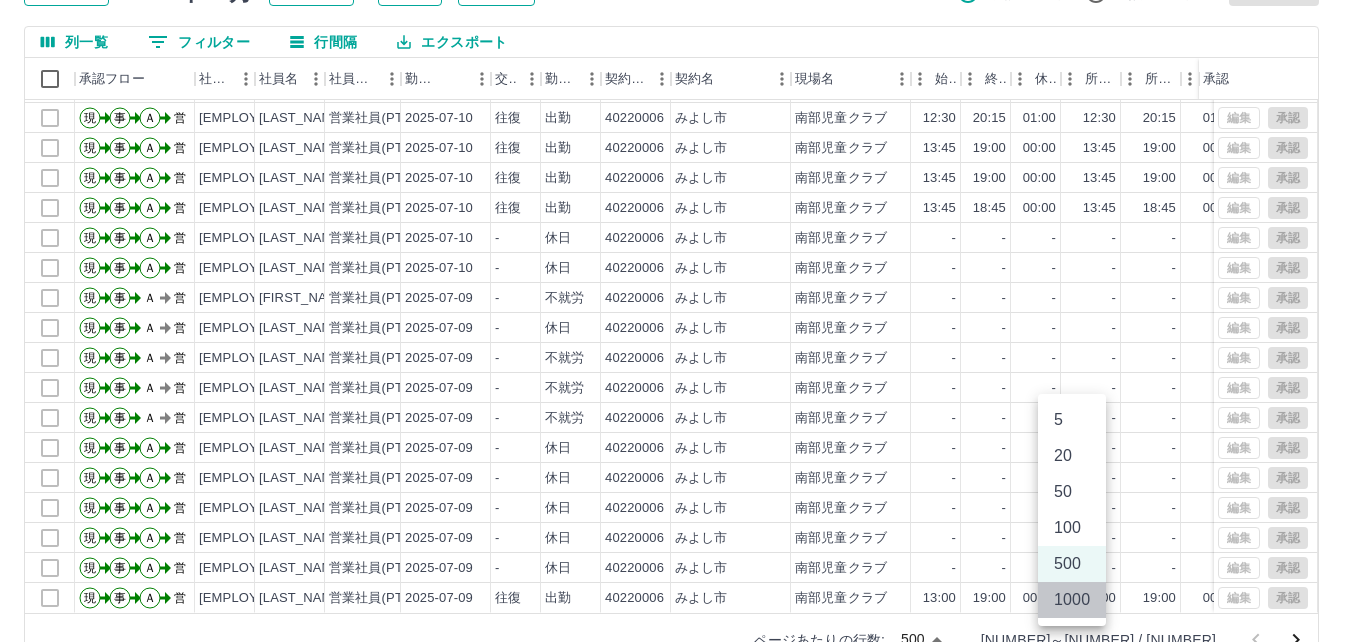 click on "1000" at bounding box center (1072, 600) 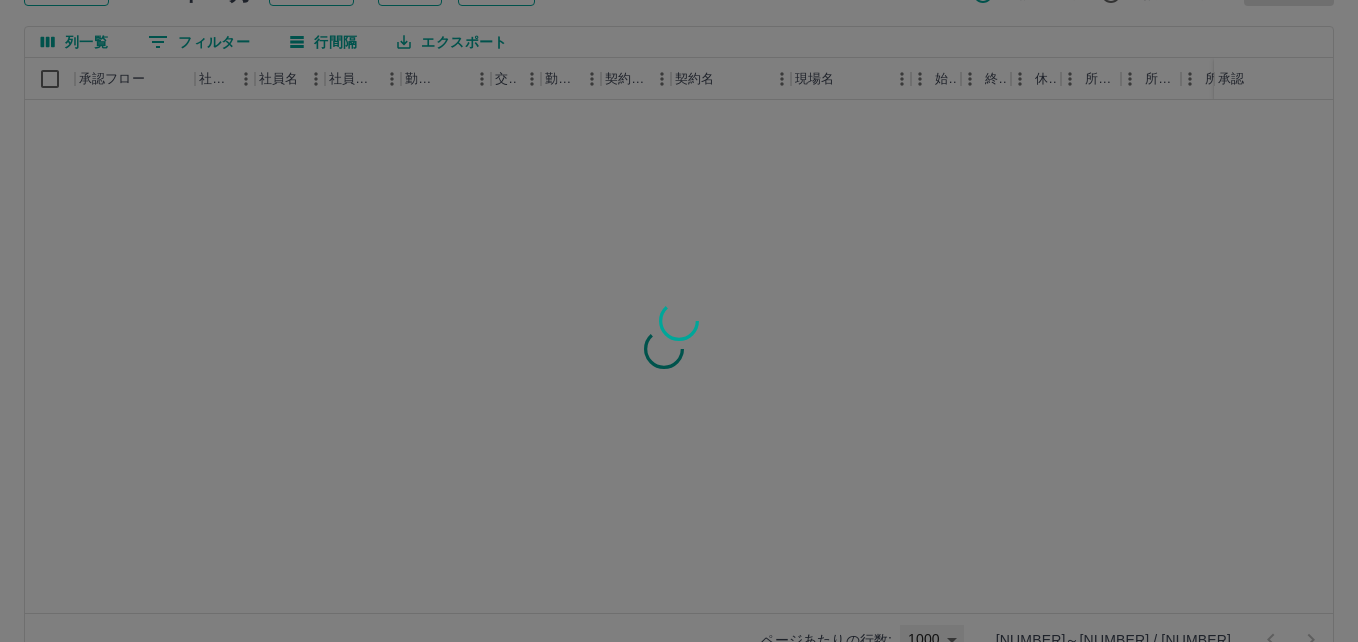 type on "****" 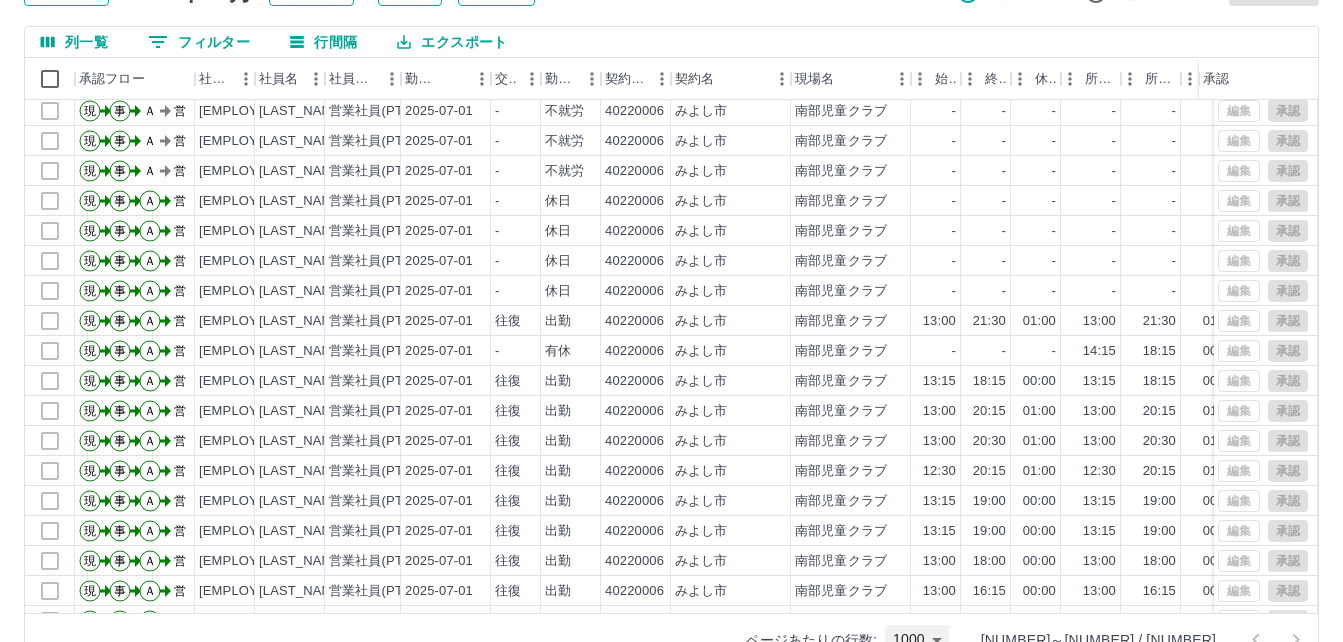 scroll, scrollTop: 19742, scrollLeft: 0, axis: vertical 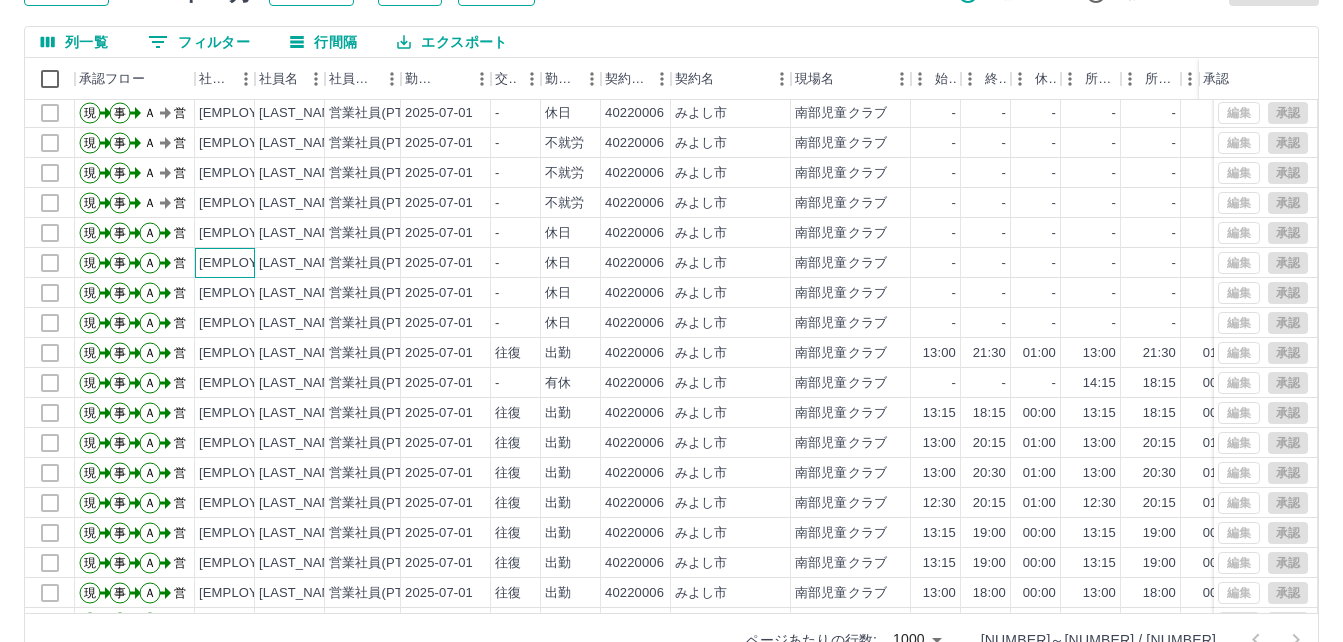 click on "[EMPLOYEE_ID]" at bounding box center [249, 263] 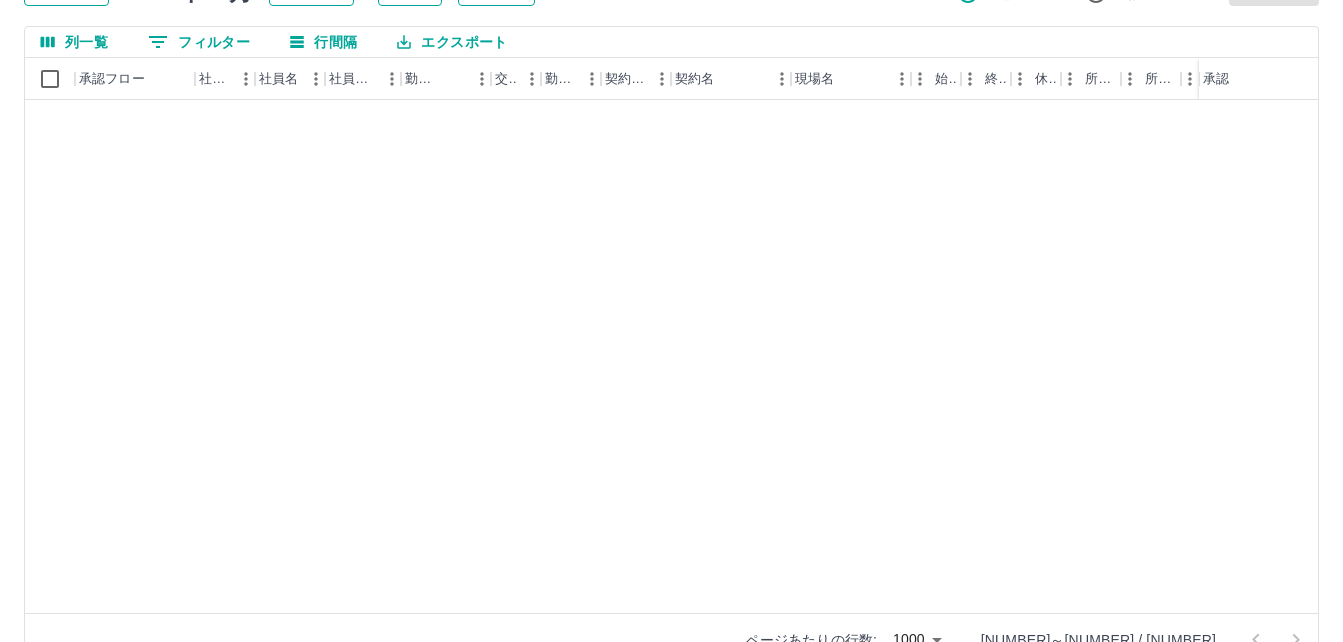 scroll, scrollTop: 0, scrollLeft: 0, axis: both 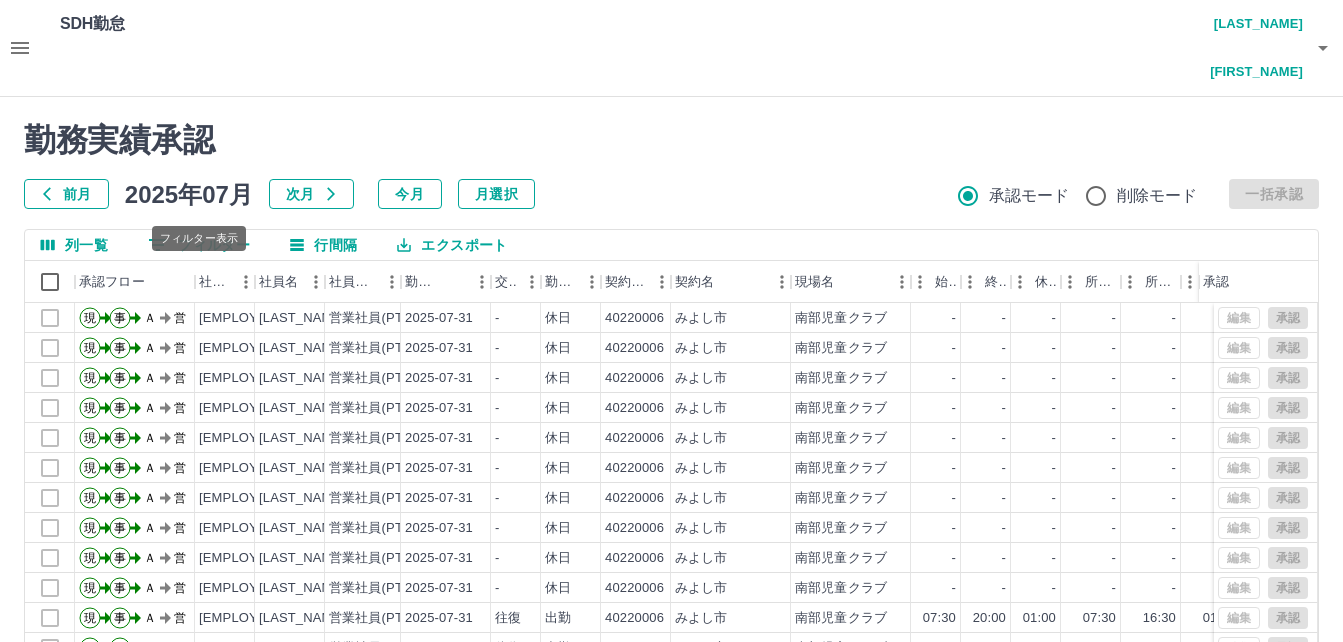 click on "0 フィルター" at bounding box center [199, 245] 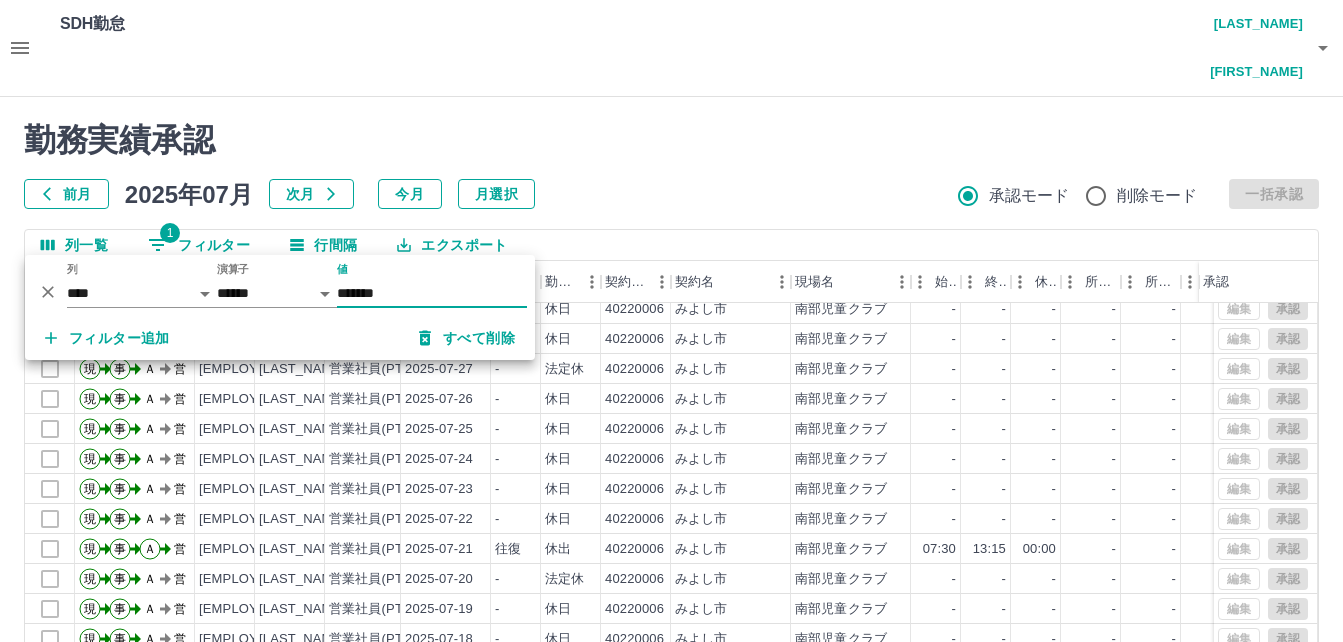 scroll, scrollTop: 0, scrollLeft: 0, axis: both 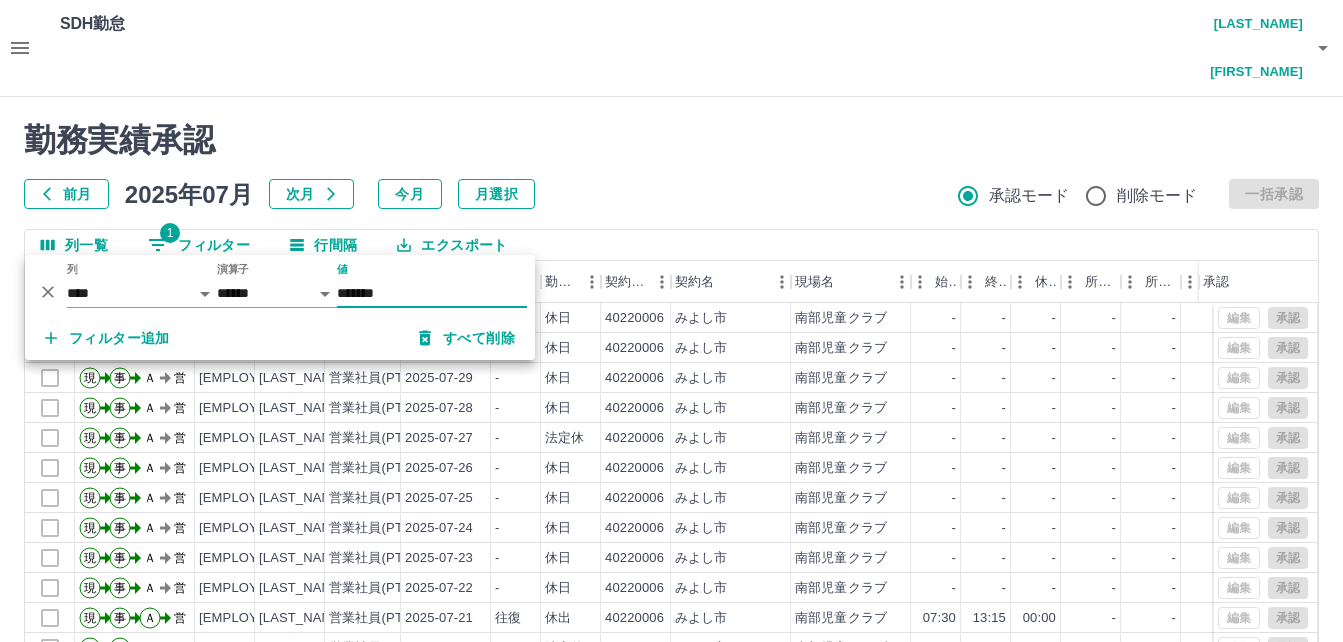 type on "*******" 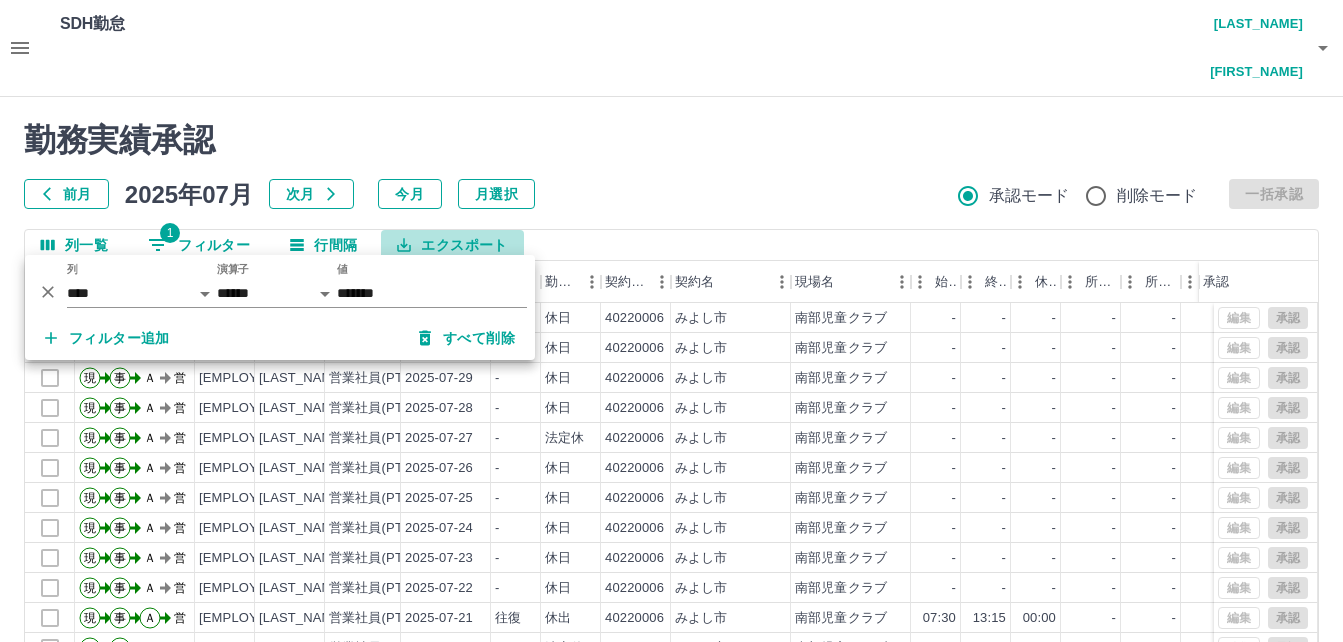 click on "エクスポート" at bounding box center (452, 245) 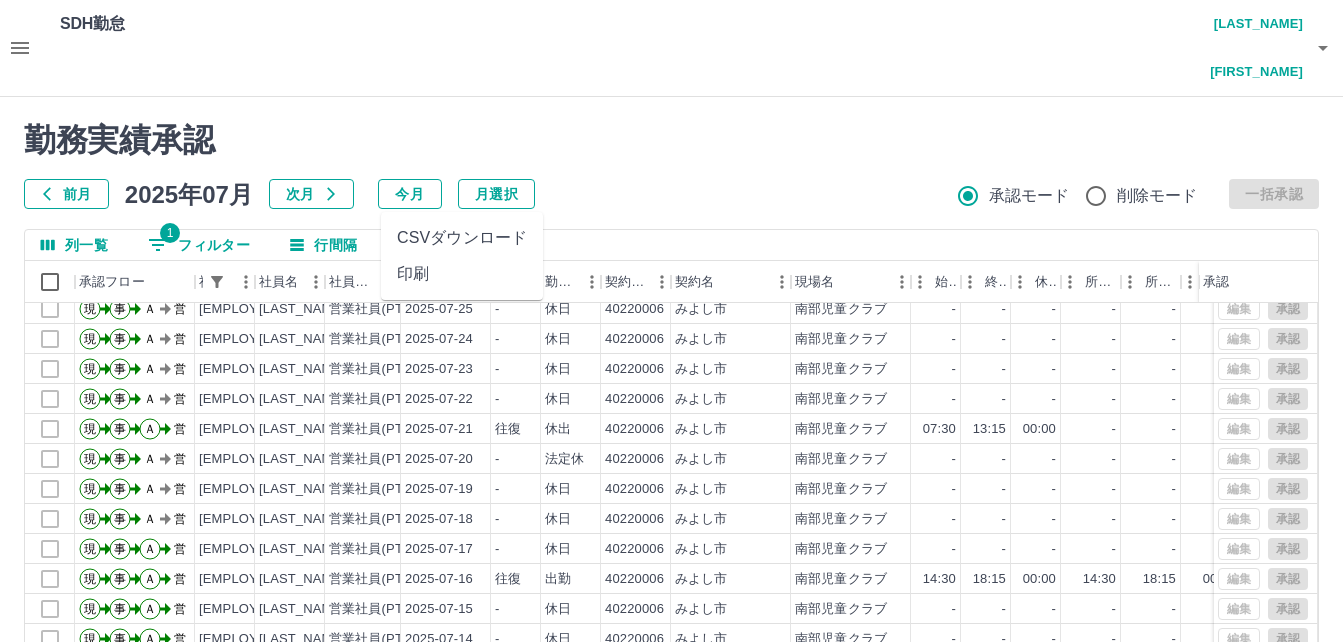 scroll, scrollTop: 200, scrollLeft: 0, axis: vertical 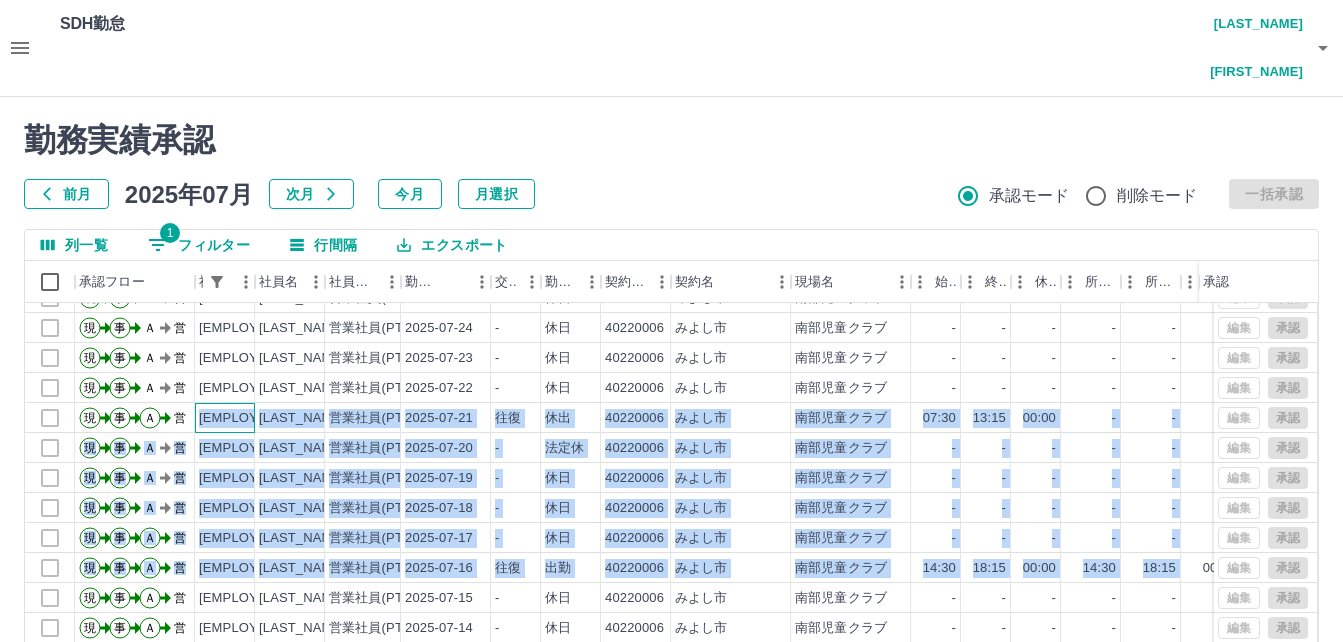 drag, startPoint x: 197, startPoint y: 364, endPoint x: 1195, endPoint y: 527, distance: 1011.2235 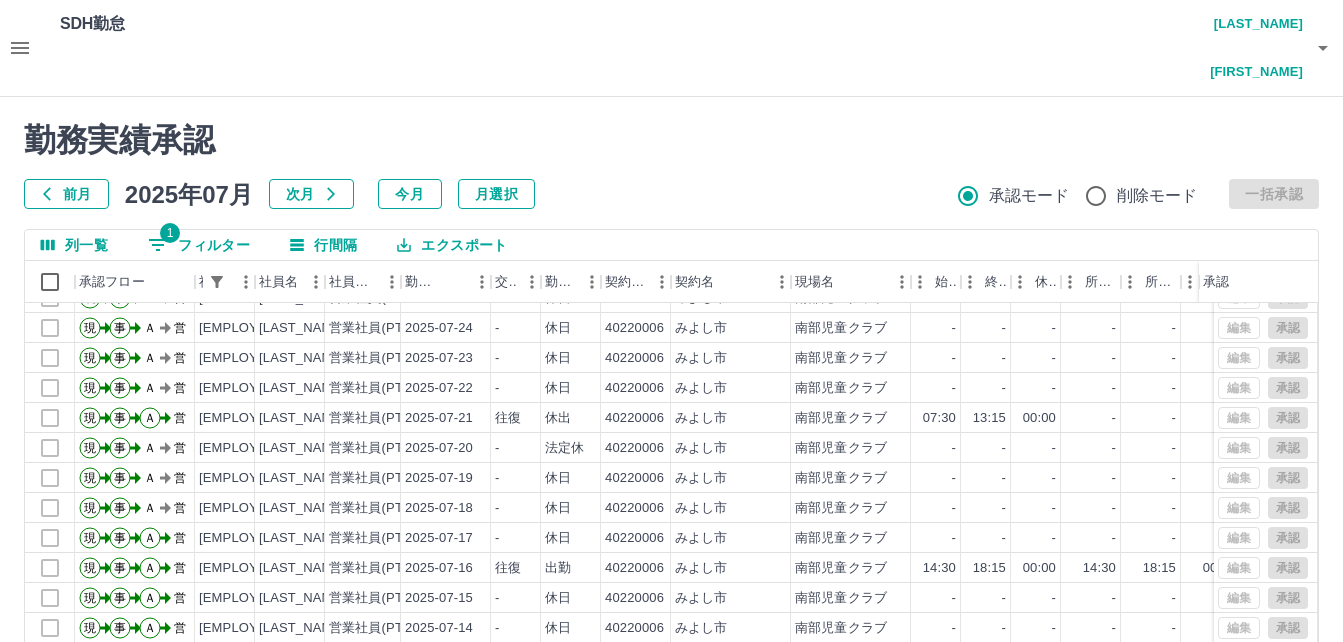 click on "勤務実績承認" at bounding box center (671, 140) 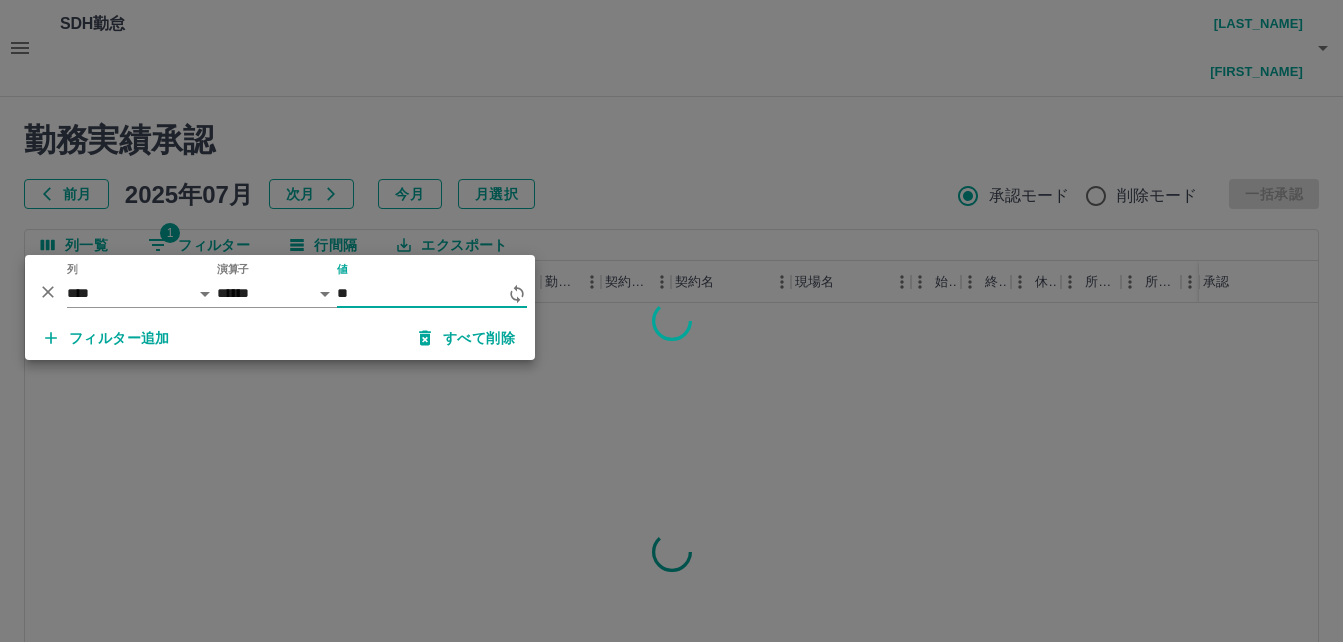 type on "*" 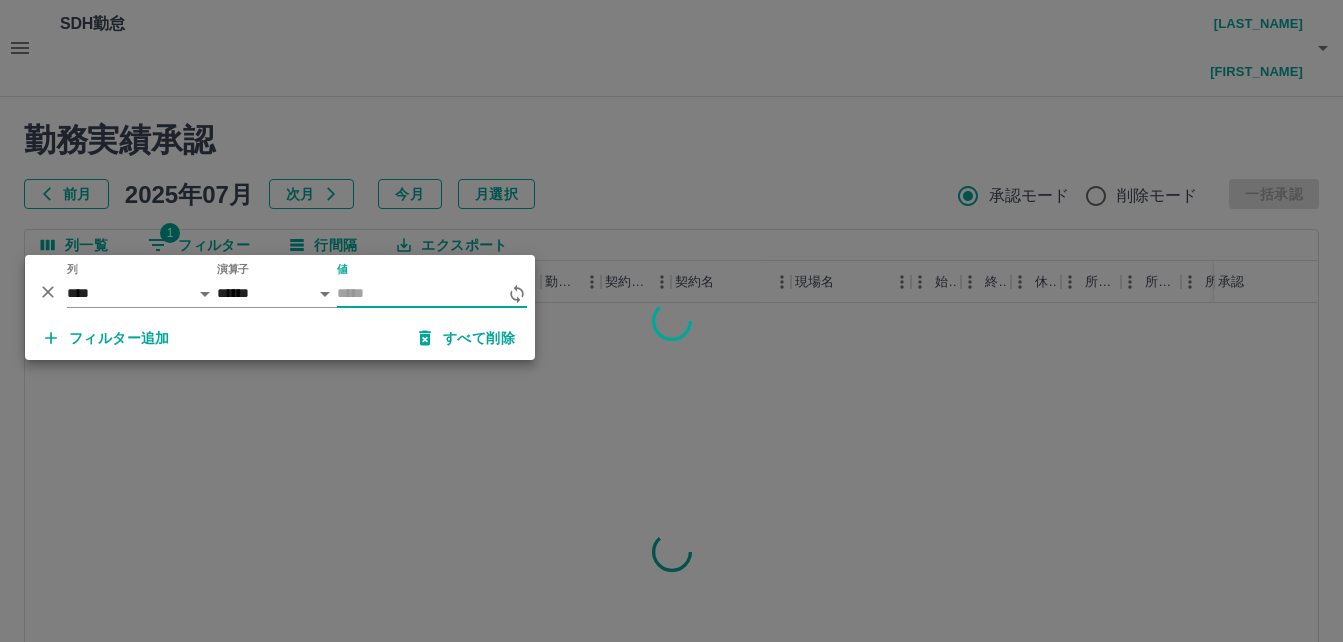 scroll, scrollTop: 0, scrollLeft: 0, axis: both 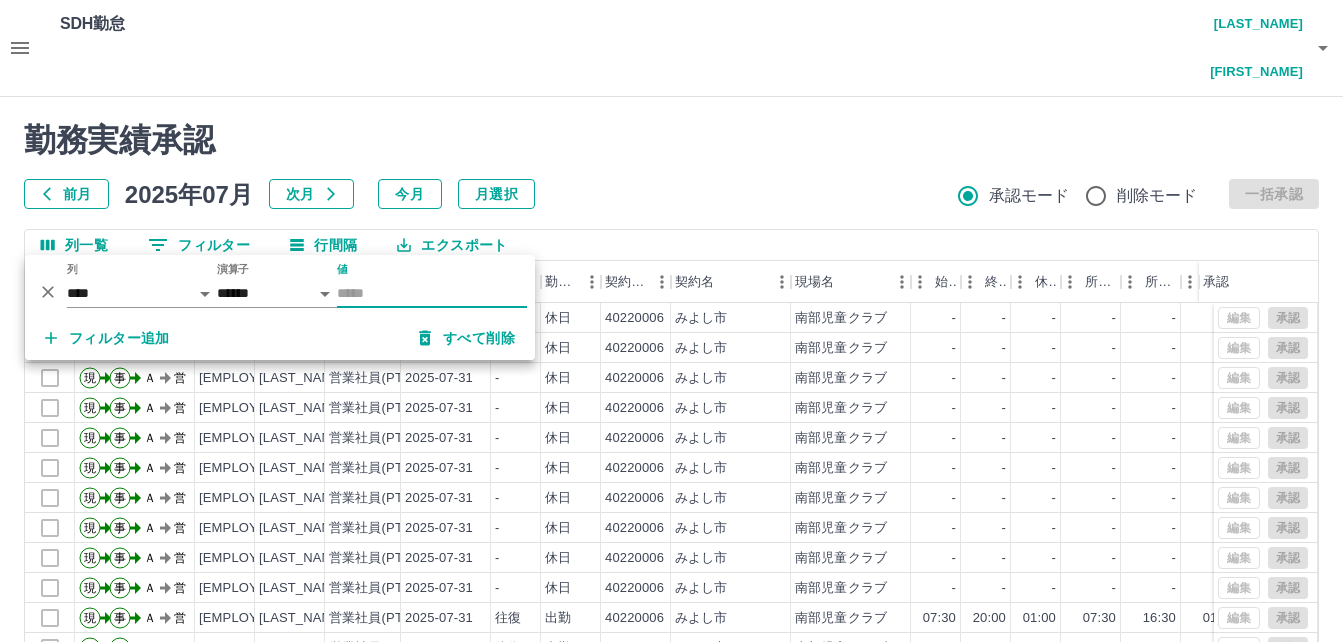 type 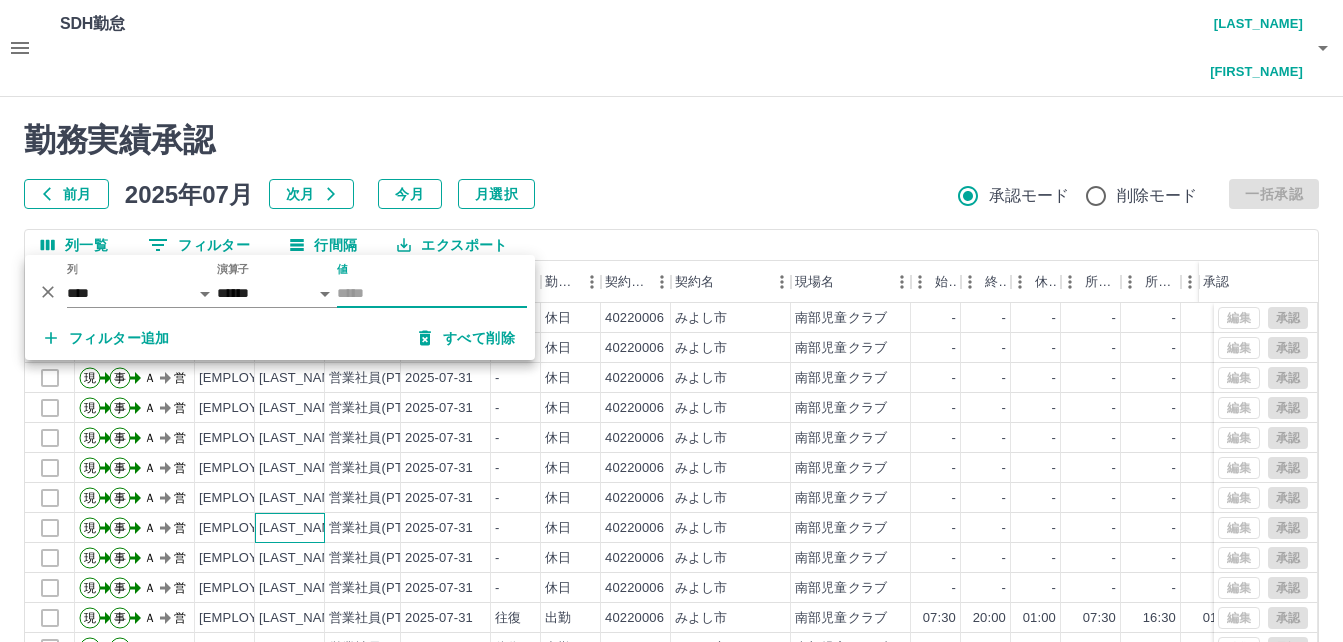 click on "[LAST_NAME]　[FIRST_NAME]" at bounding box center (290, 528) 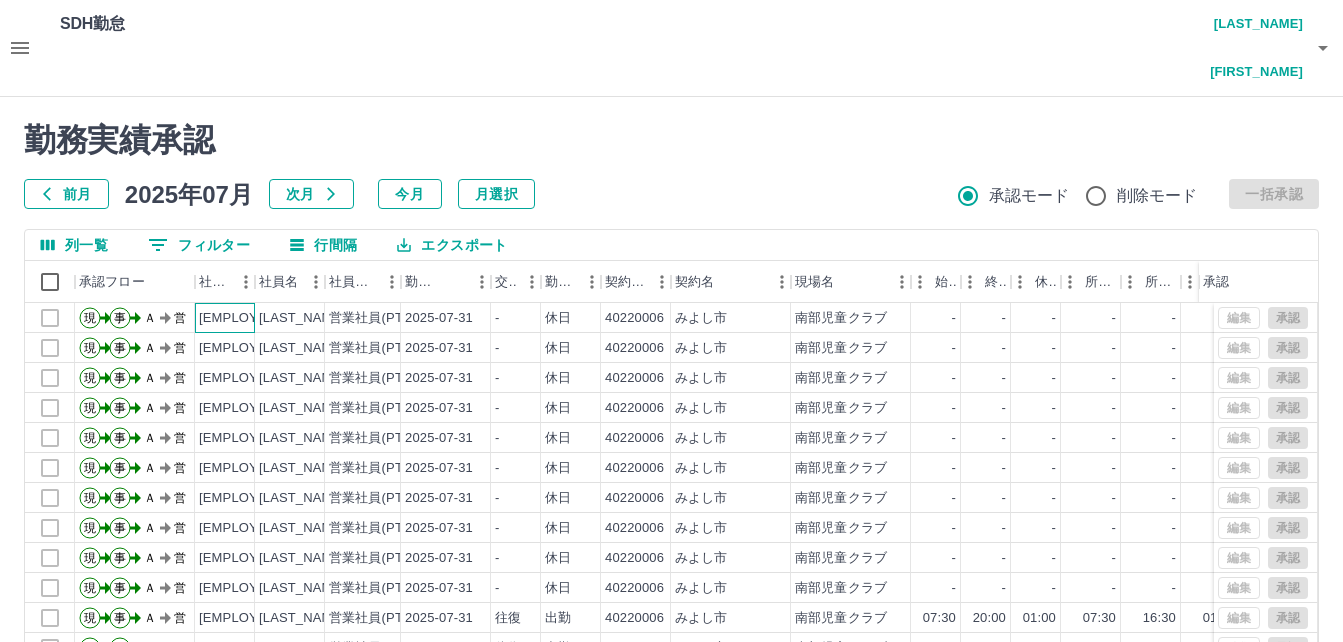 click on "[EMPLOYEE_ID]" at bounding box center [249, 318] 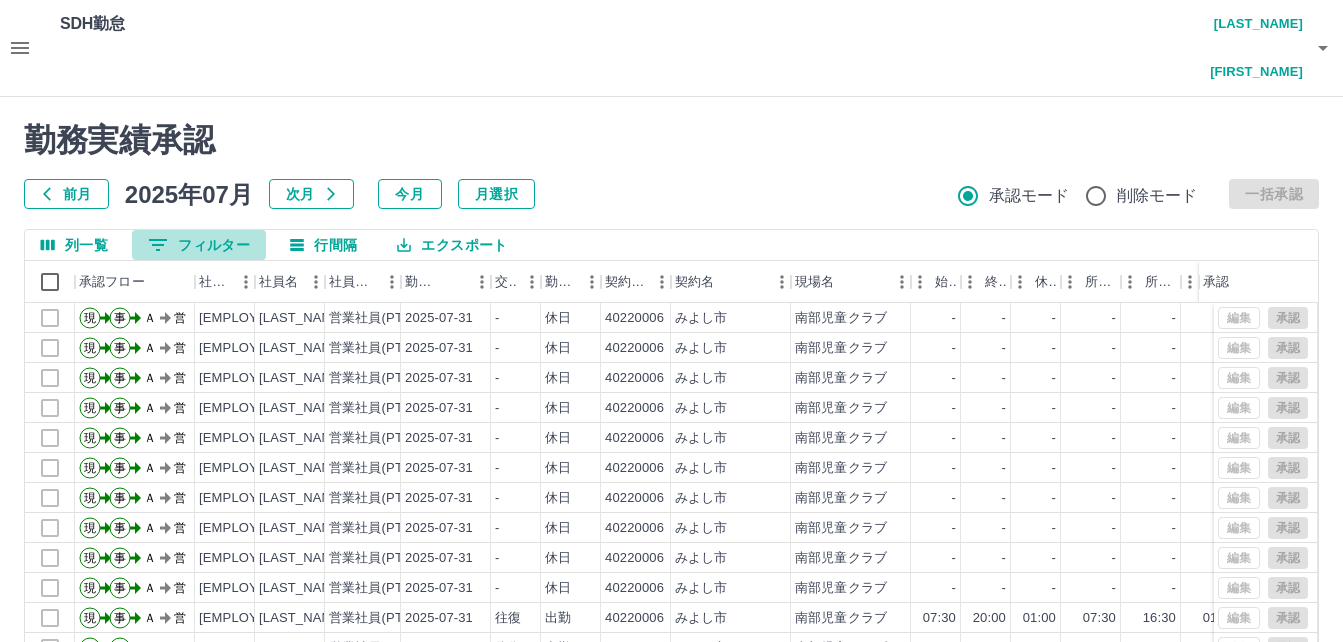 click on "0 フィルター" at bounding box center (199, 245) 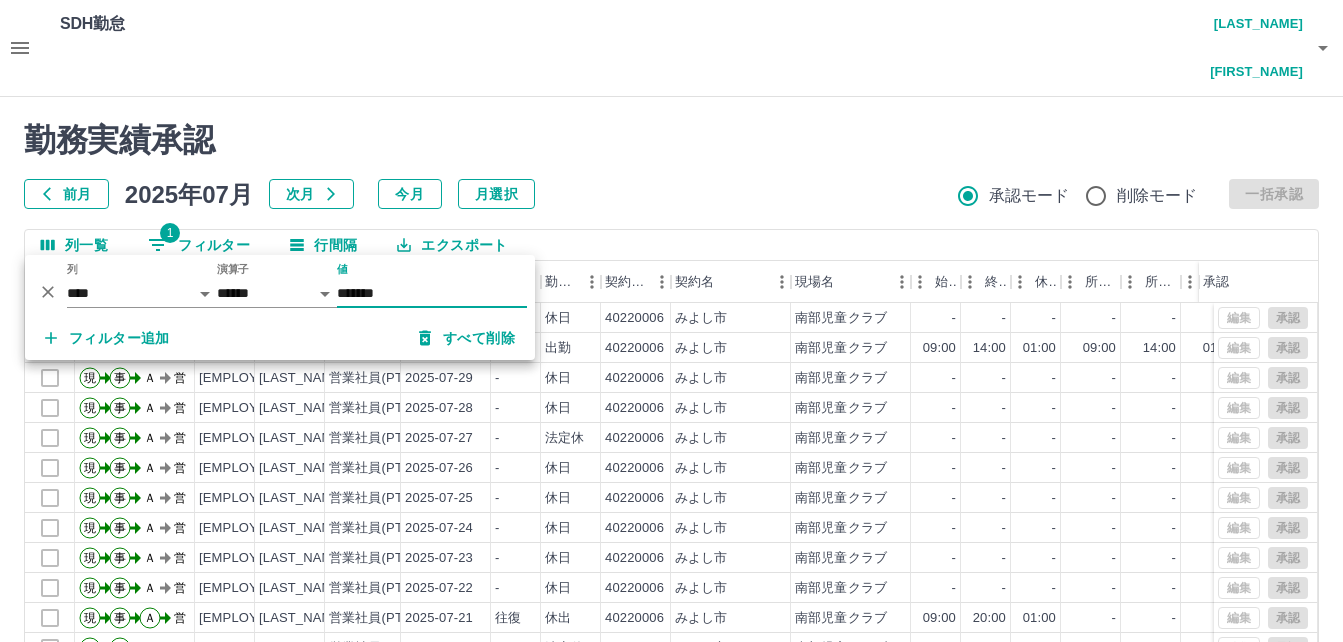 type on "*******" 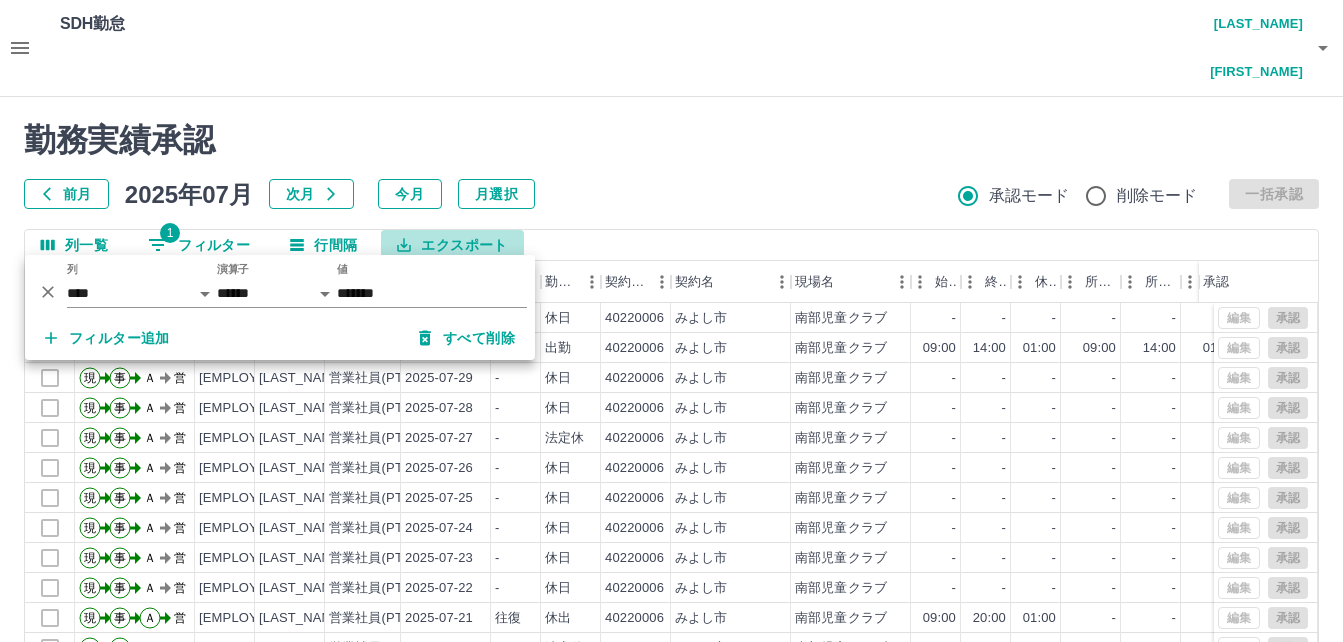 click on "エクスポート" at bounding box center [452, 245] 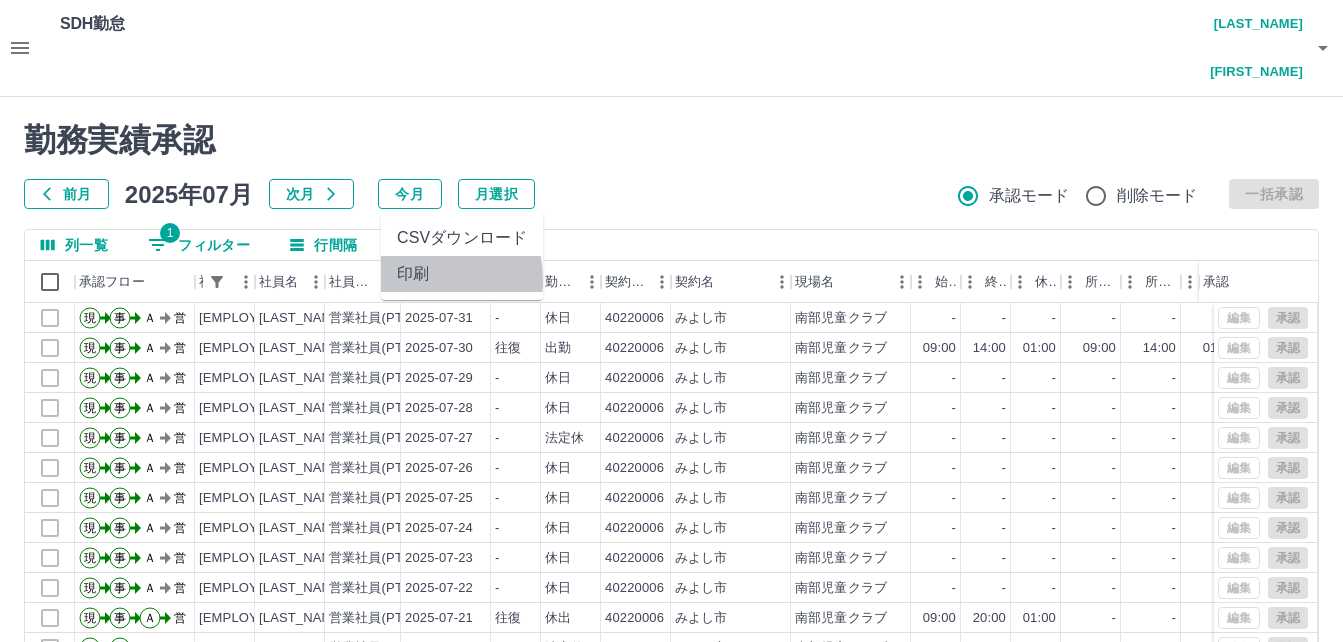 click on "印刷" at bounding box center (462, 274) 